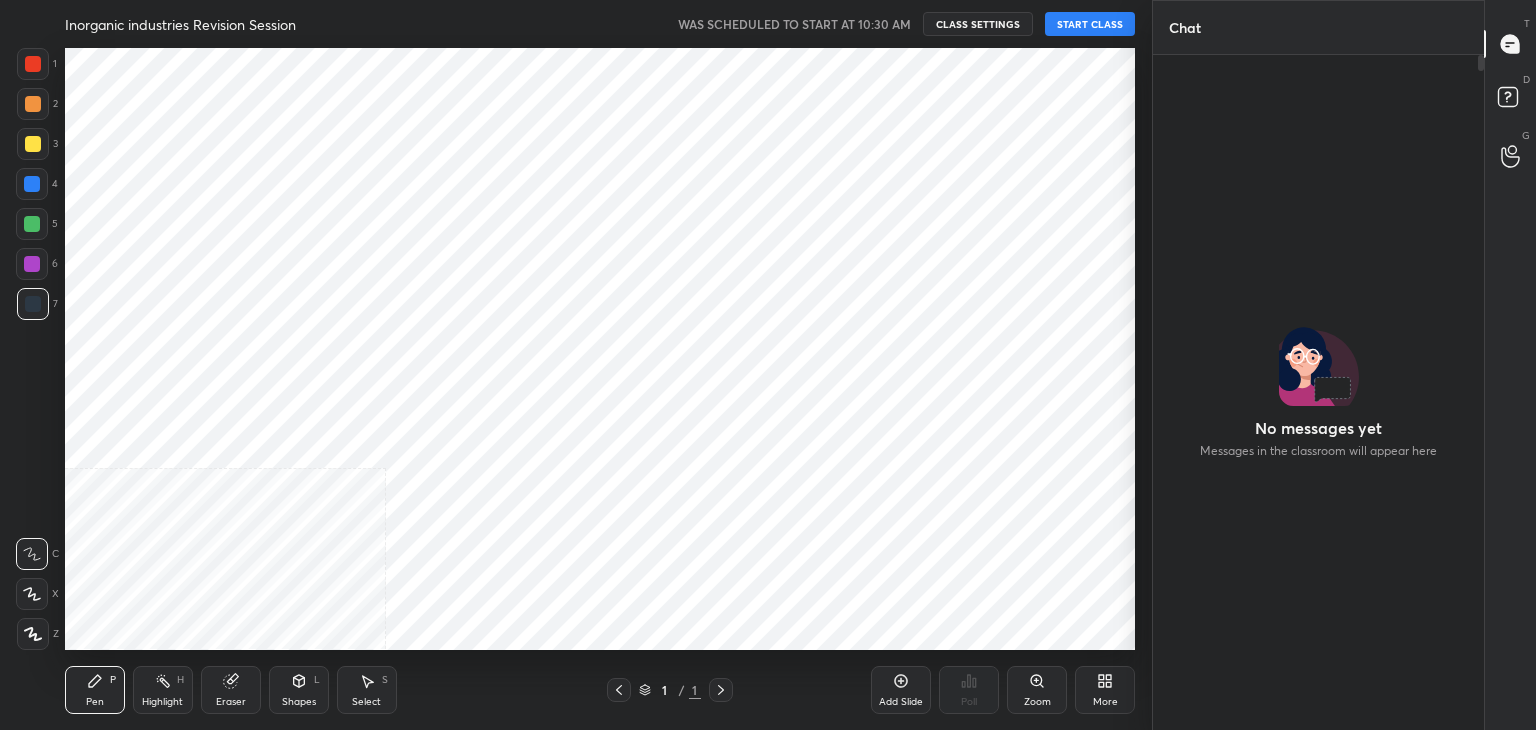 scroll, scrollTop: 0, scrollLeft: 0, axis: both 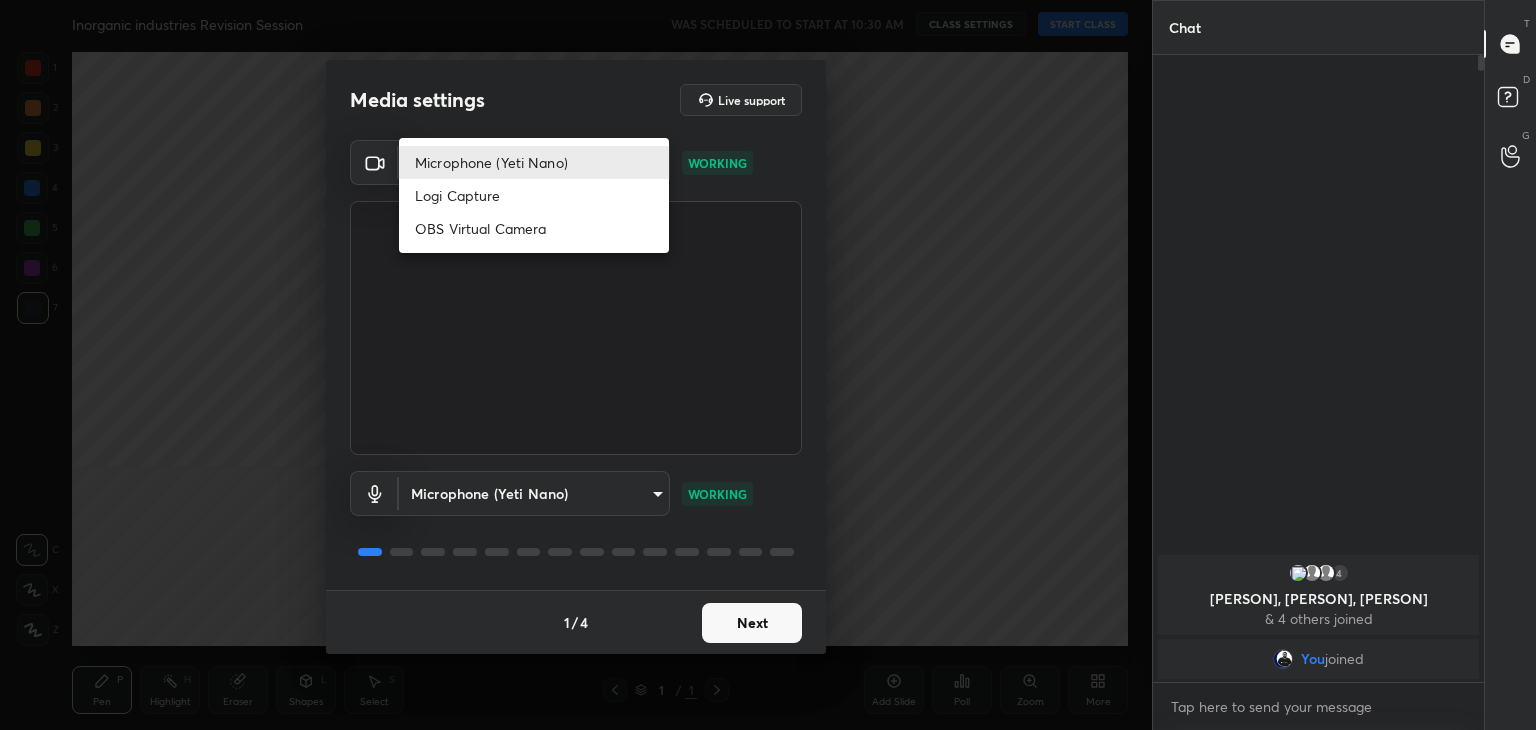 click on "1 2 3 4 5 6 7 C X Z C X Z E E Erase all   H H Inorganic industries Revision Session WAS SCHEDULED TO START AT  10:30 AM CLASS SETTINGS START CLASS Setting up your live class Back Inorganic industries Revision Session • L13 of Chemical technology ,Mechanical Operation & Plant Design and Economics [PERSON] Pen P Highlight H Eraser Shapes L Select S 1 / 1 Add Slide Poll Zoom More Chat 4 [PERSON], [PERSON], [PERSON] &  4 others  joined You  joined 1 NEW MESSAGE Enable hand raising Enable raise hand to speak to learners. Once enabled, chat will be turned off temporarily. Enable x   introducing Raise a hand with a doubt Now learners can raise their hand along with a doubt  How it works? Doubts asked by learners will show up here Raise hand disabled You have disabled Raise hand currently. Enable it to invite learners to speak Enable Can't raise hand Looks like educator just invited you to speak. Please wait before you can raise your hand again. Got it T Messages (T) D Doubts (D) G Raise Hand (G) Report an issue ​" at bounding box center [768, 365] 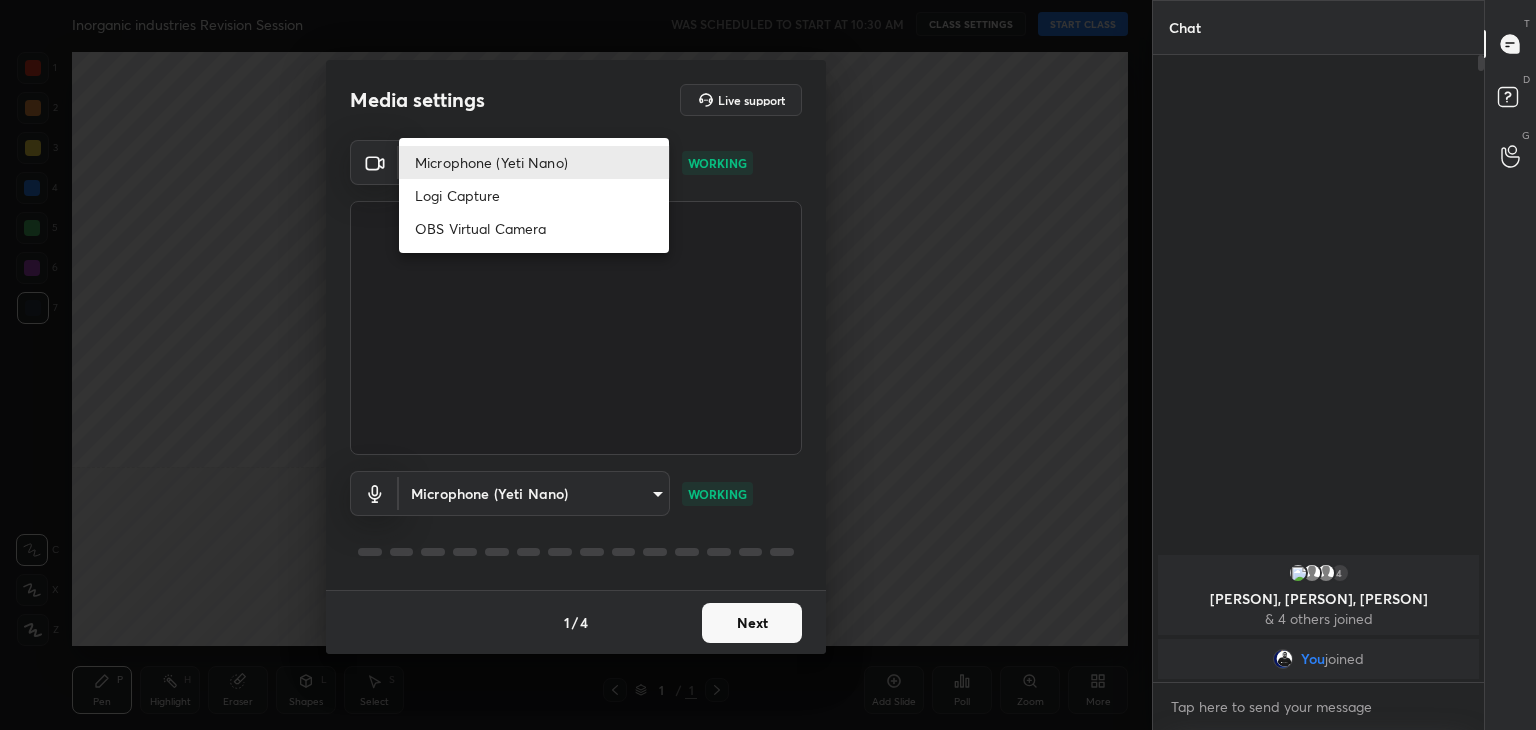 click on "Logi Capture" at bounding box center (534, 195) 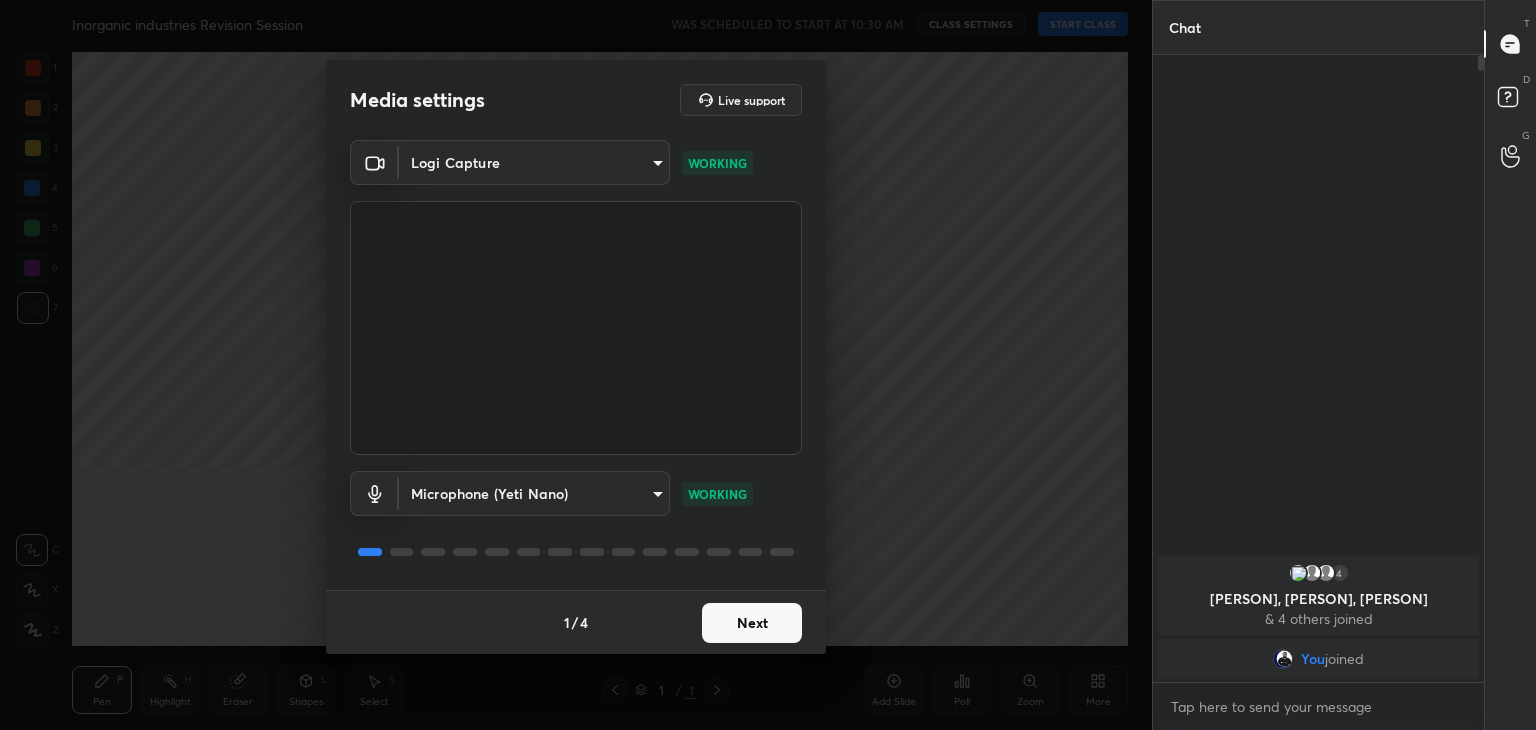 click on "Next" at bounding box center [752, 623] 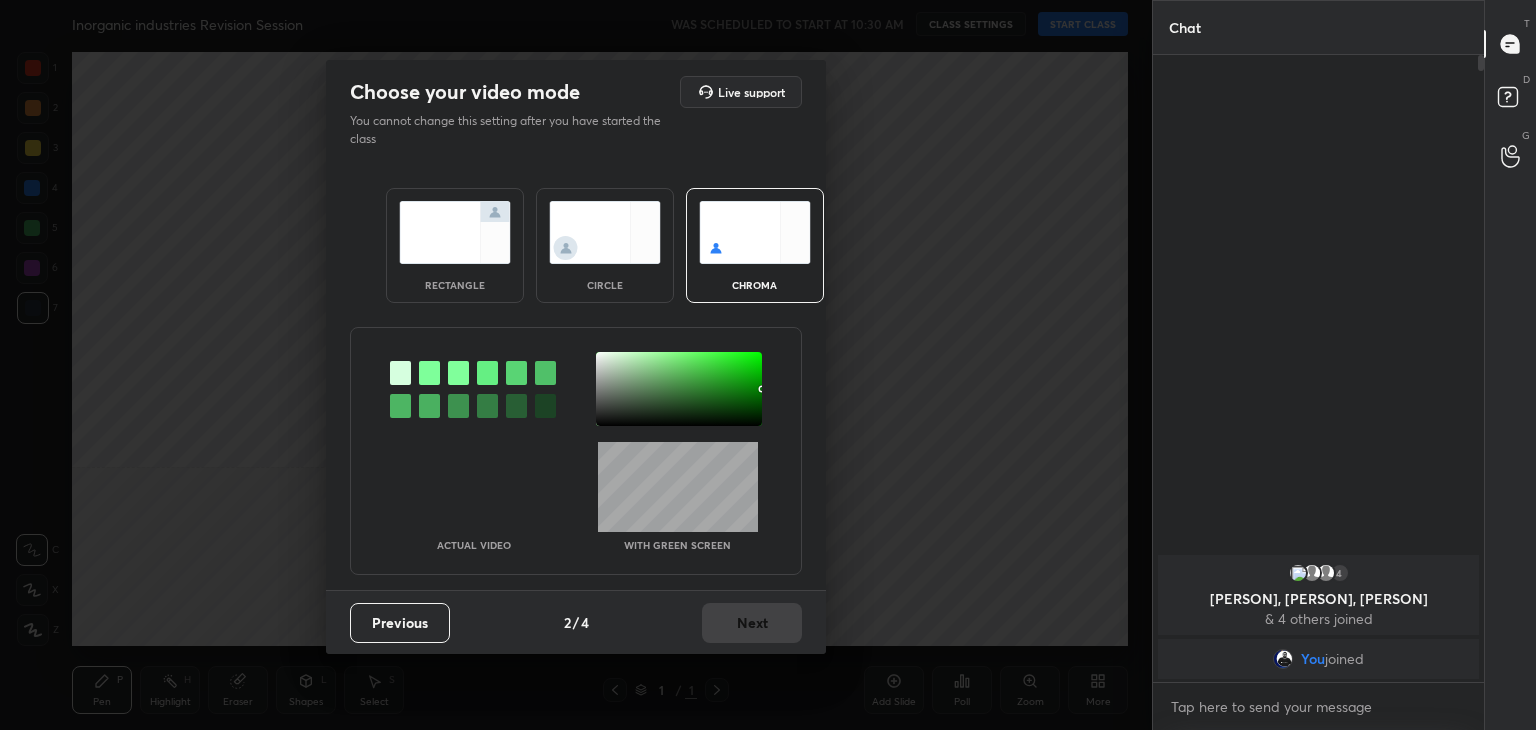 click at bounding box center (429, 373) 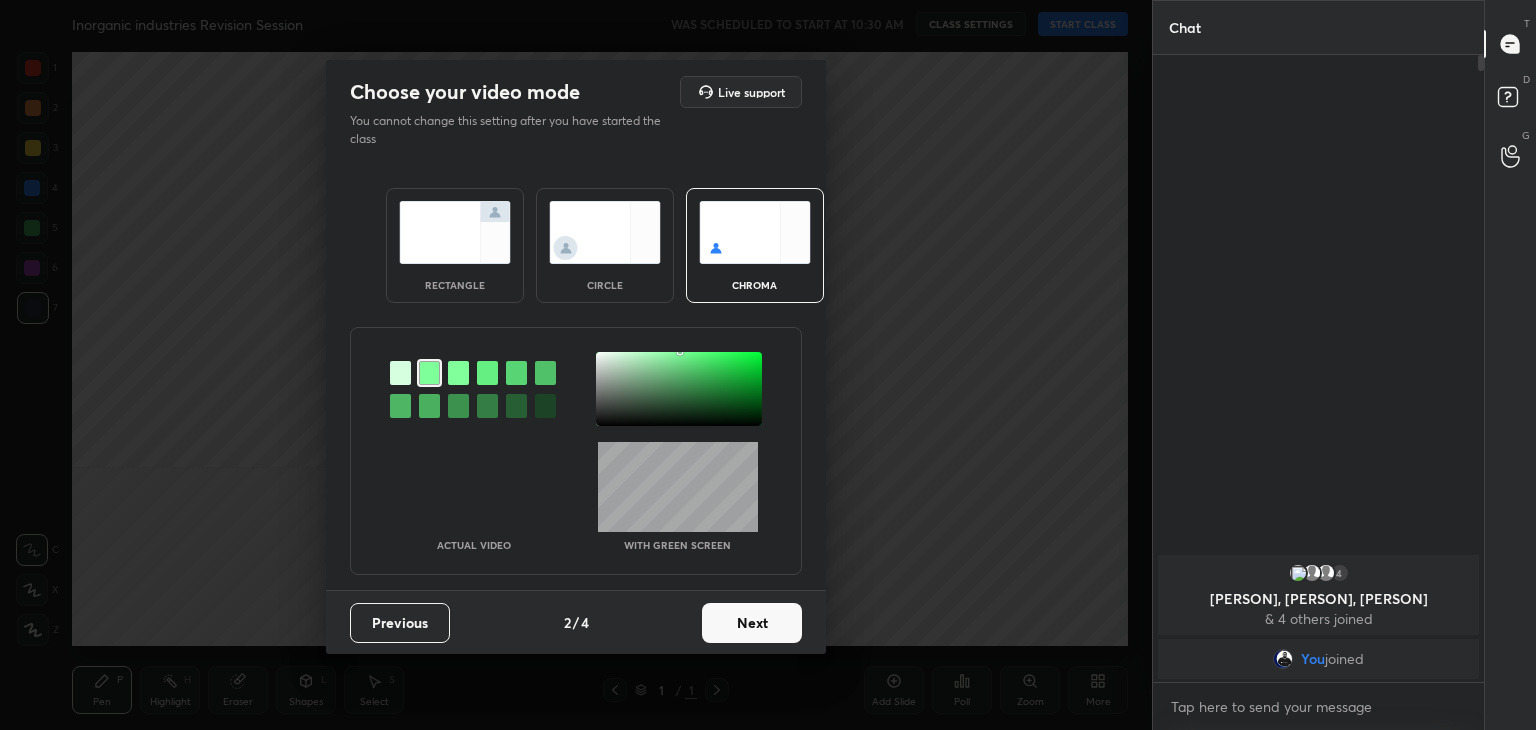 click at bounding box center (679, 389) 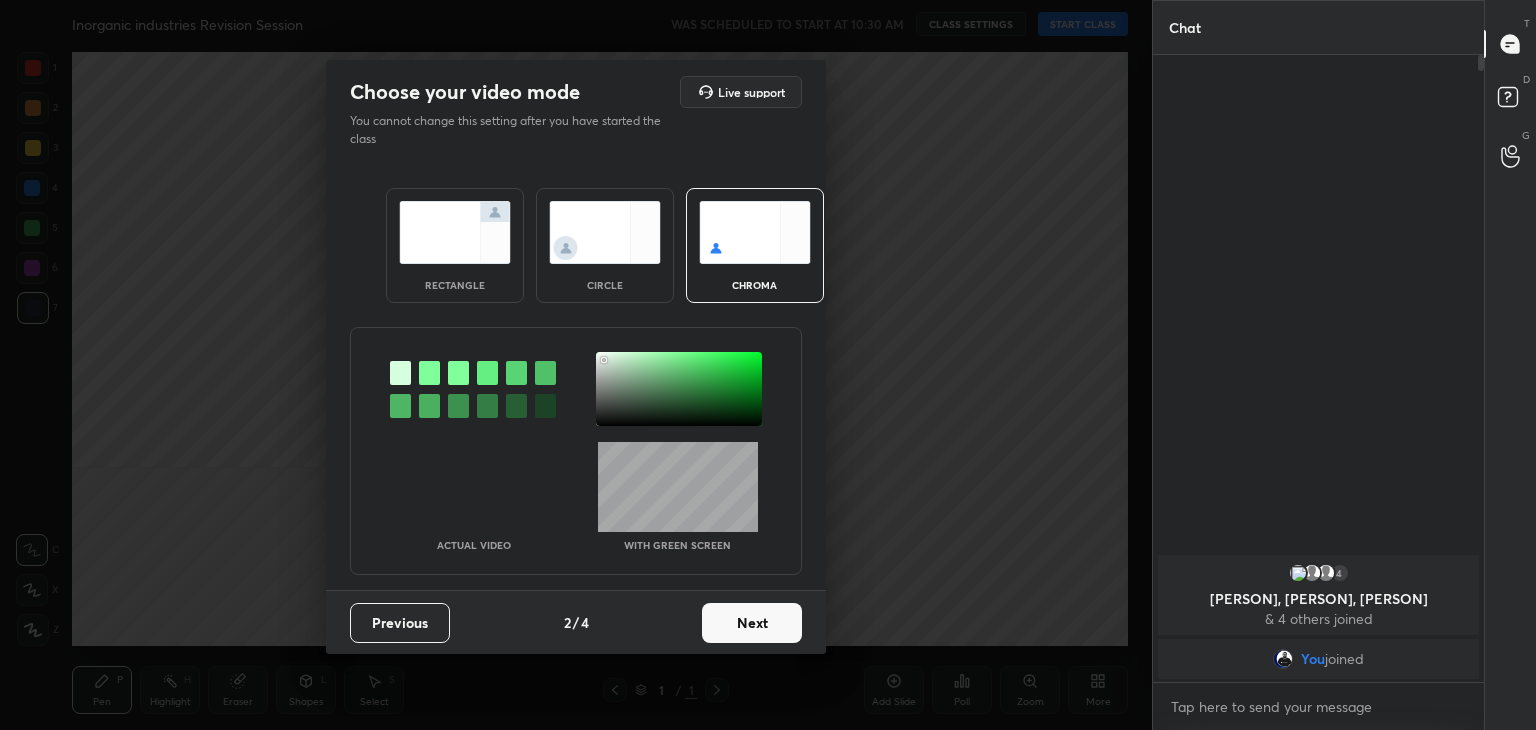 click on "Next" at bounding box center [752, 623] 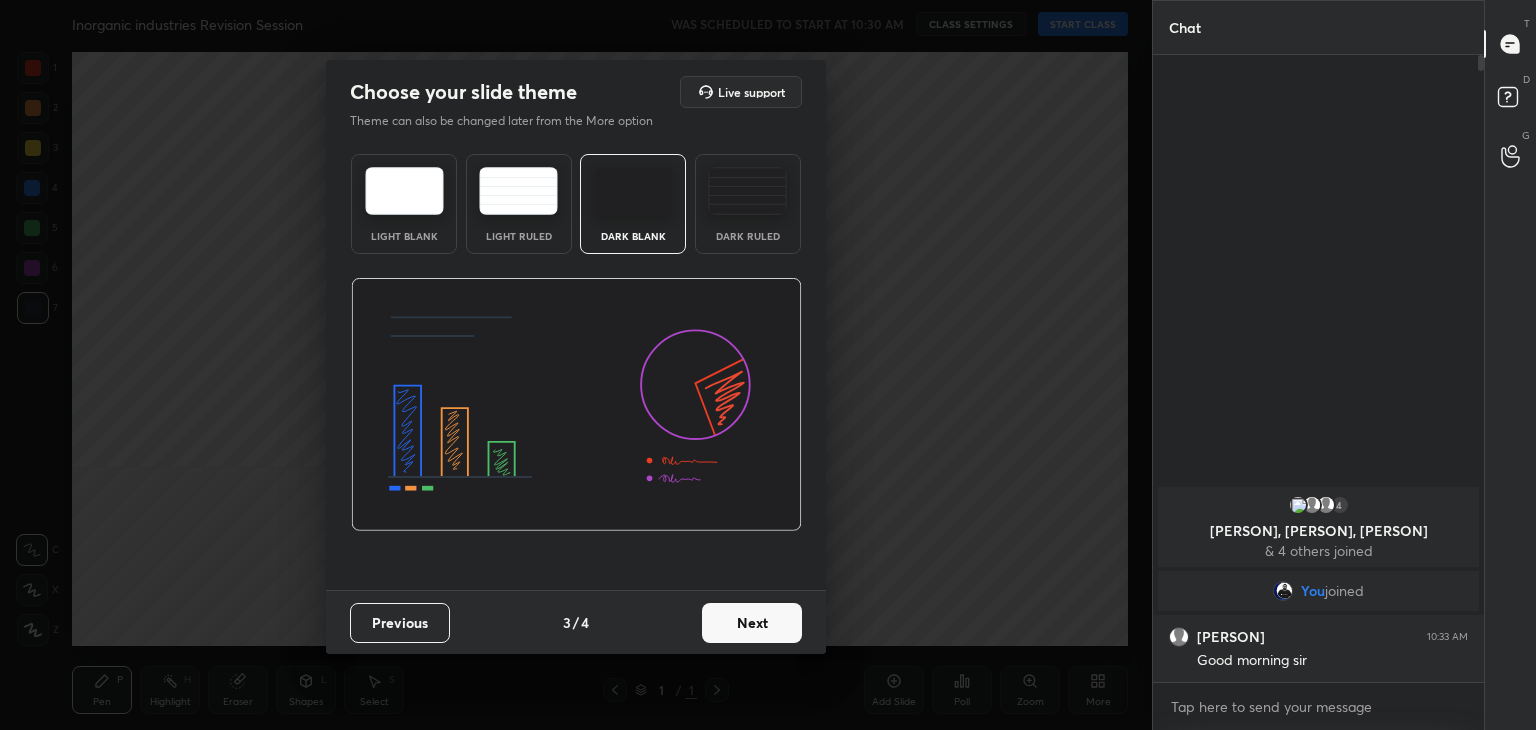 click on "Next" at bounding box center [752, 623] 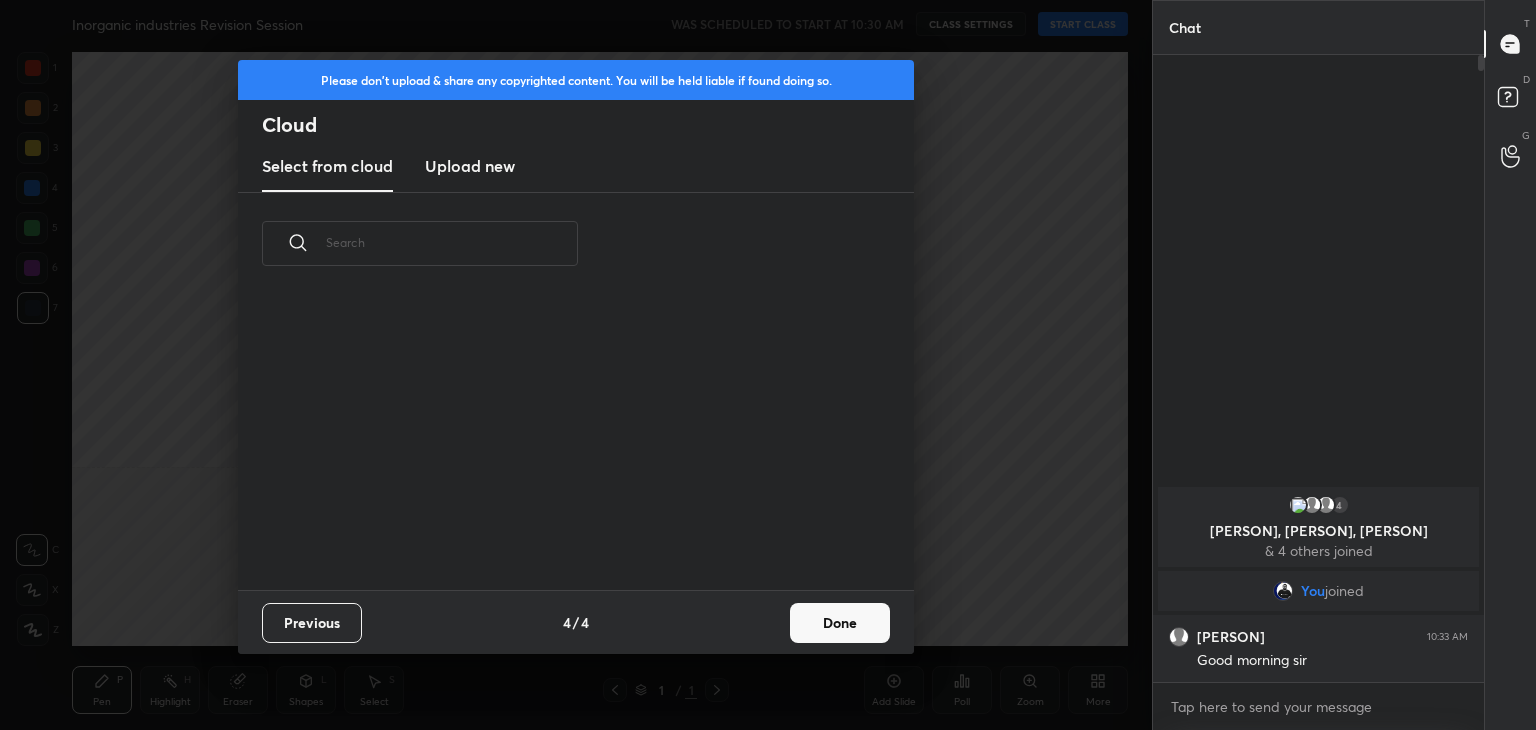 scroll, scrollTop: 6, scrollLeft: 10, axis: both 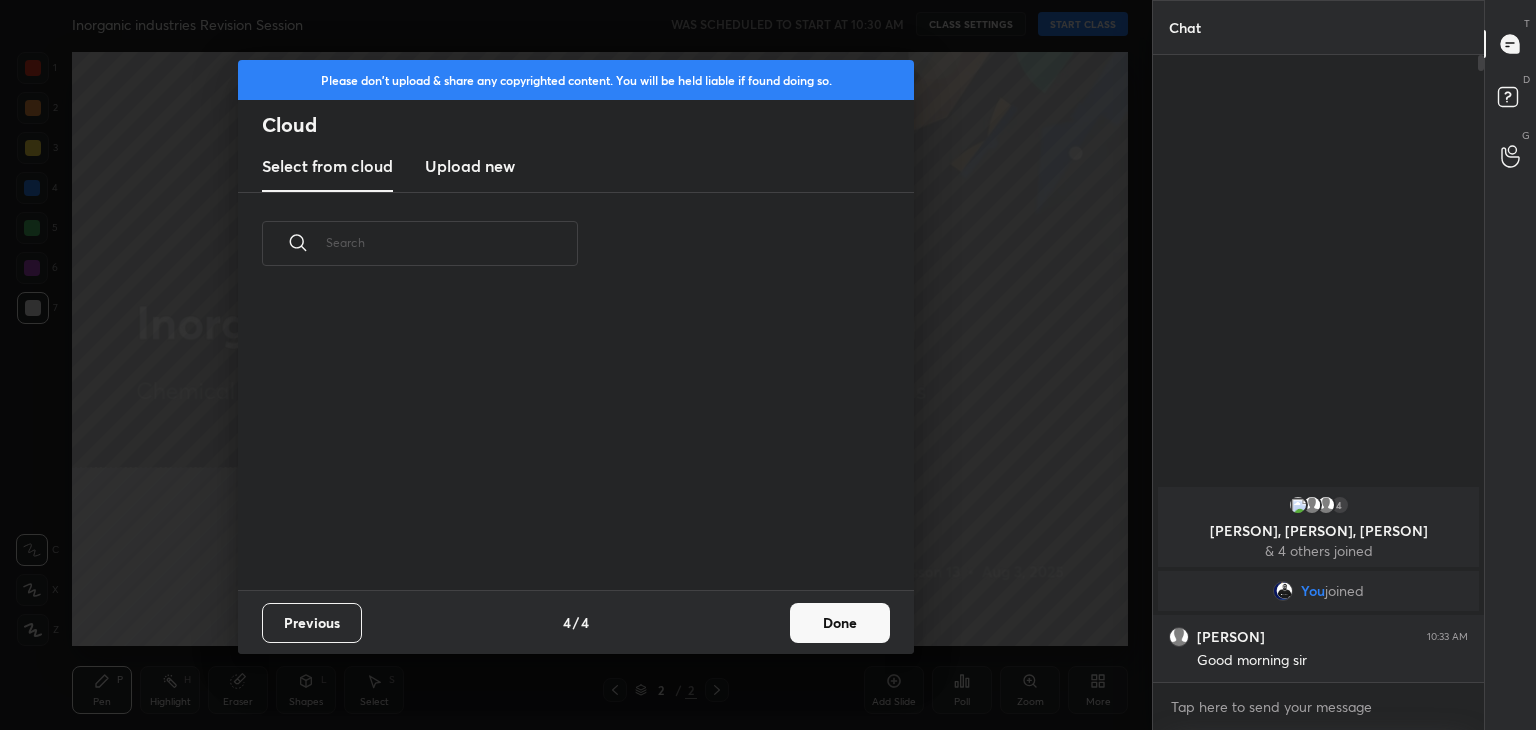 click on "Done" at bounding box center [840, 623] 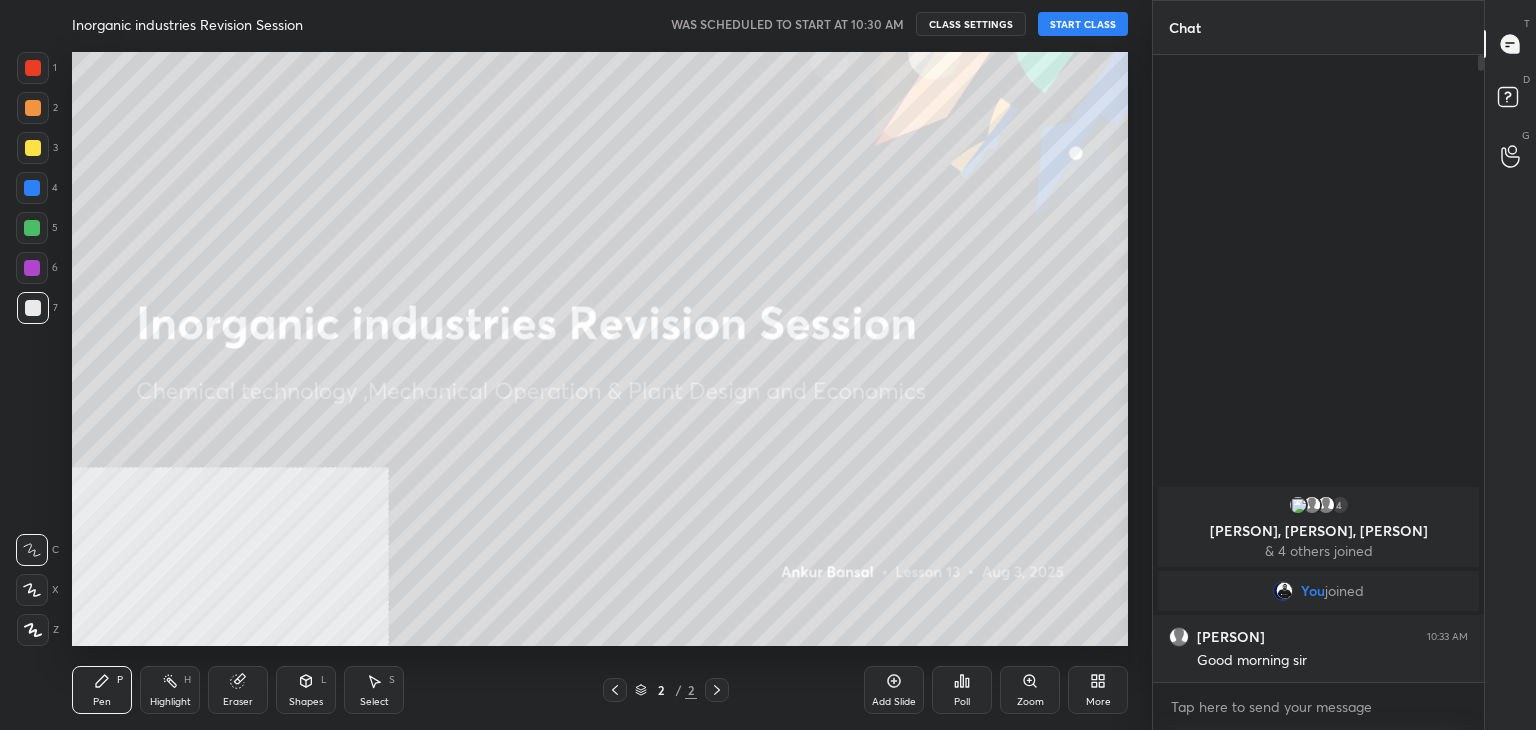 click on "START CLASS" at bounding box center (1083, 24) 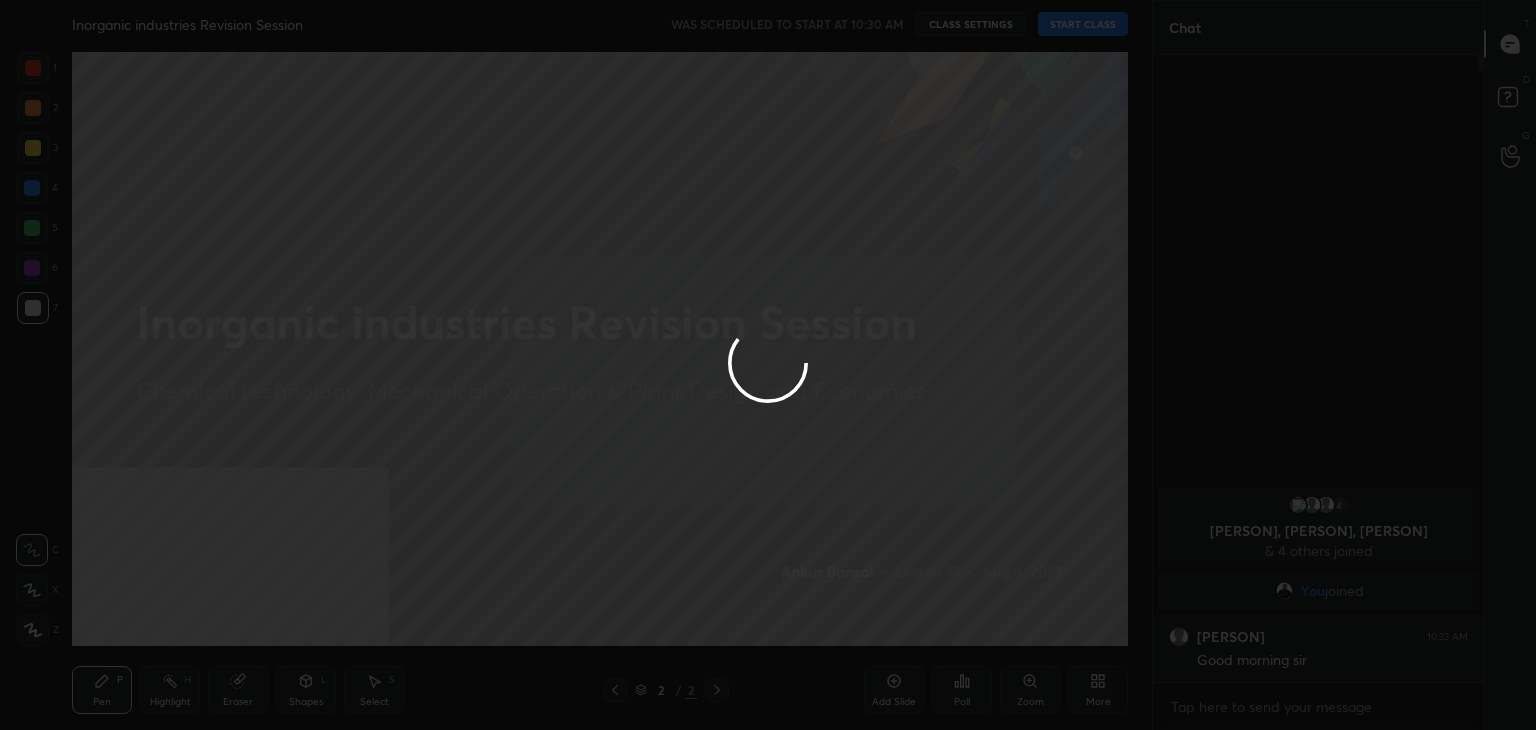 type on "x" 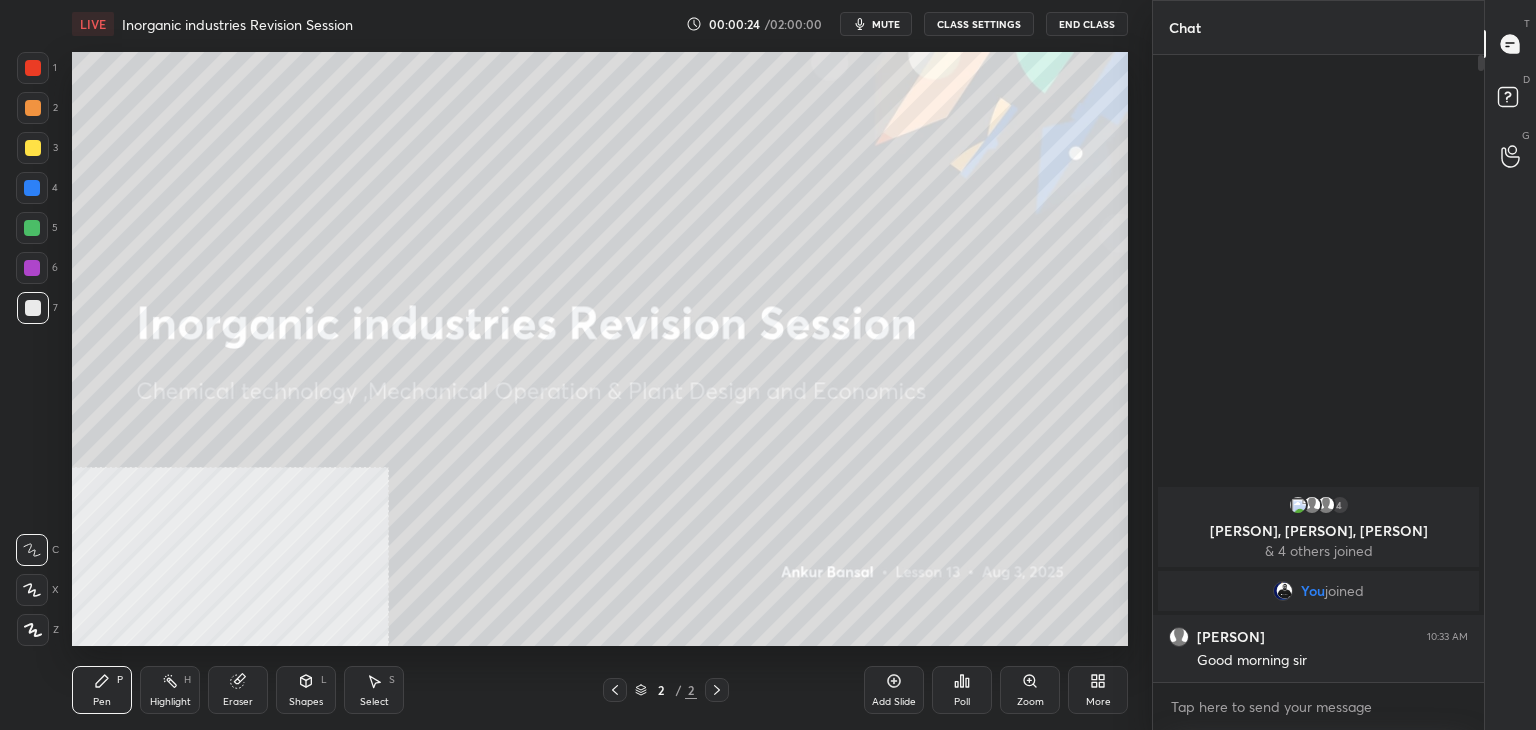 click on "mute" at bounding box center [876, 24] 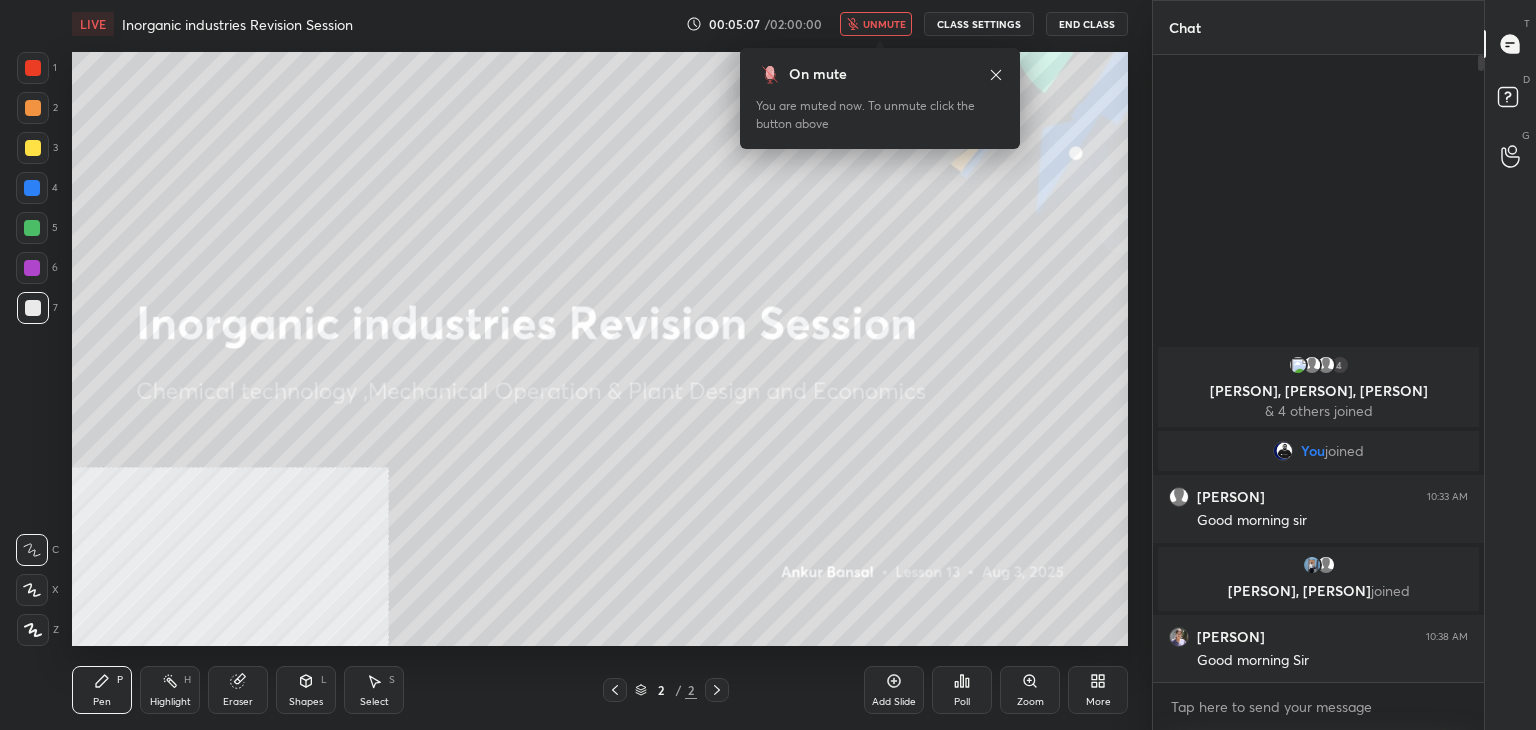 click on "CLASS SETTINGS" at bounding box center (979, 24) 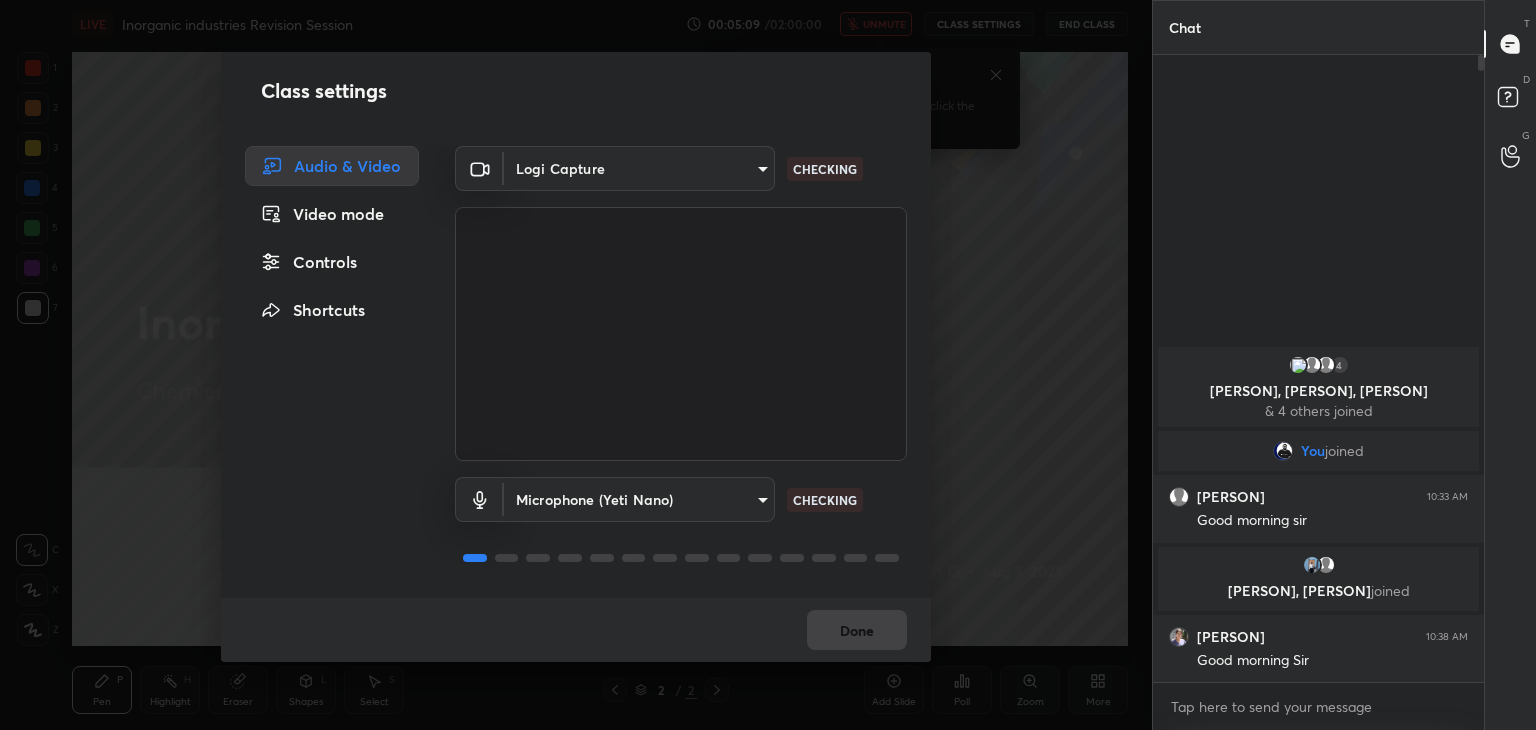click on "1 2 3 4 5 6 7 C X Z C X Z E E Erase all   H H LIVE Inorganic industries Revision Session 00:05:09 /  02:00:00 unmute CLASS SETTINGS End Class Setting up your live class Poll for   secs No correct answer Start poll Back Inorganic industries Revision Session • L13 of Chemical technology ,Mechanical Operation & Plant Design and Economics [PERSON] Pen P Highlight H Eraser Shapes L Select S 2 / 2 Add Slide Poll Zoom More Chat 4 [PERSON], [PERSON], [PERSON] &  4 others  joined You  joined [PERSON] 10:33 AM Good morning sir [PERSON], [PERSON]  joined [PERSON] 10:38 AM Good morning Sir 5 NEW MESSAGES Enable hand raising Enable raise hand to speak to learners. Once enabled, chat will be turned off temporarily. Enable x   introducing Raise a hand with a doubt Now learners can raise their hand along with a doubt  How it works? Doubts asked by learners will show up here No one has raised a hand yet Can't raise hand Looks like educator just invited you to speak. Please wait before you can raise your hand again." at bounding box center [768, 365] 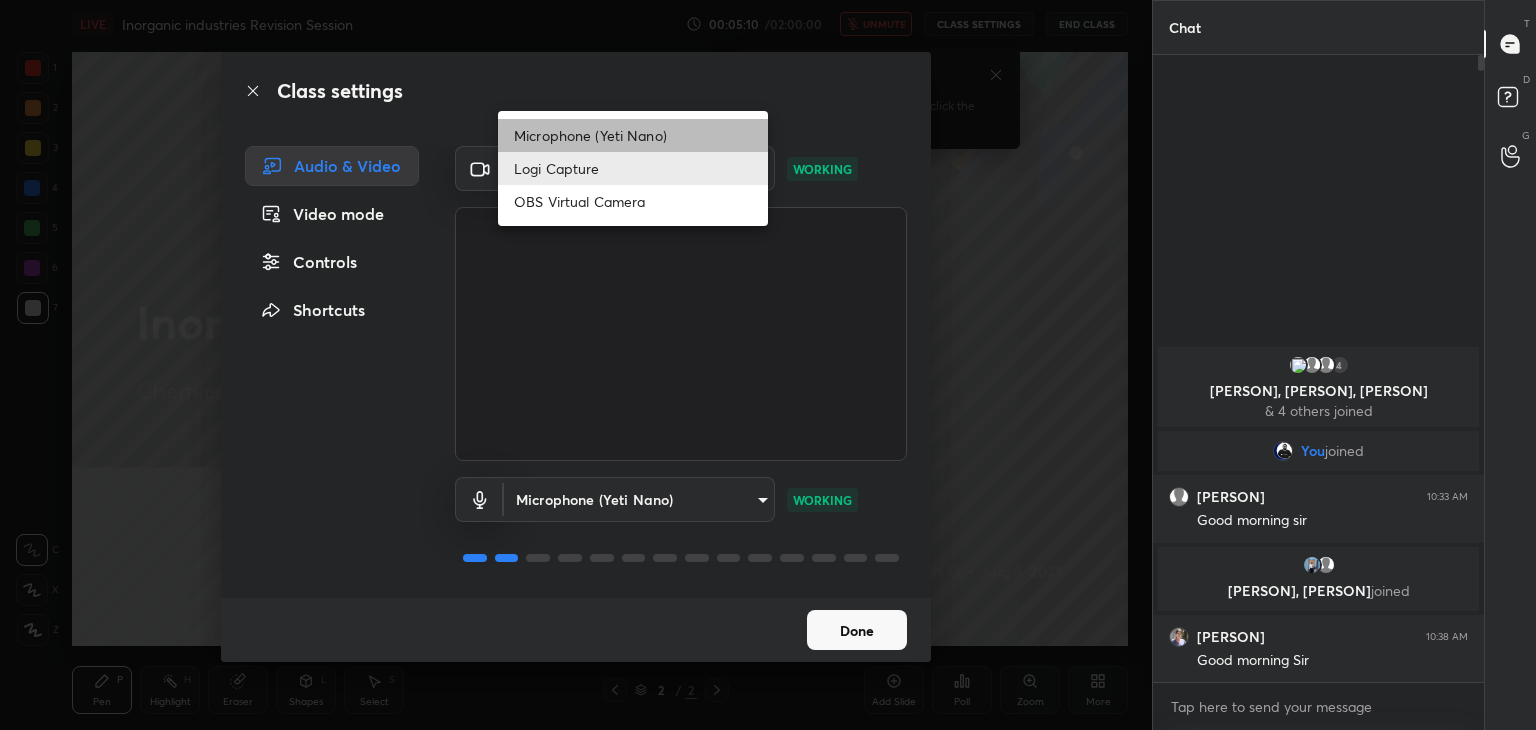 click on "Microphone (Yeti Nano)" at bounding box center (633, 135) 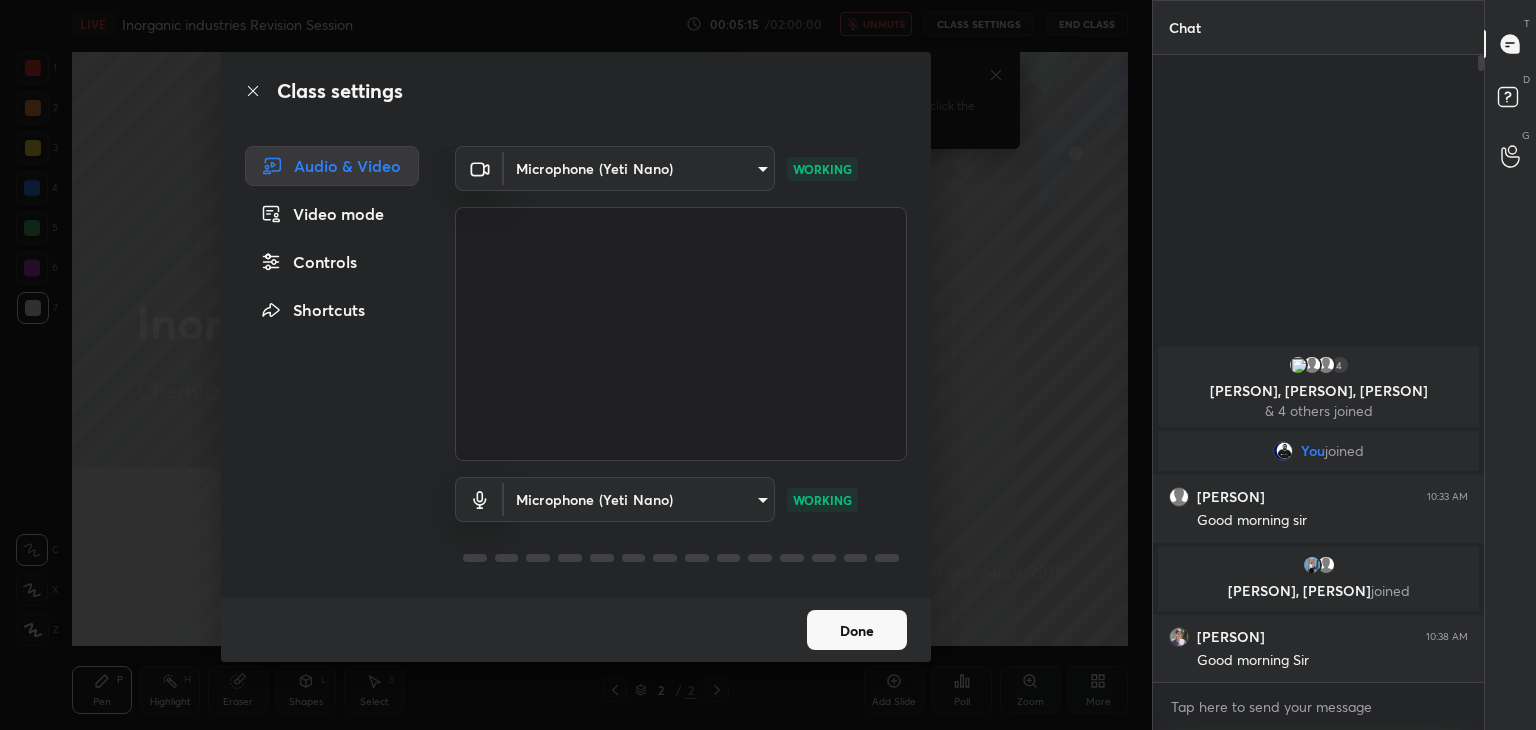 click on "Done" at bounding box center [857, 630] 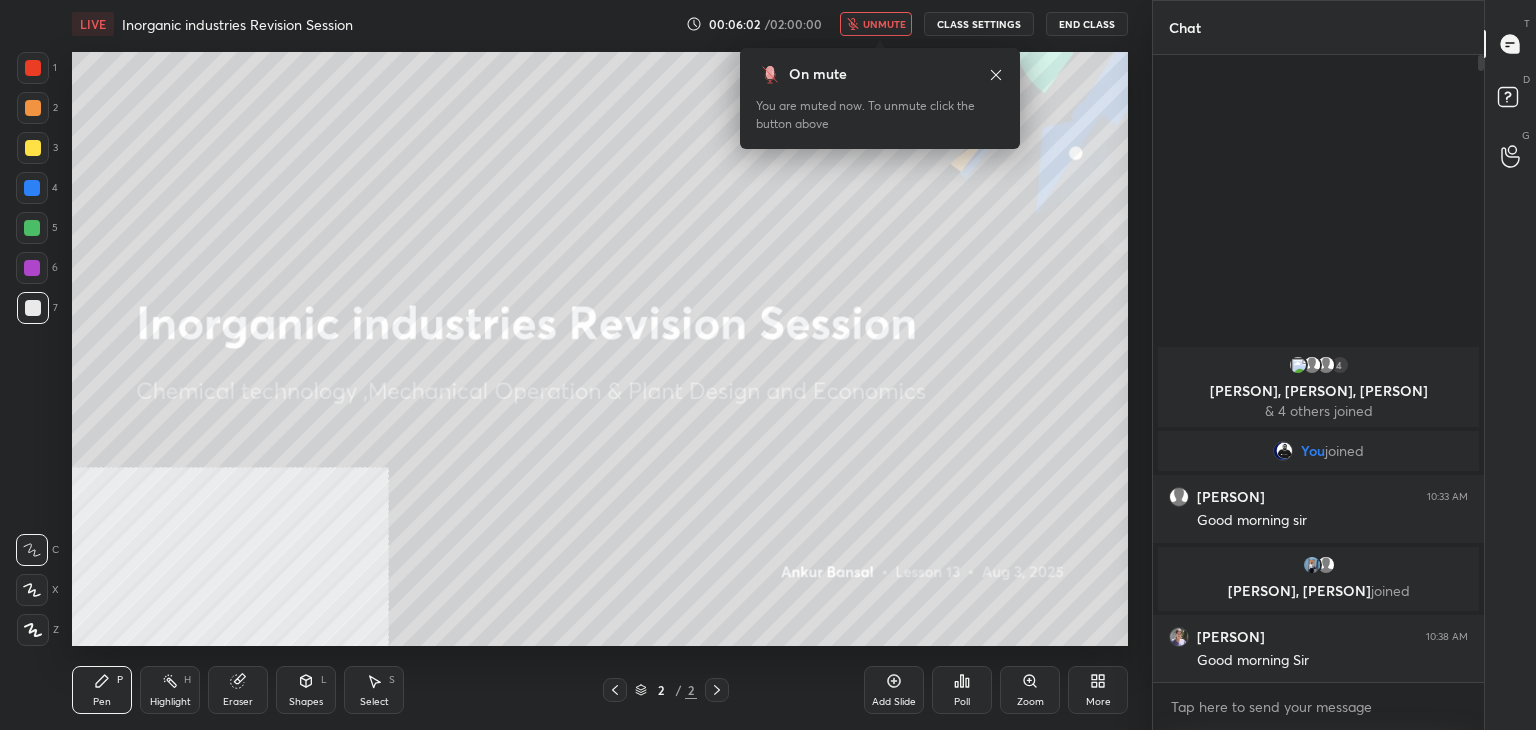 click on "unmute" at bounding box center [884, 24] 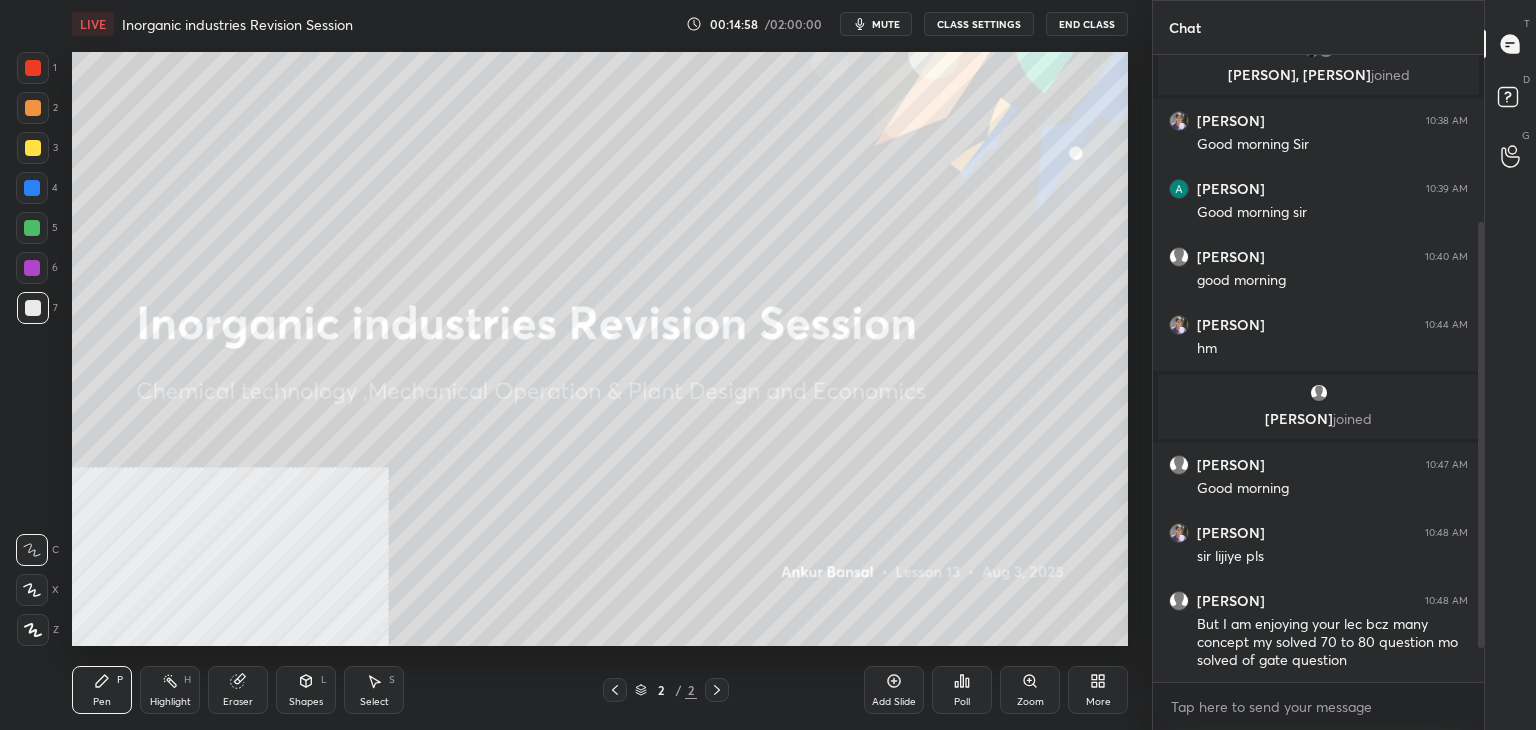 scroll, scrollTop: 296, scrollLeft: 0, axis: vertical 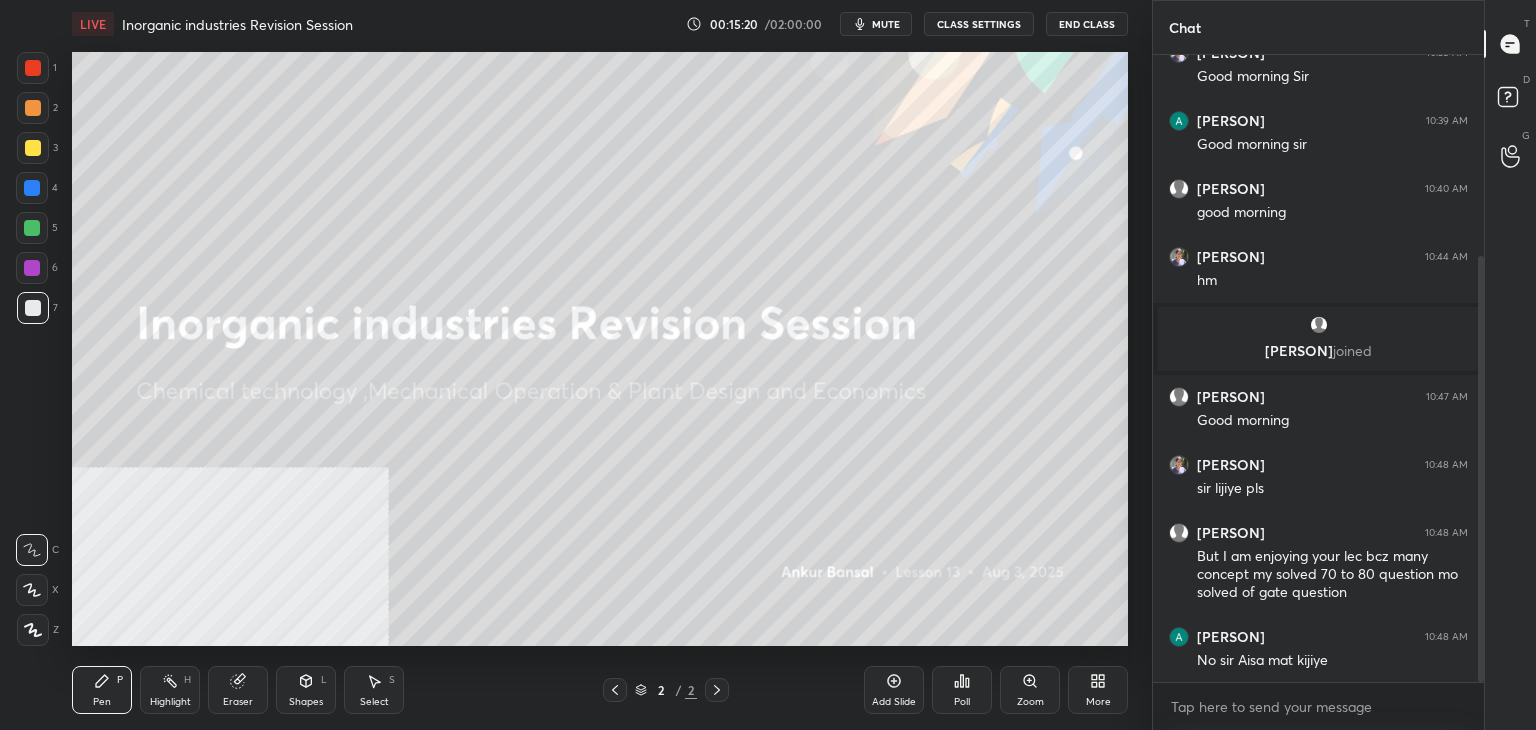 click on "More" at bounding box center (1098, 690) 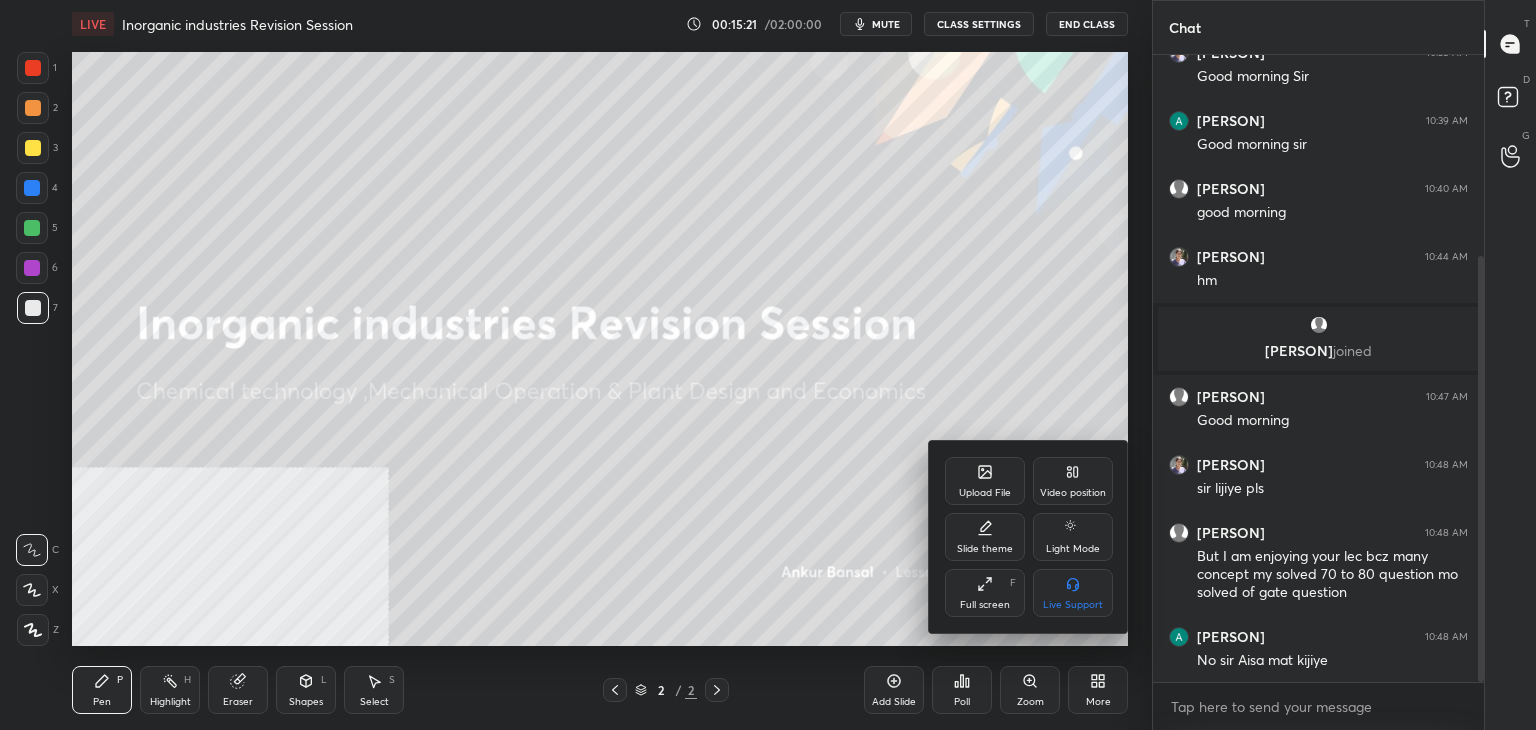 click on "Upload File" at bounding box center [985, 493] 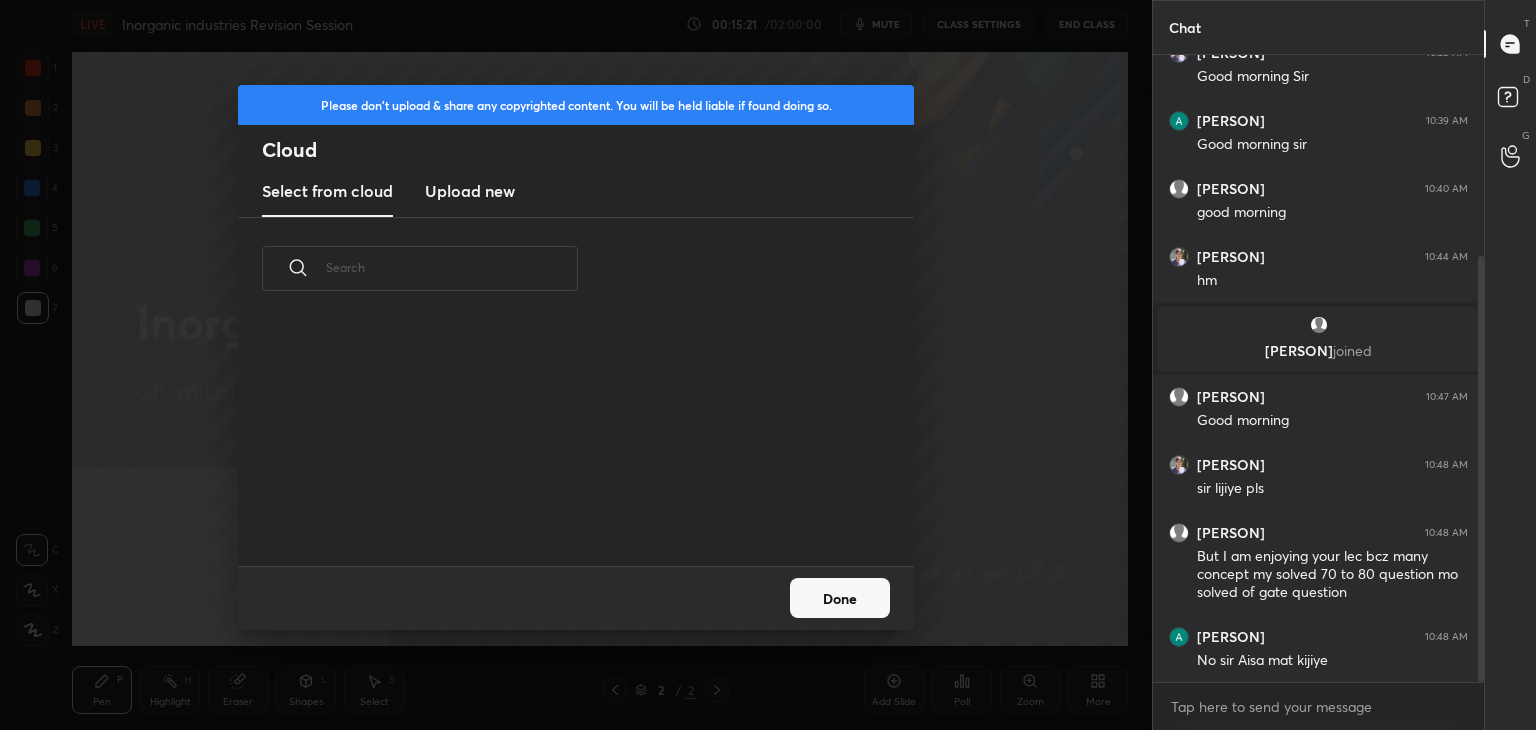 scroll, scrollTop: 5, scrollLeft: 10, axis: both 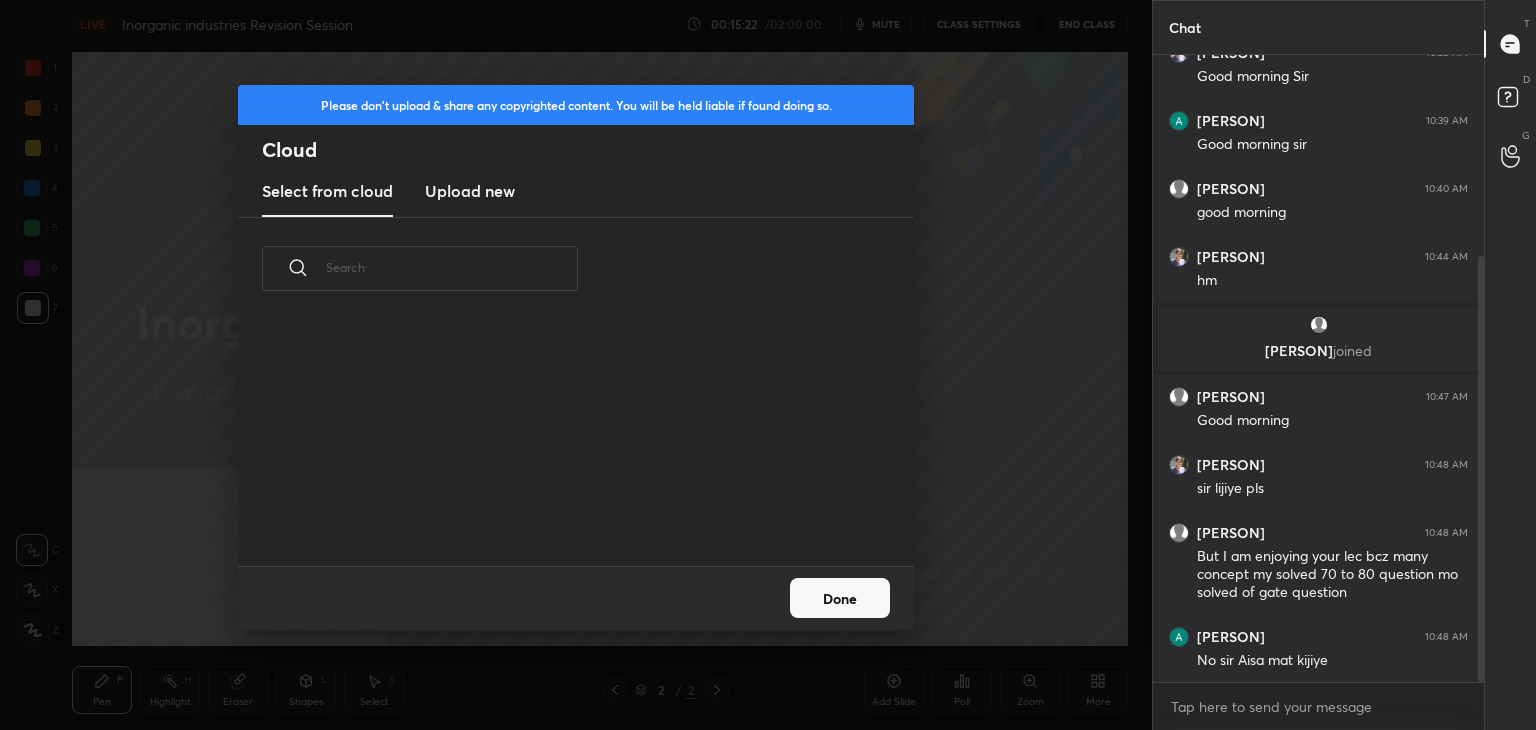 click on "Upload new" at bounding box center [470, 192] 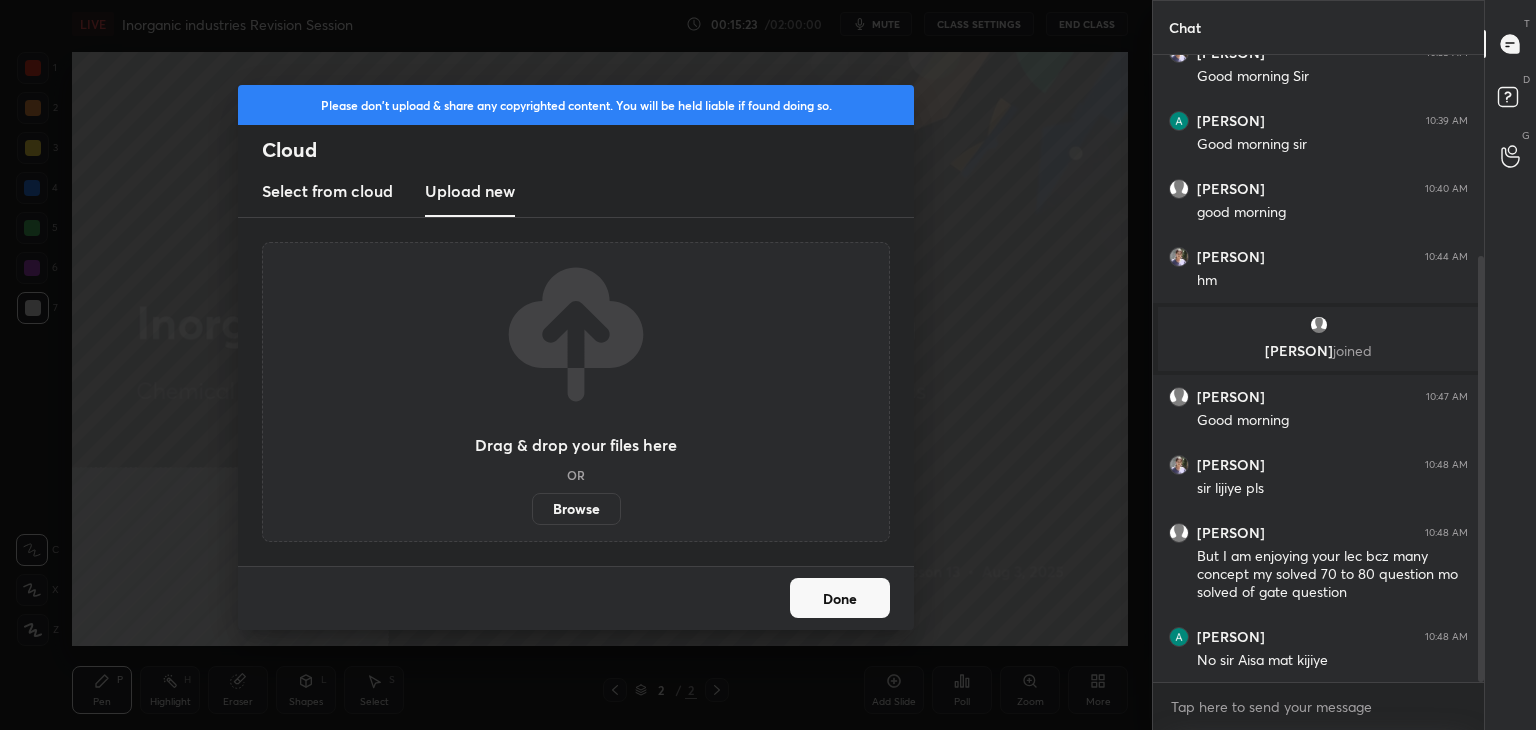 click on "Browse" at bounding box center [576, 509] 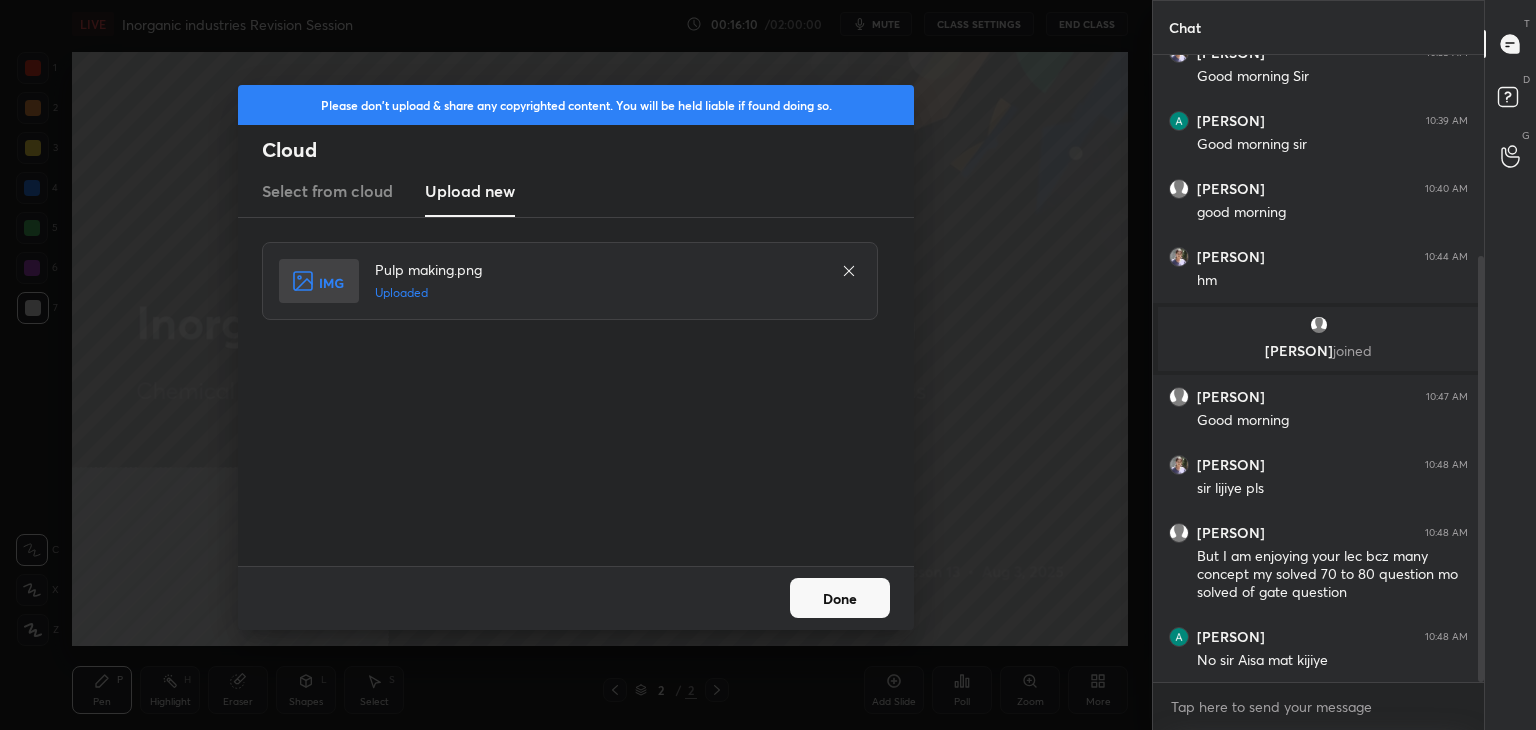 click on "Done" at bounding box center [840, 598] 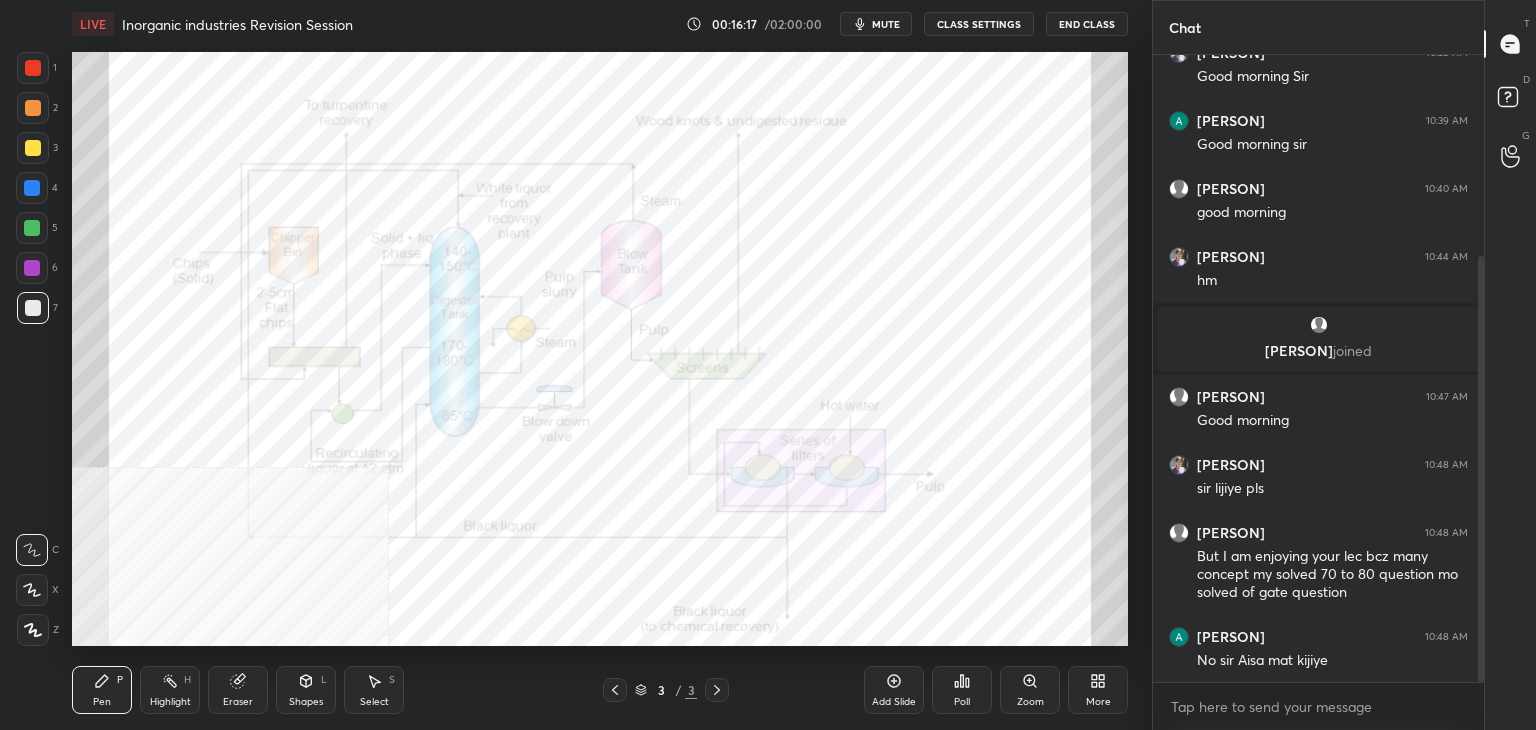 click 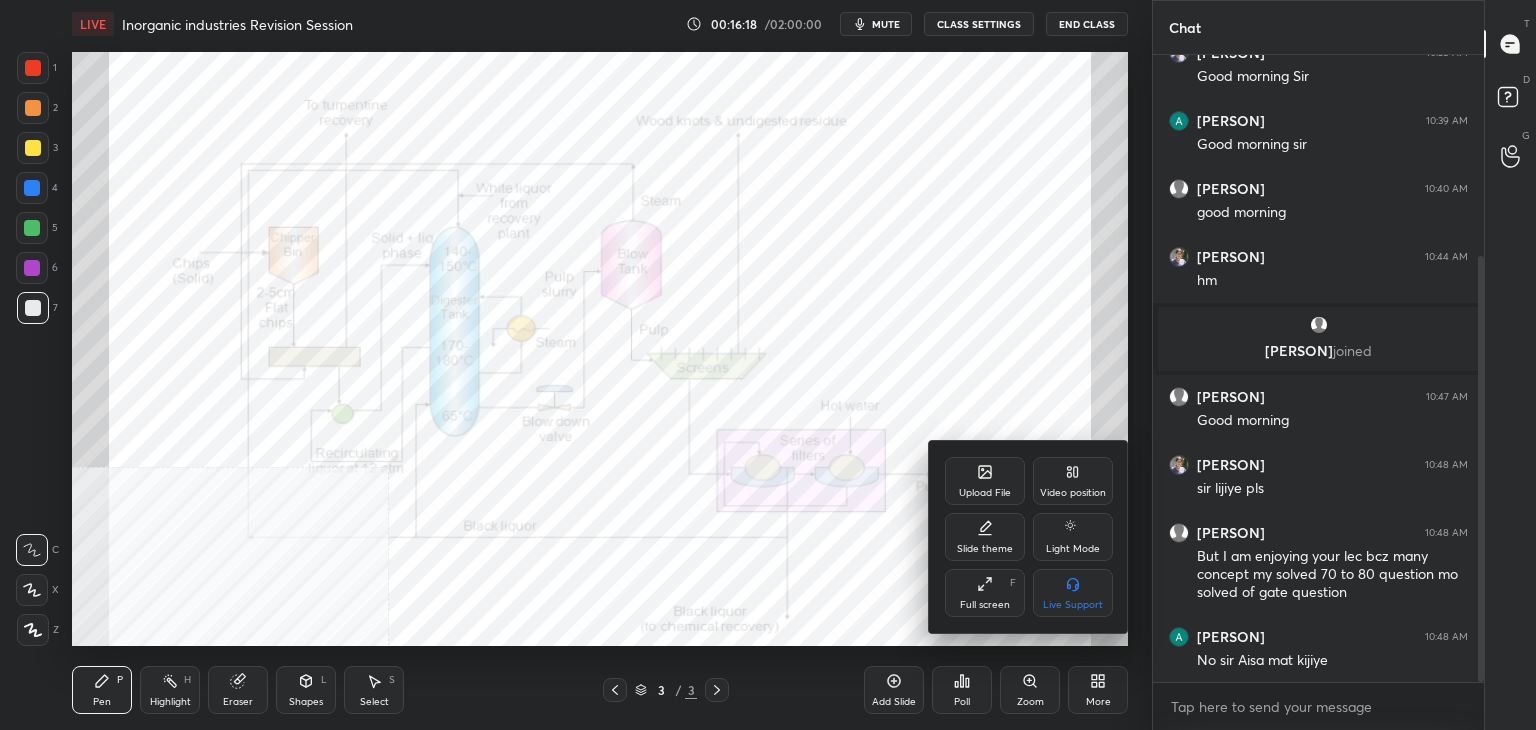 click 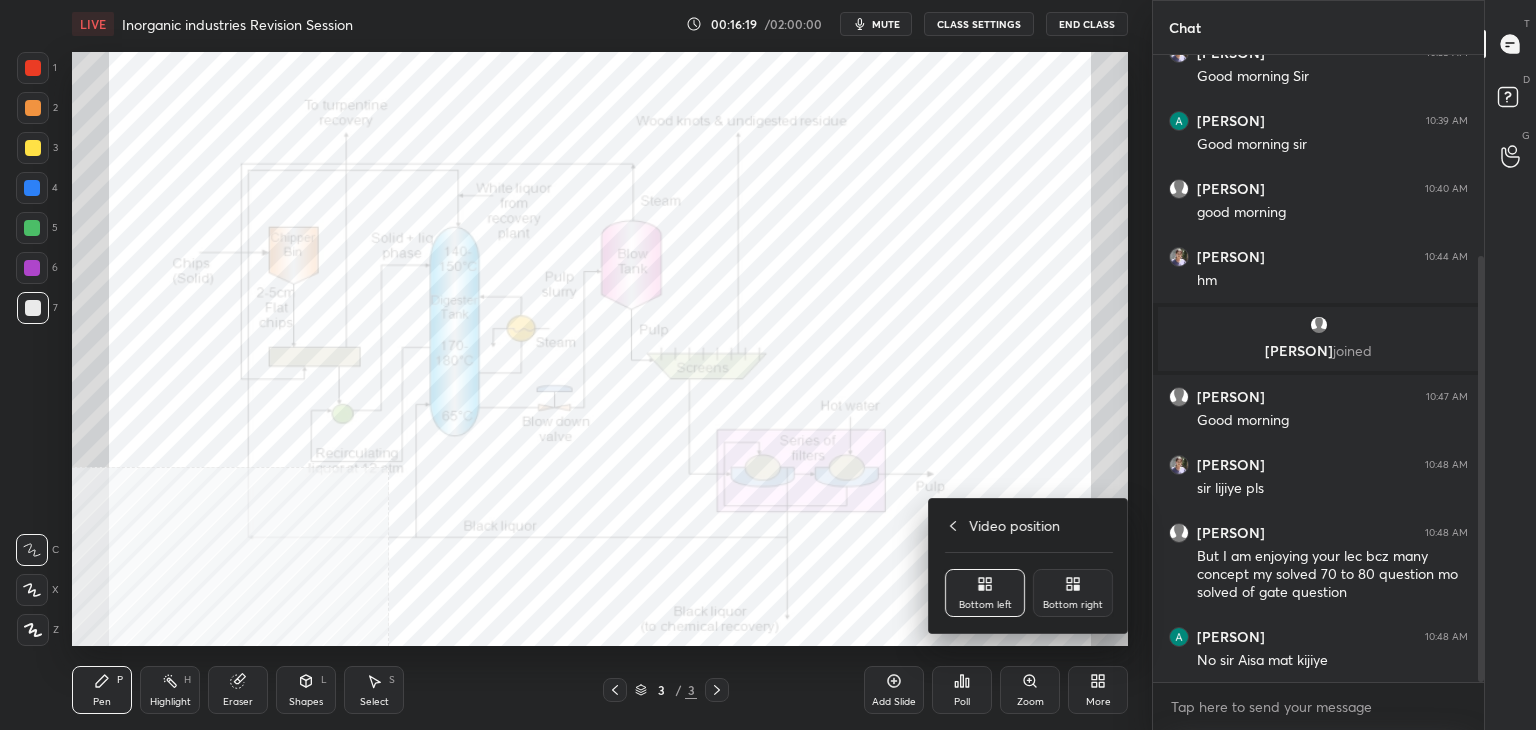 click 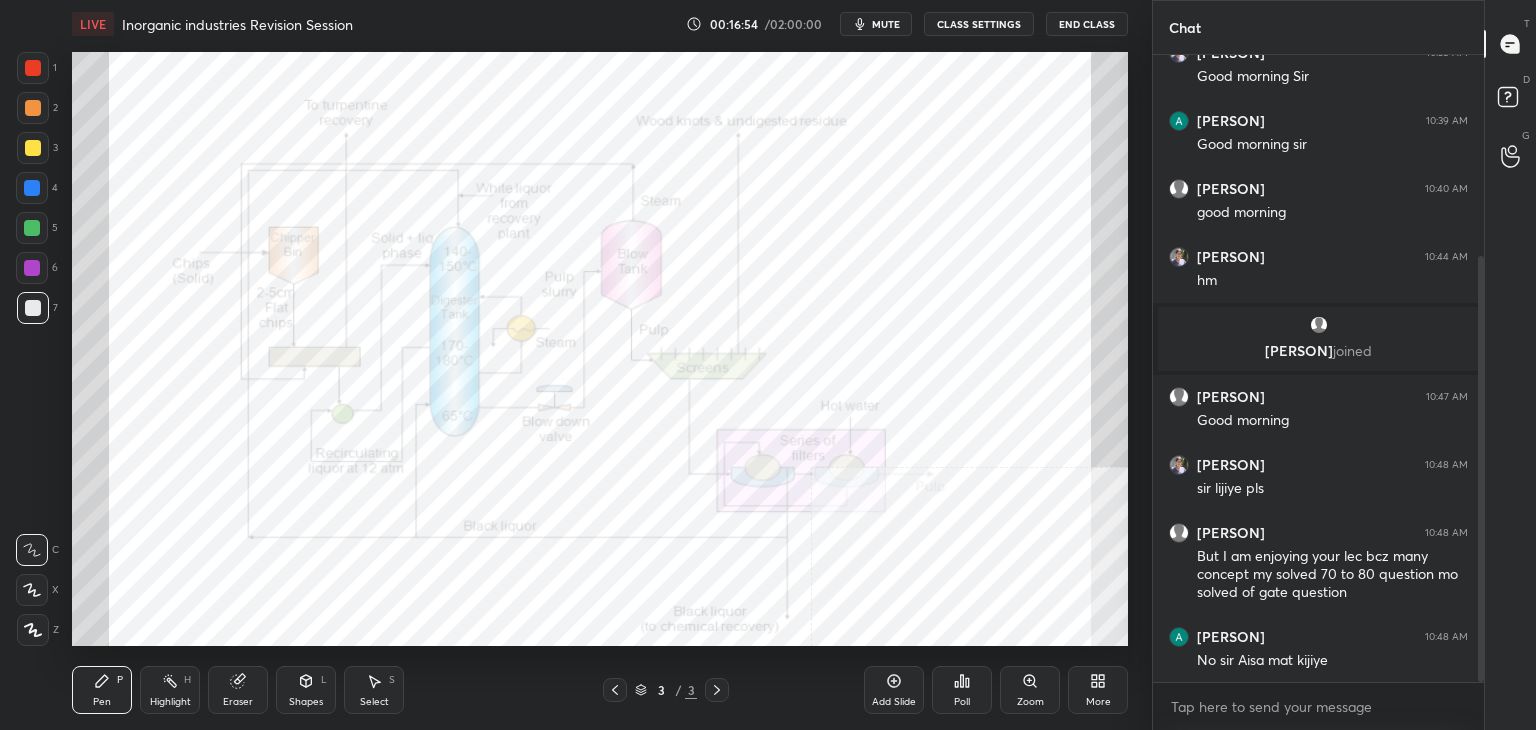 click at bounding box center (33, 68) 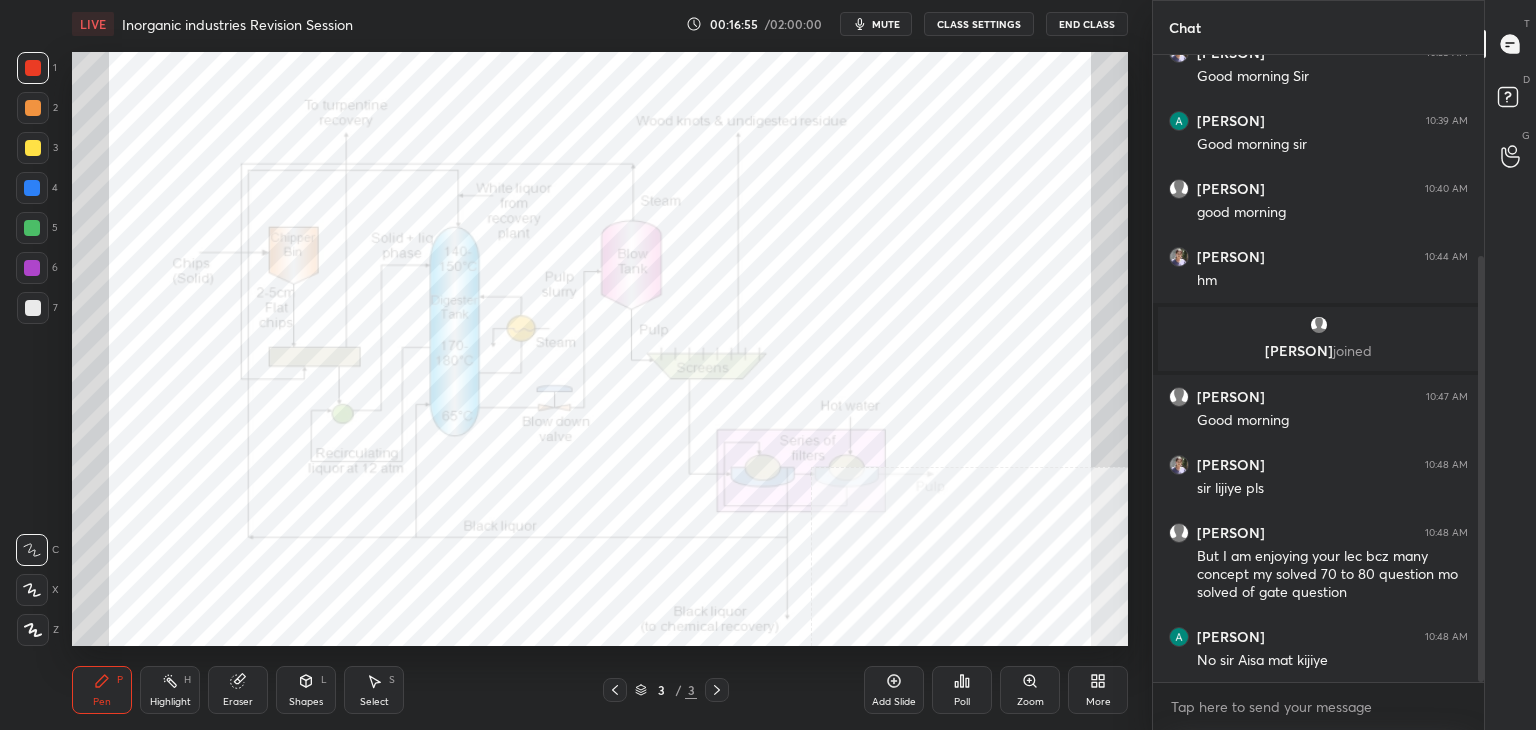 click 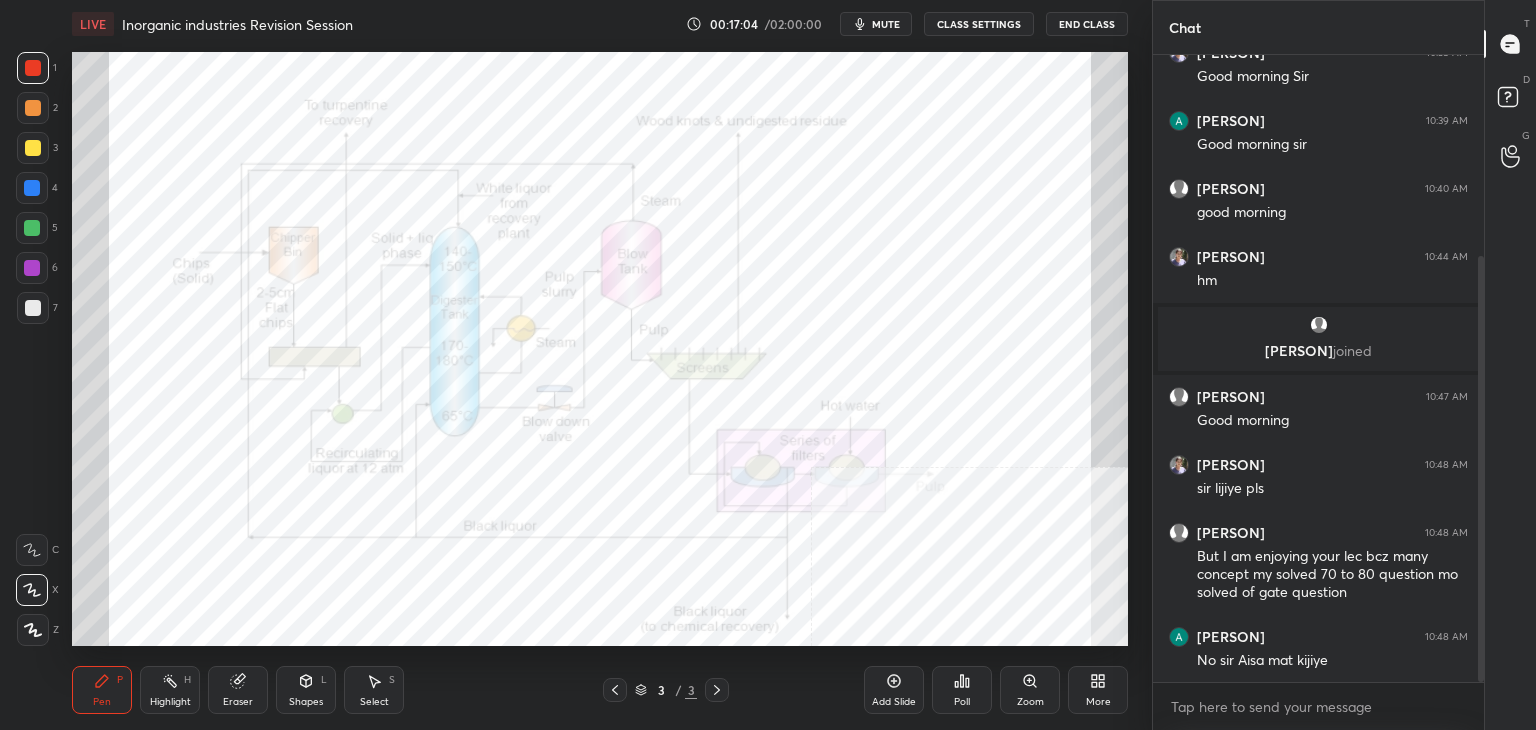 click on "Shapes" at bounding box center (306, 702) 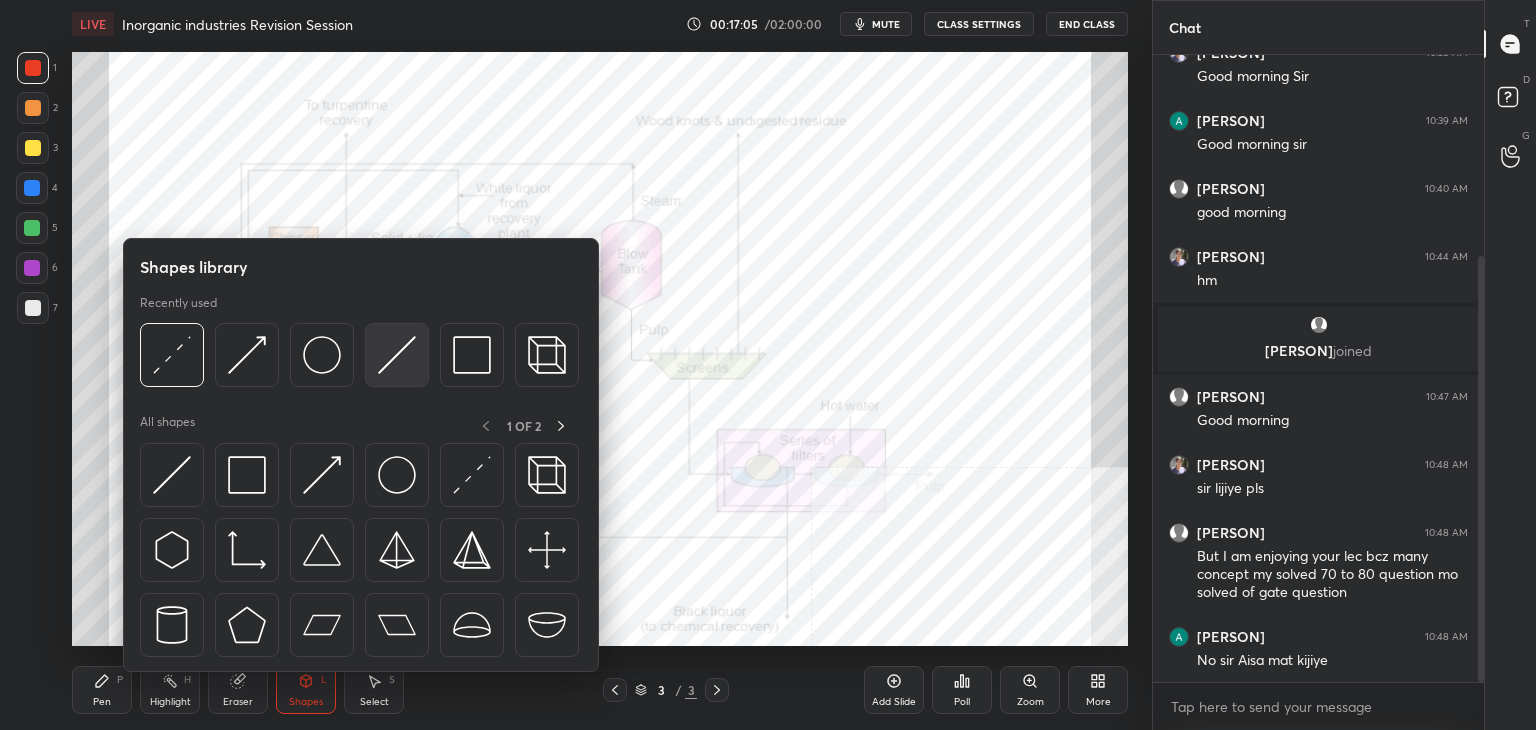 click at bounding box center (397, 355) 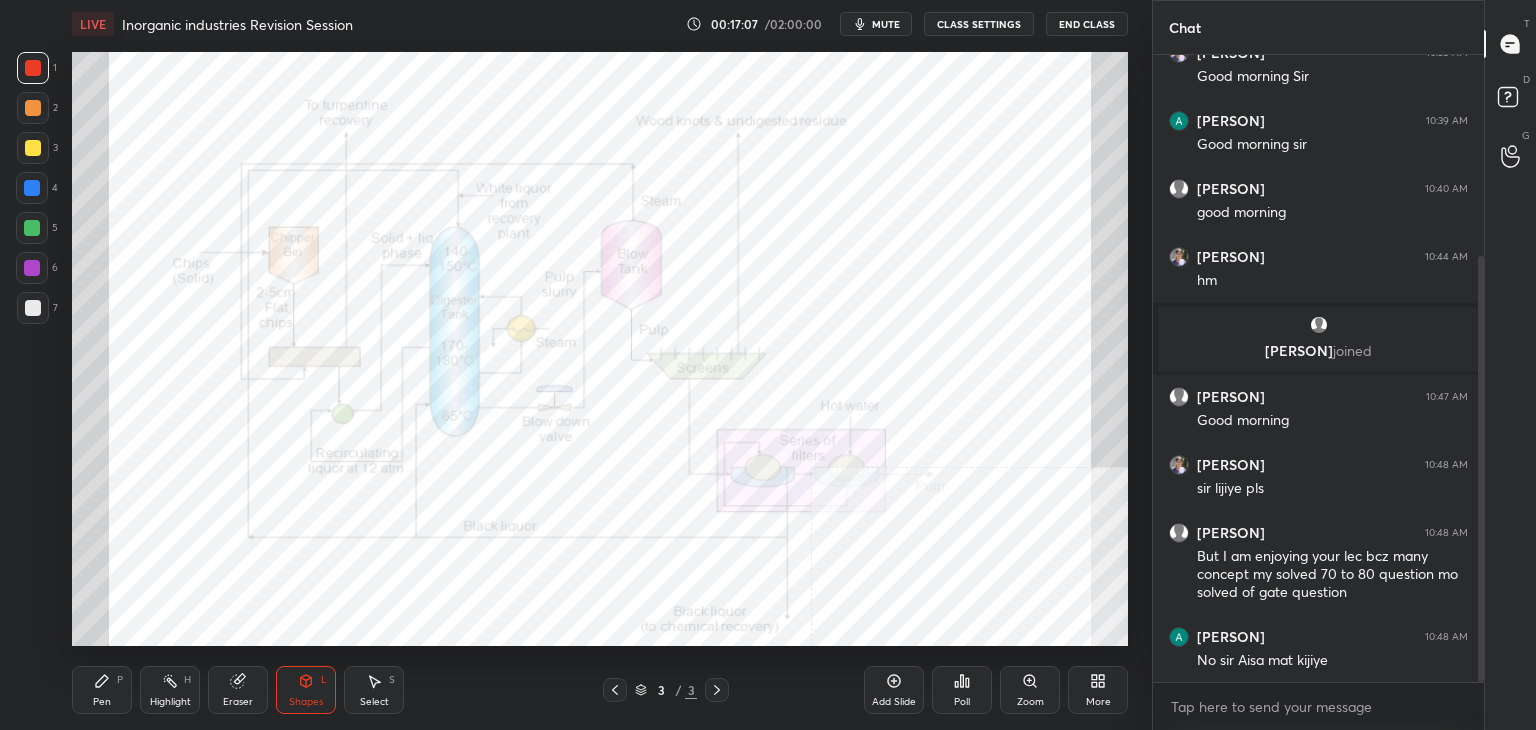 click on "Pen" at bounding box center (102, 702) 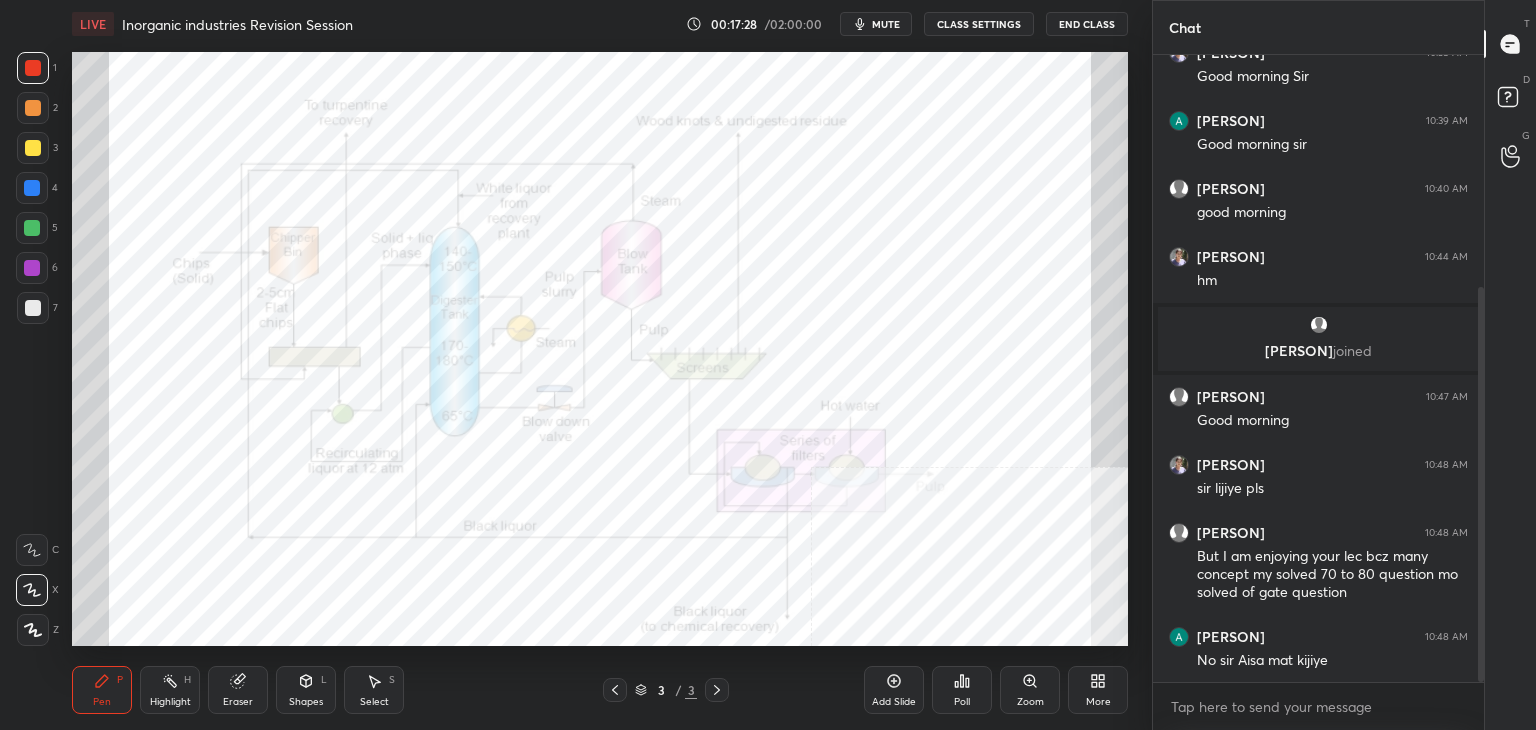 scroll, scrollTop: 368, scrollLeft: 0, axis: vertical 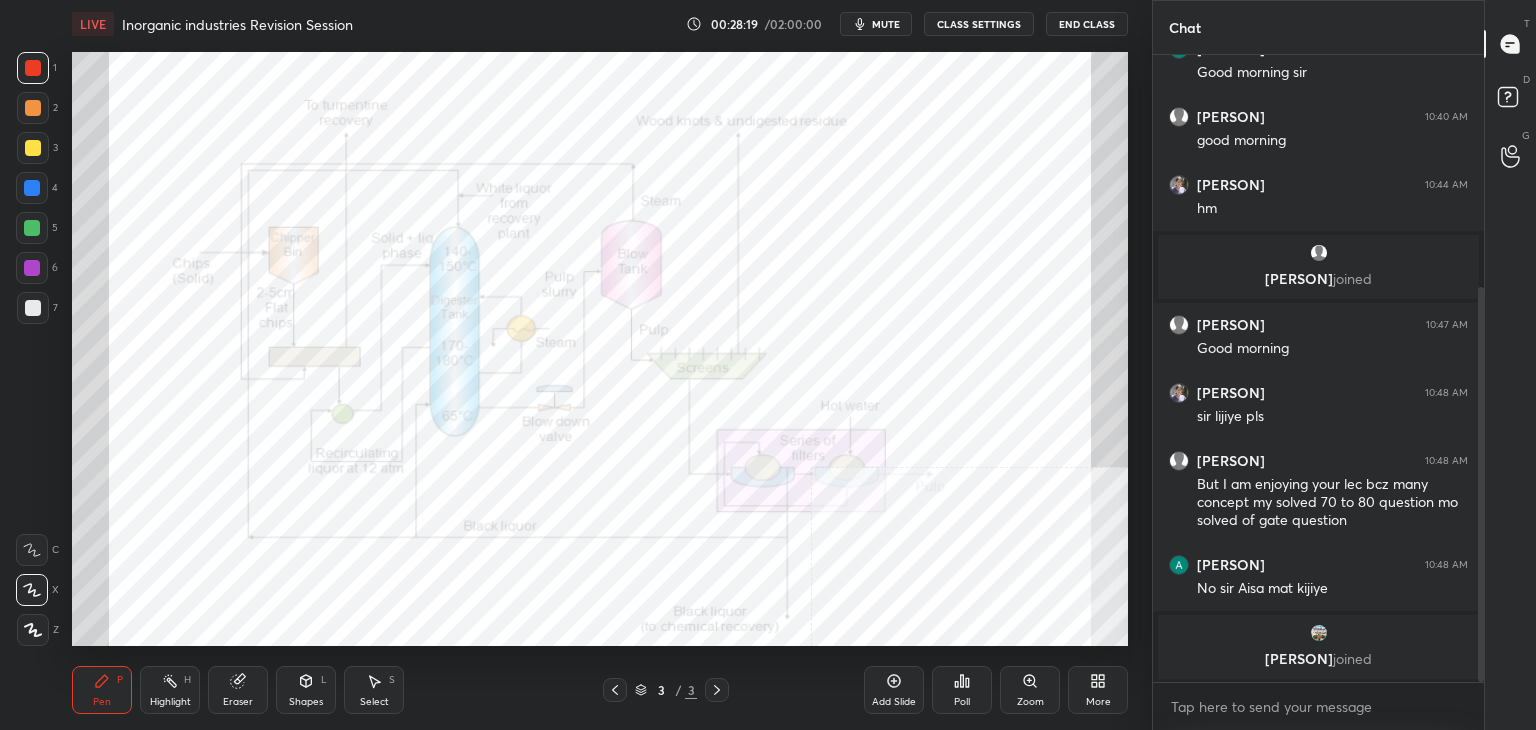 click on "Zoom" at bounding box center [1030, 690] 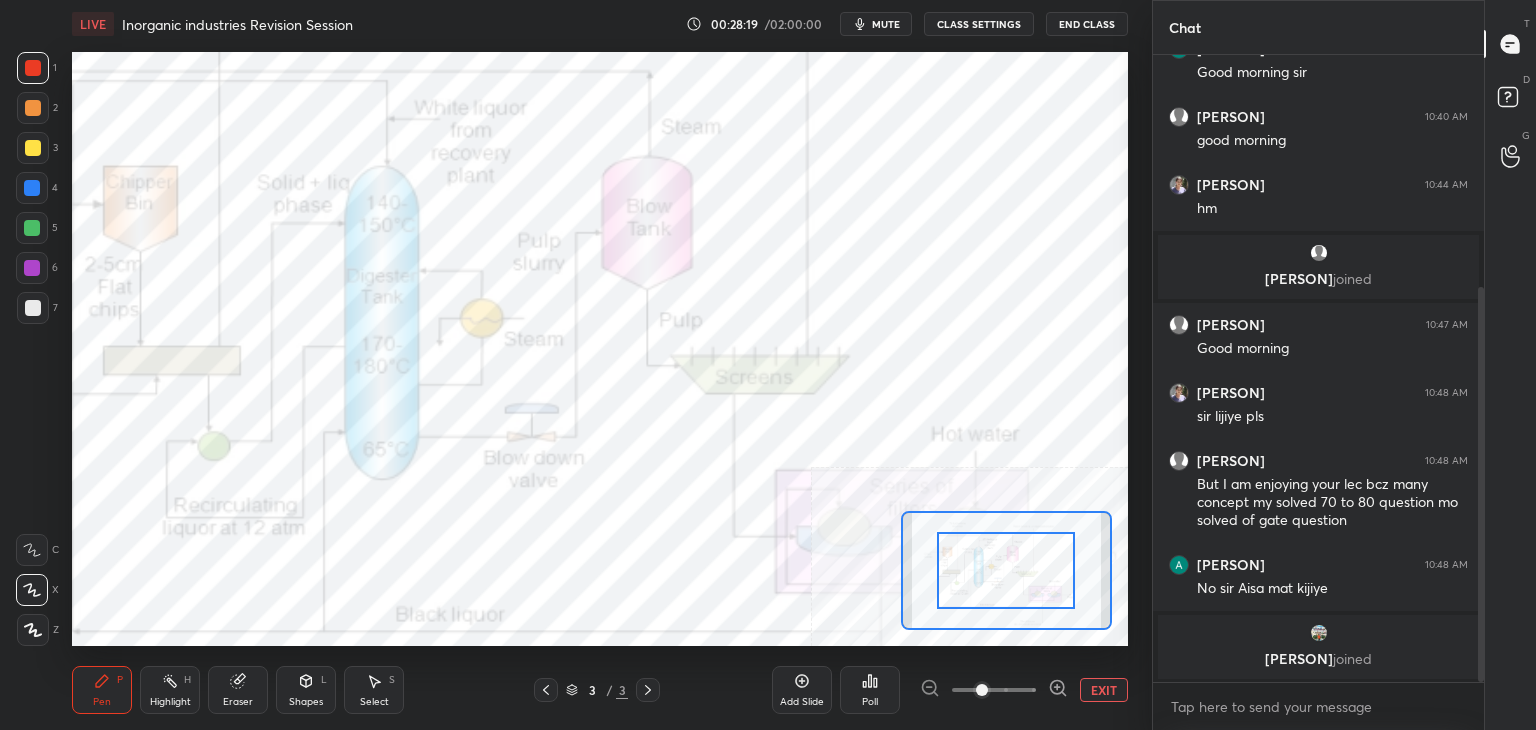 click 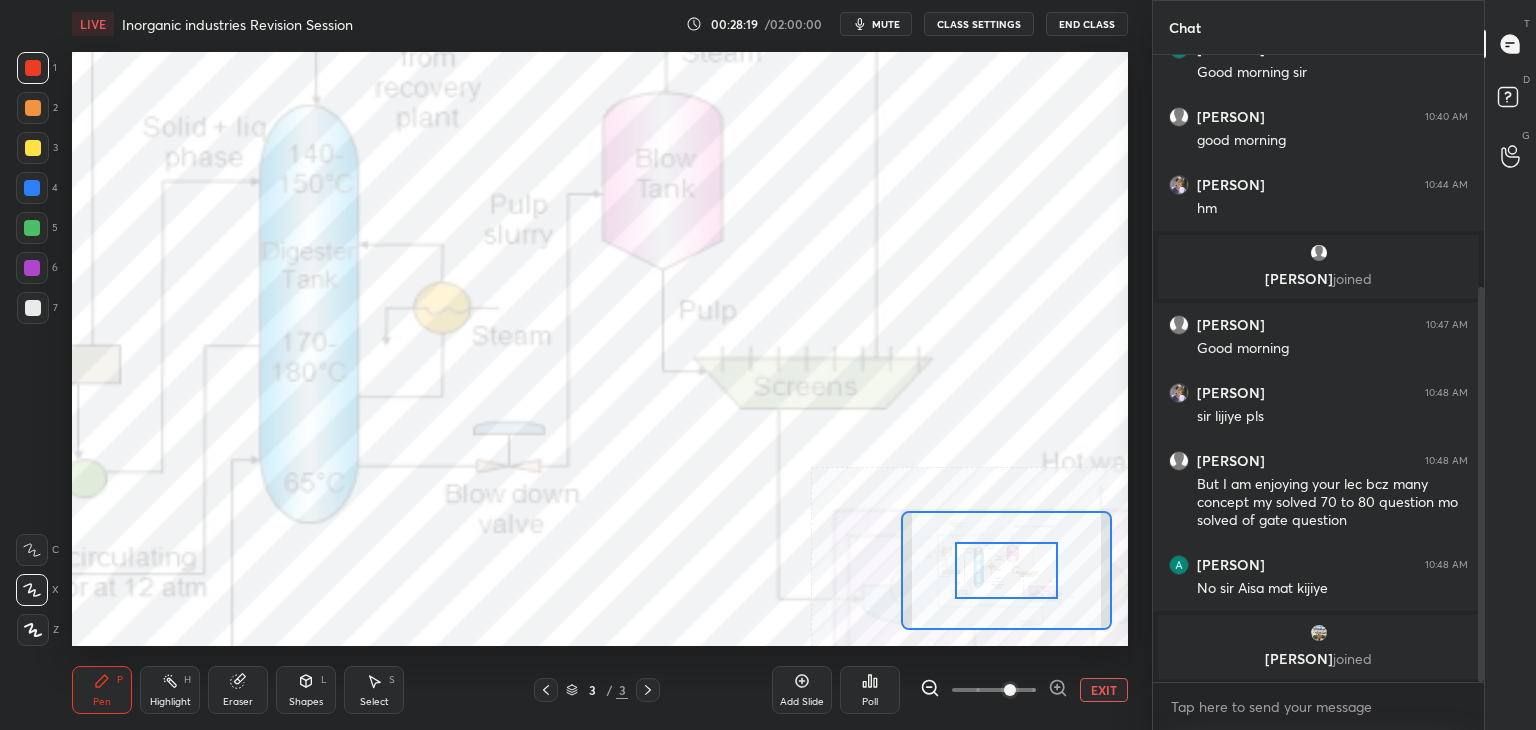 click 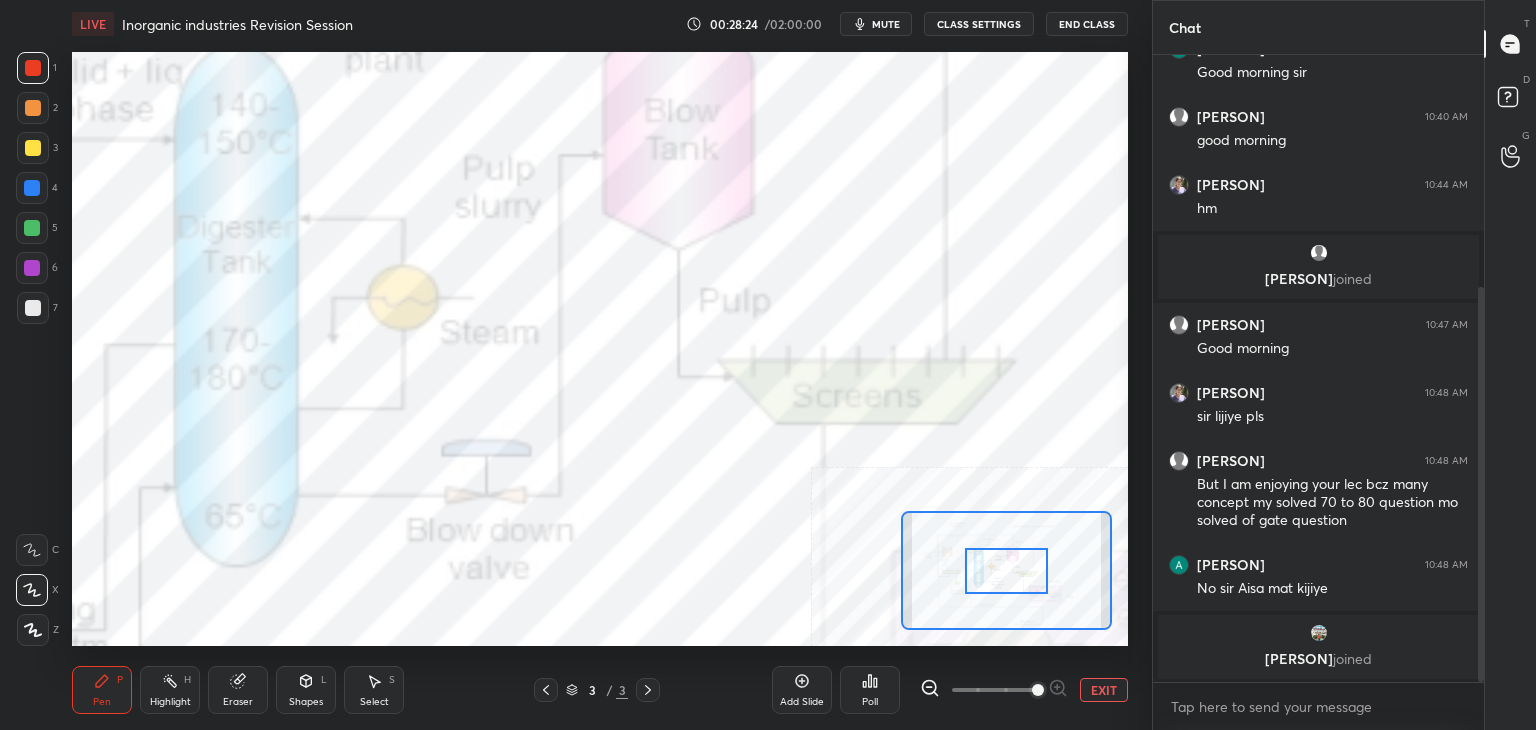 click at bounding box center (32, 550) 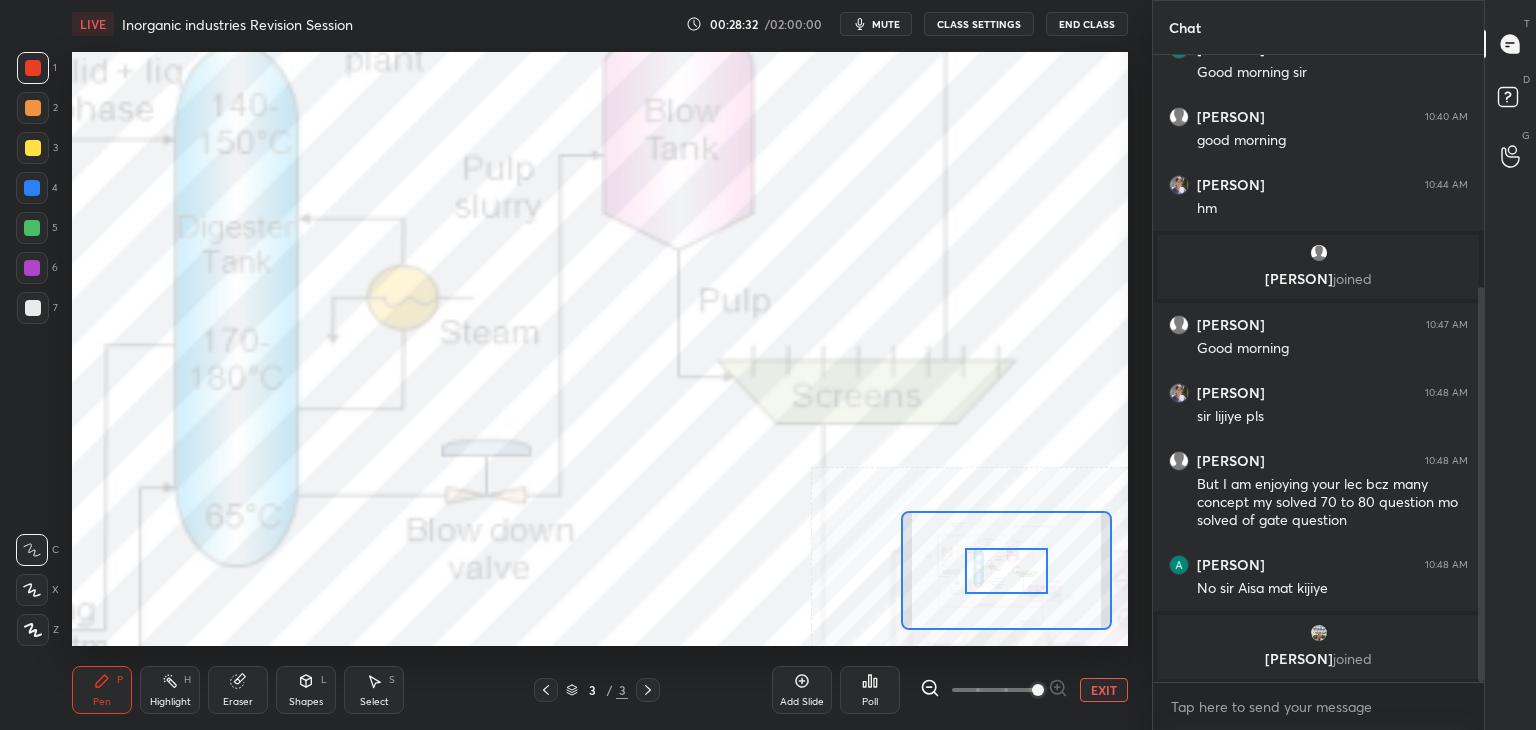 click on "EXIT" at bounding box center (1104, 690) 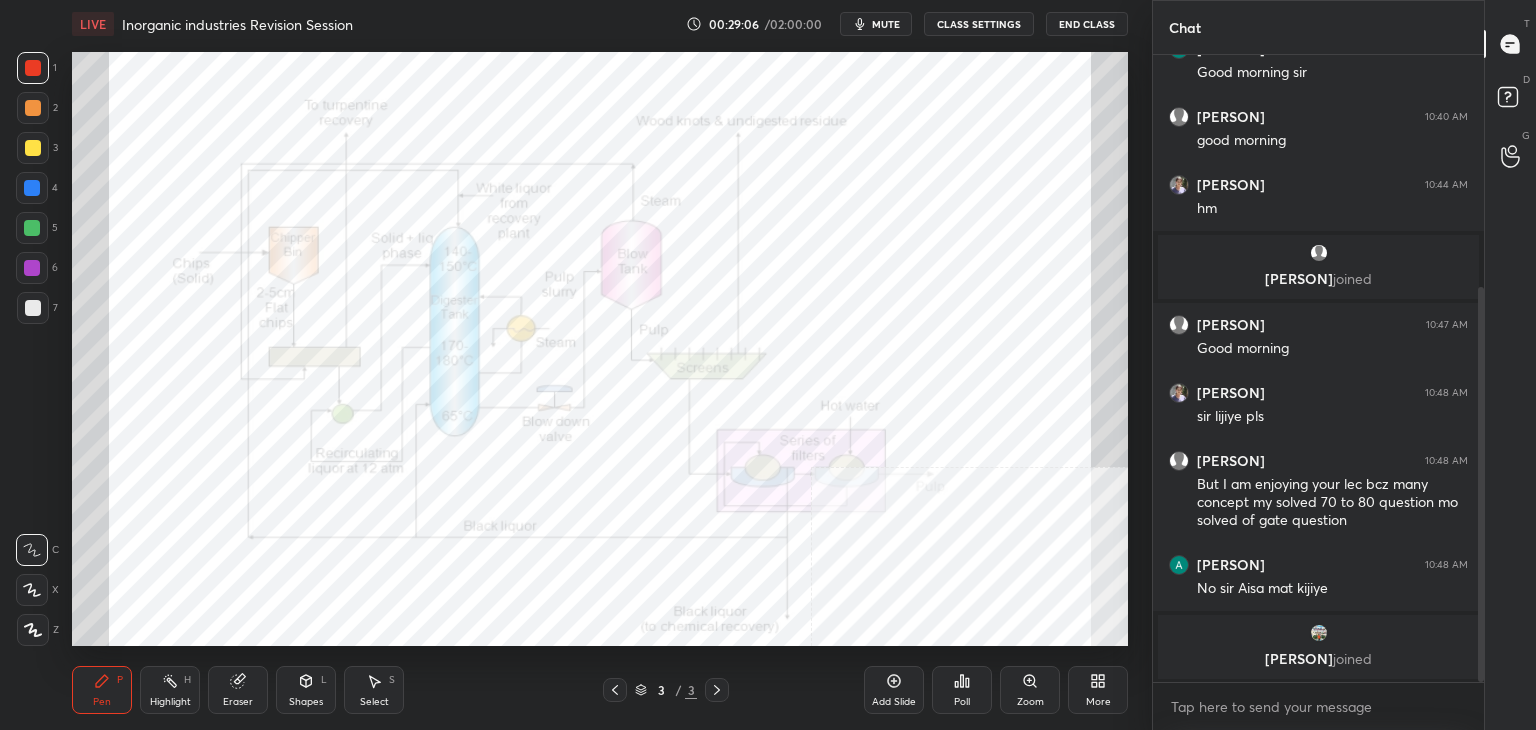 click on "More" at bounding box center [1098, 702] 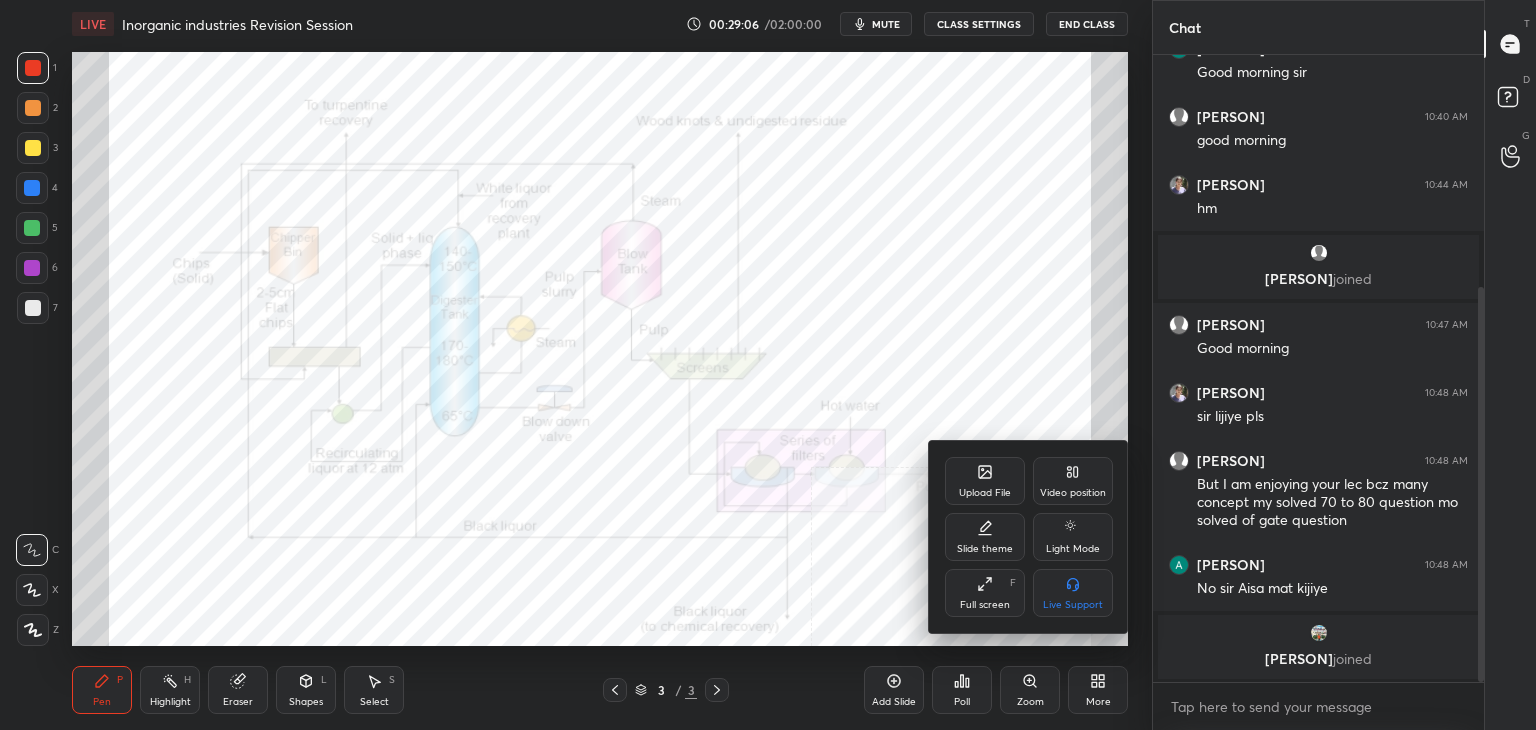 click on "Upload File" at bounding box center [985, 493] 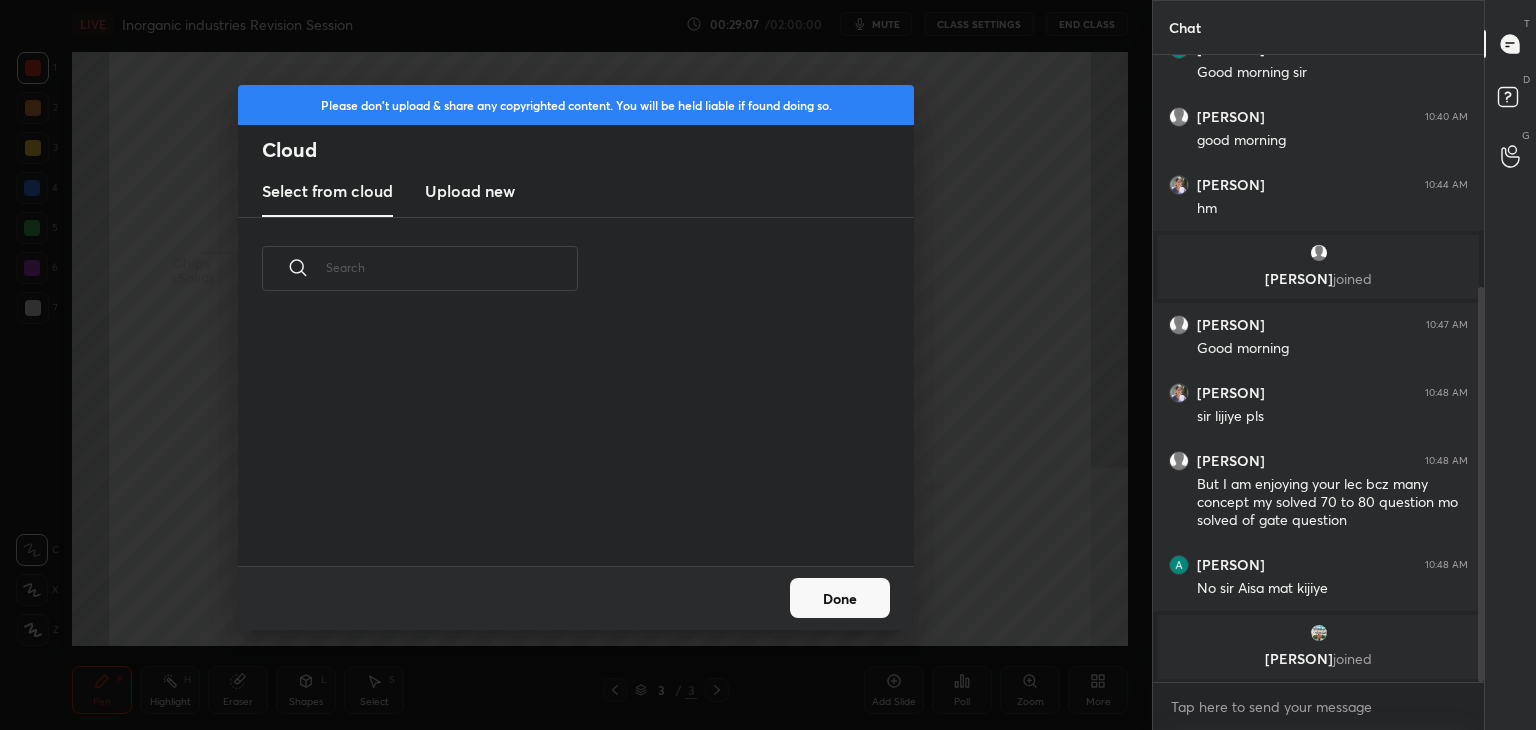 scroll, scrollTop: 5, scrollLeft: 10, axis: both 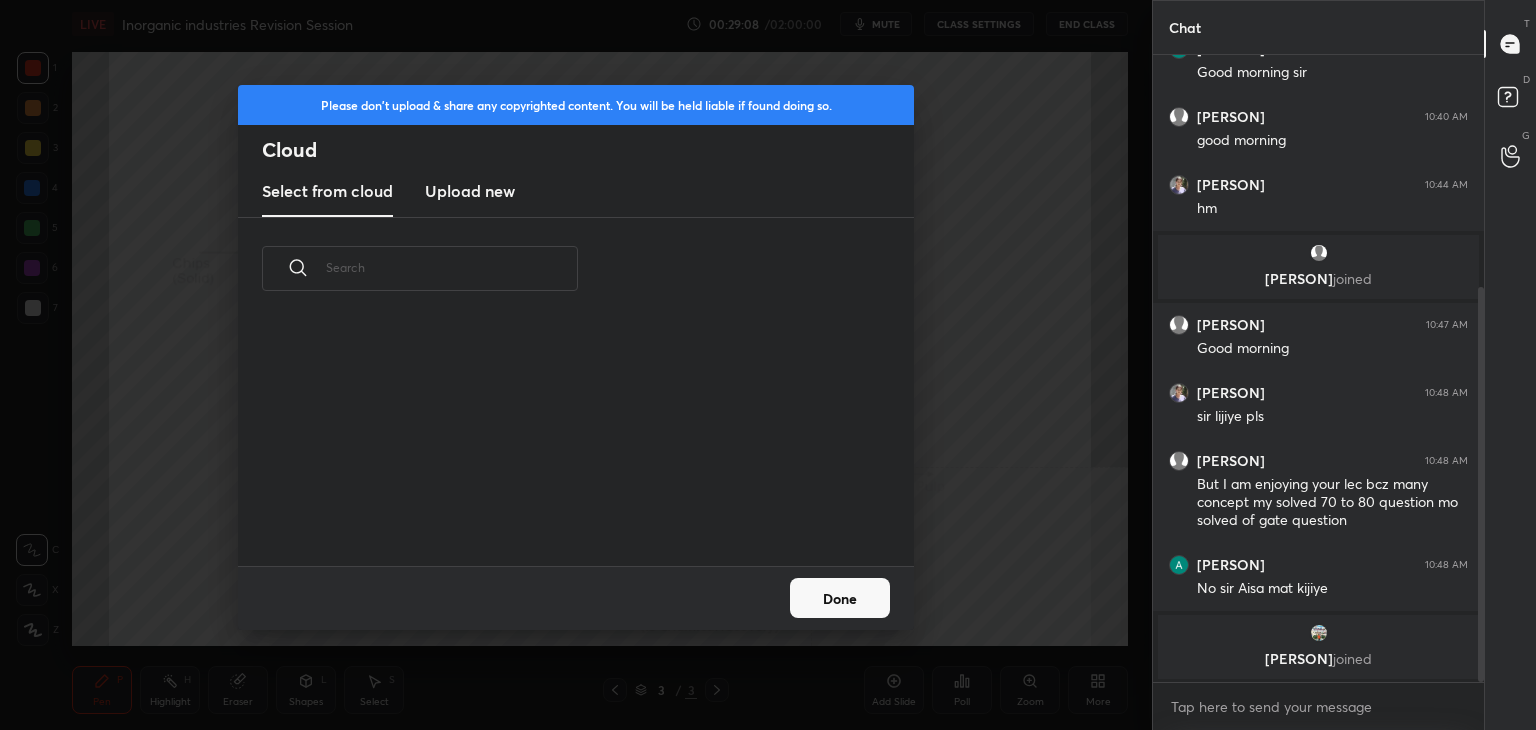 click on "Upload new" at bounding box center (470, 192) 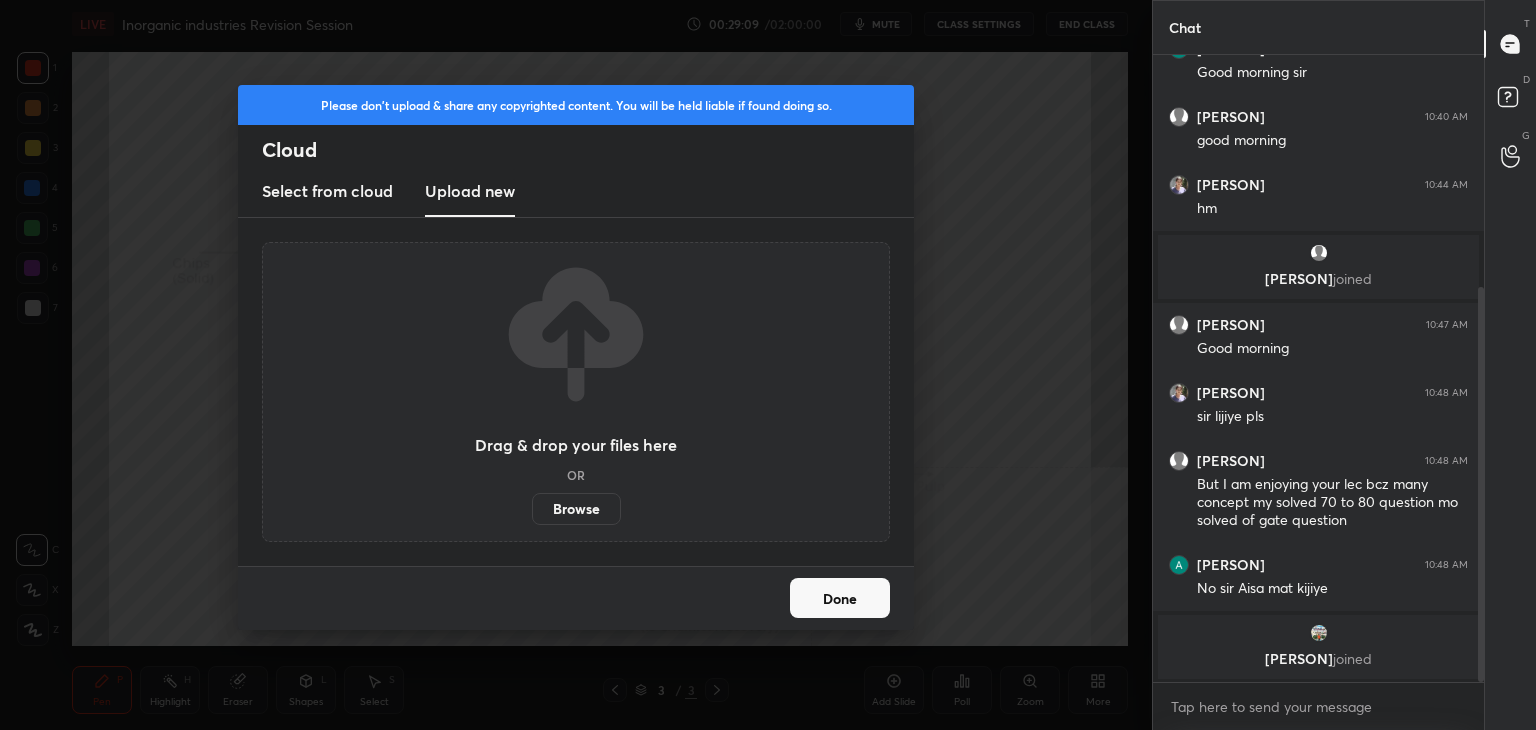 click on "Browse" at bounding box center (576, 509) 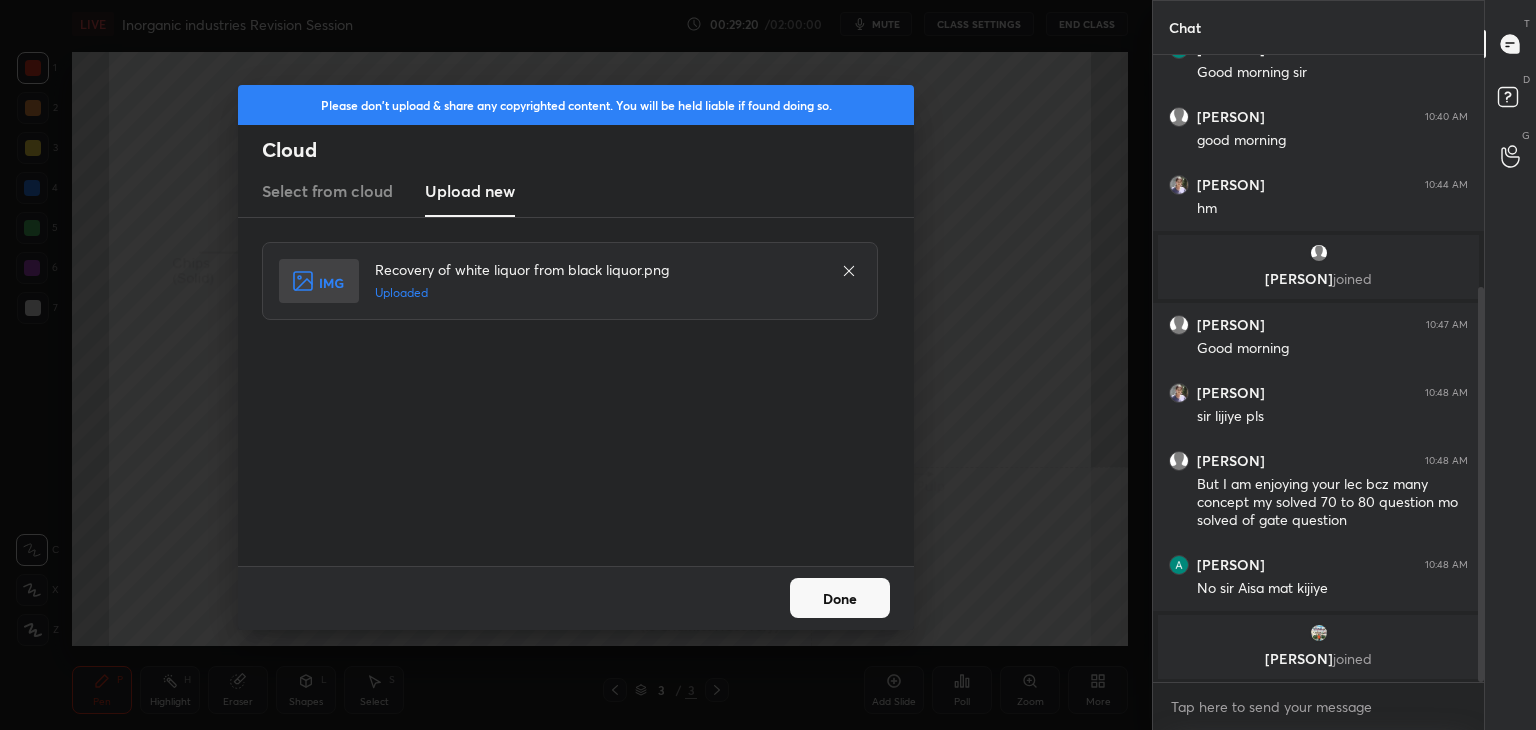 click on "Done" at bounding box center (840, 598) 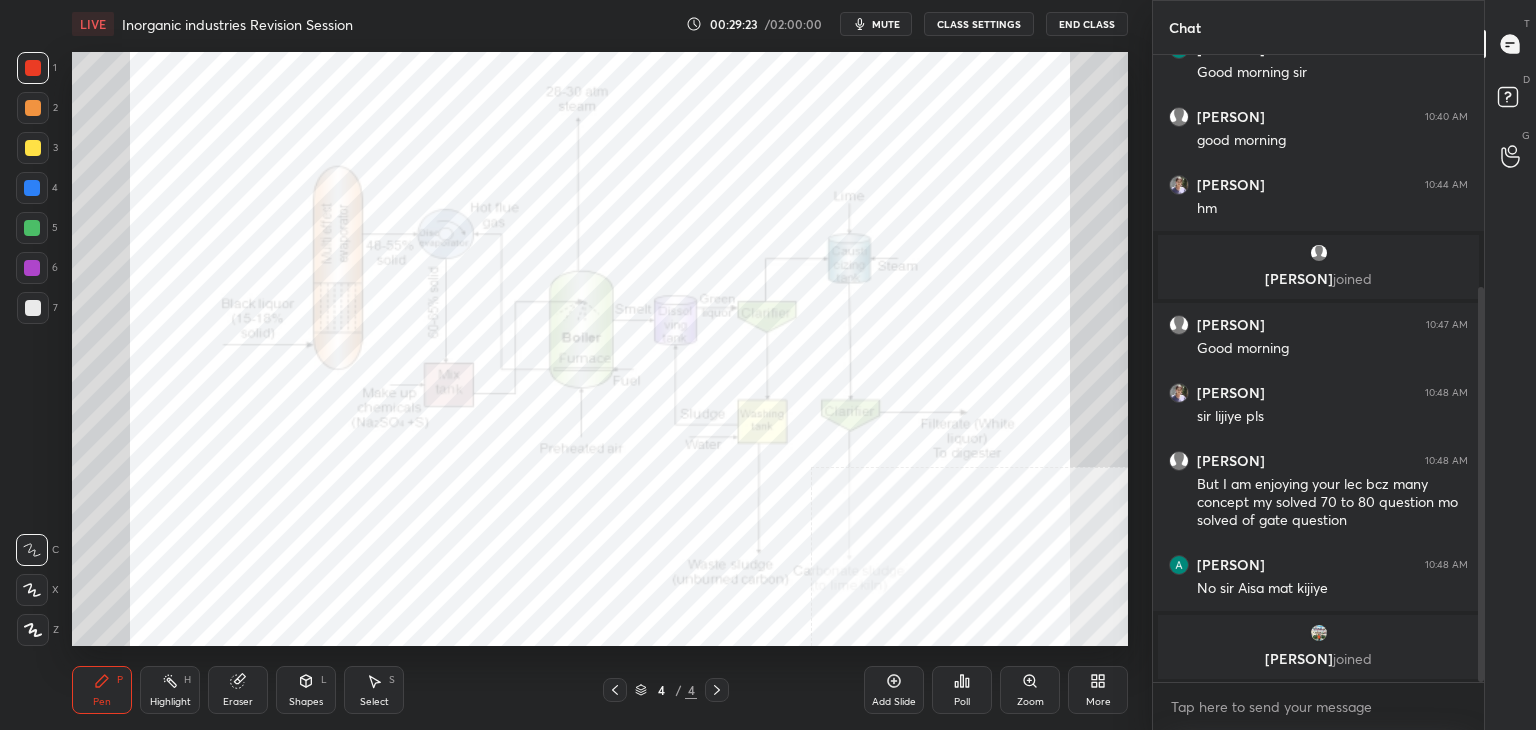 click on "More" at bounding box center (1098, 702) 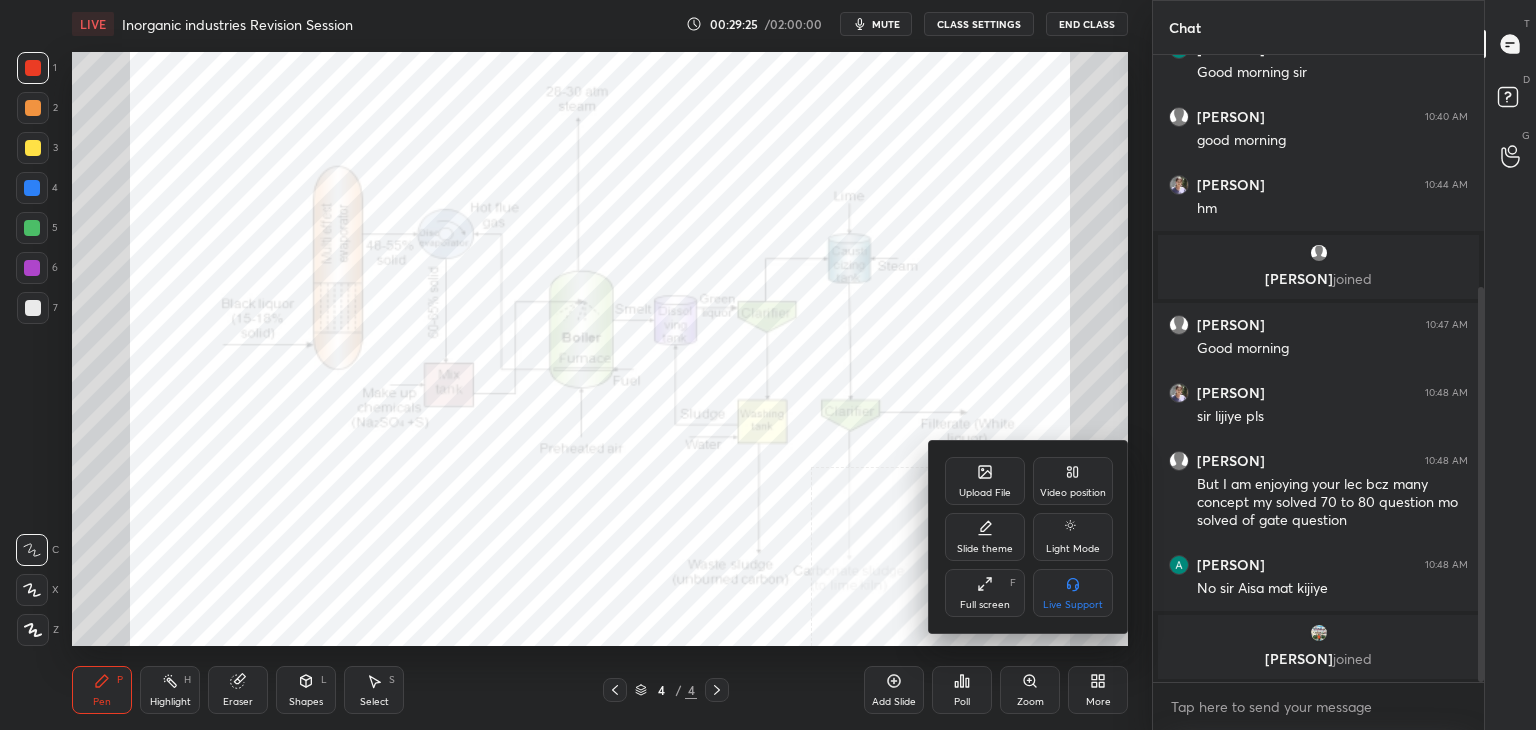 click on "Video position" at bounding box center (1073, 481) 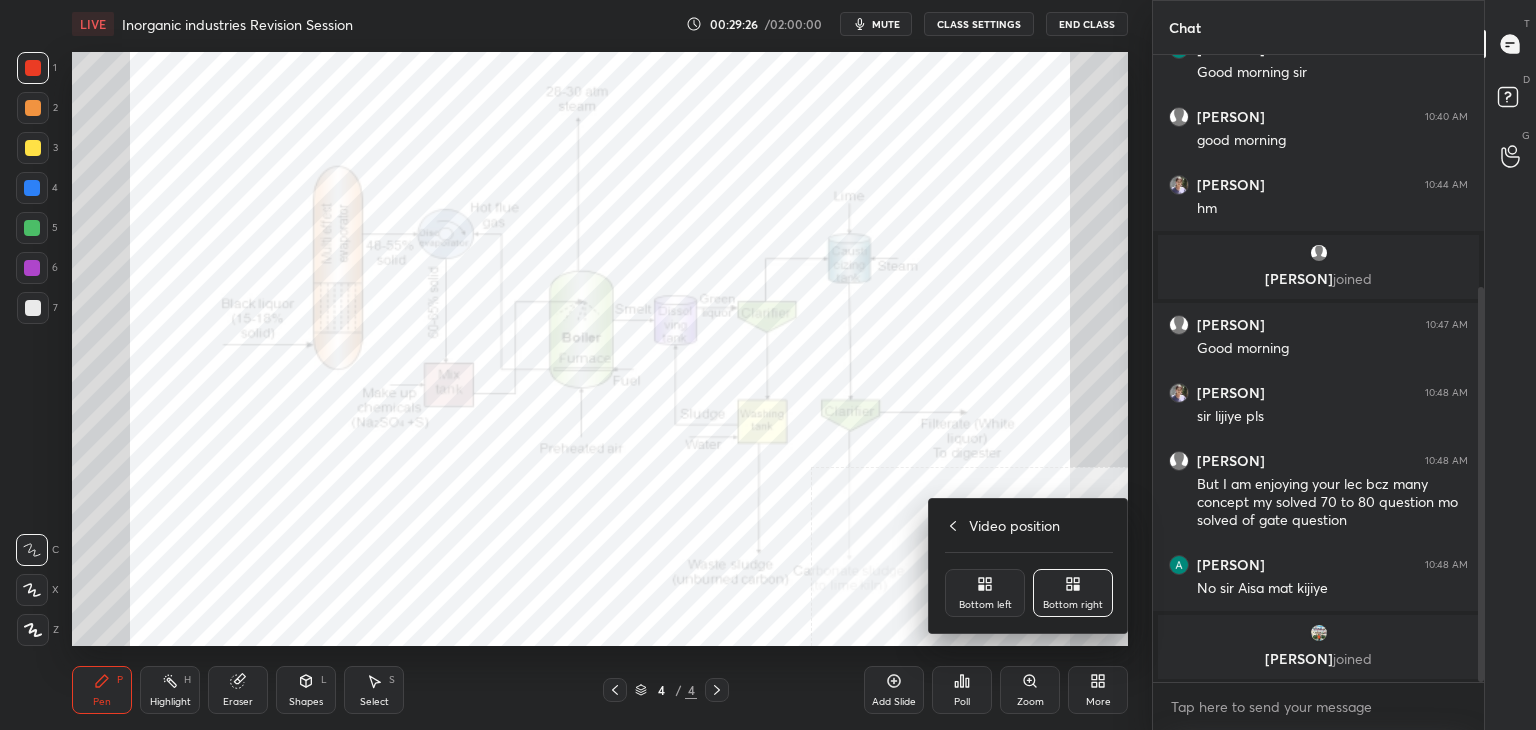 click on "Bottom left" at bounding box center [985, 605] 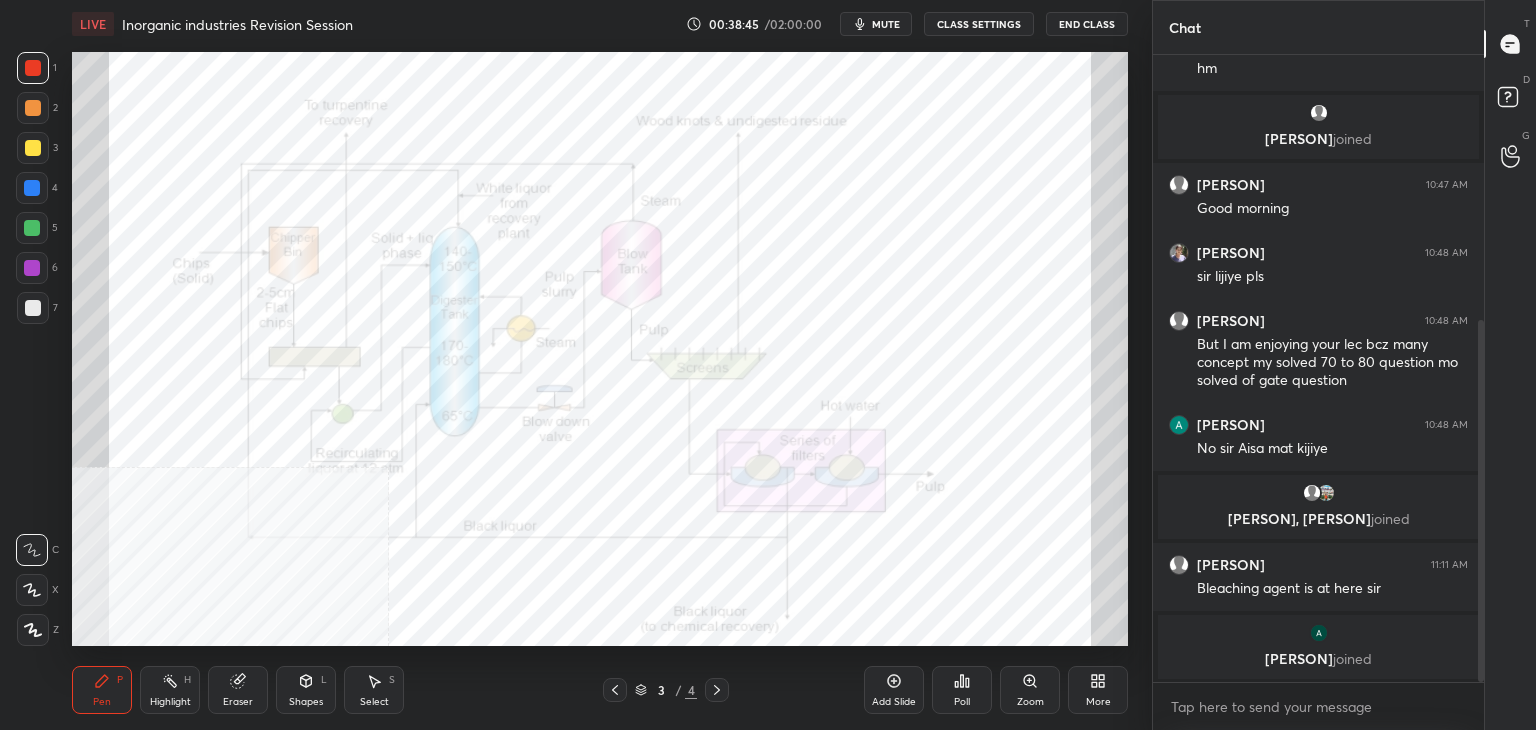 scroll, scrollTop: 486, scrollLeft: 0, axis: vertical 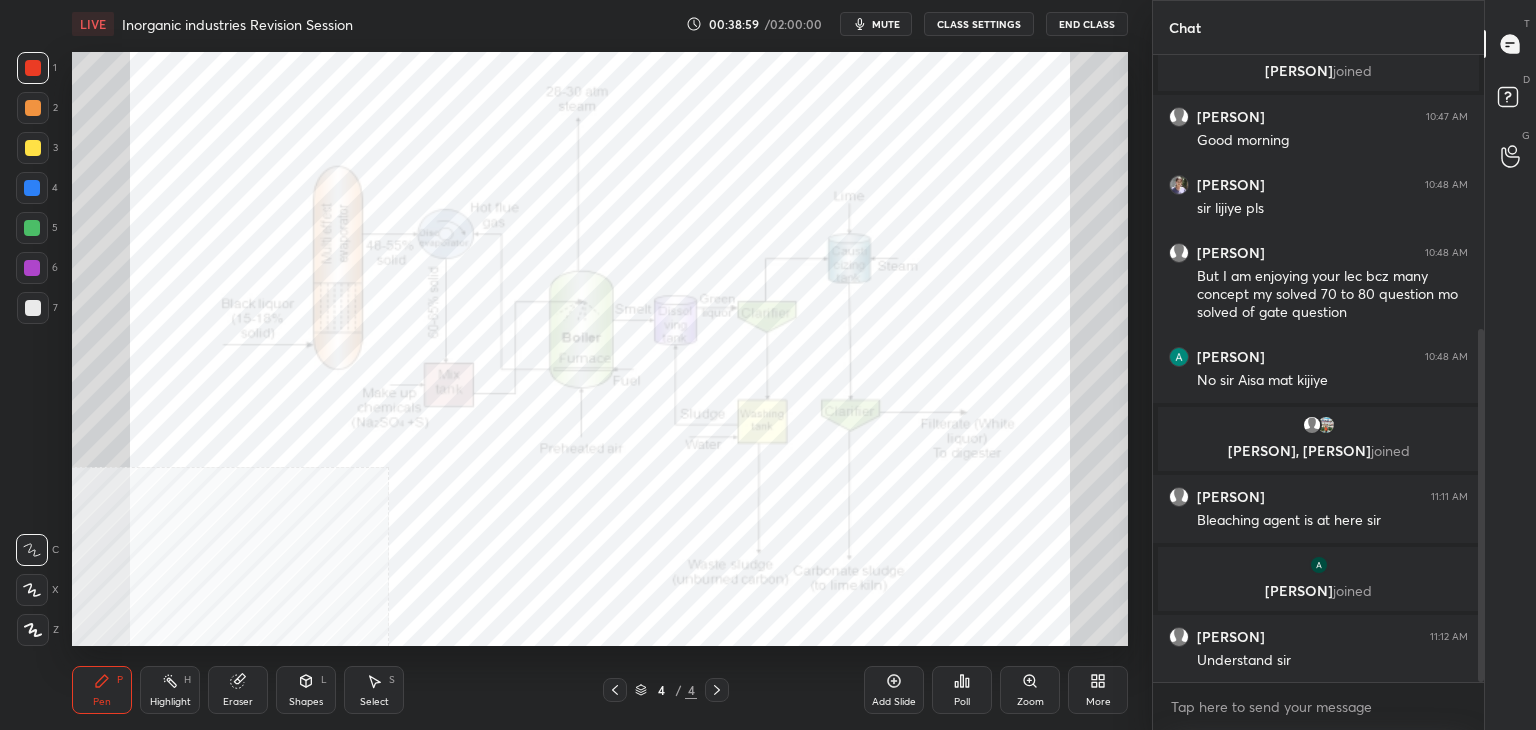 click 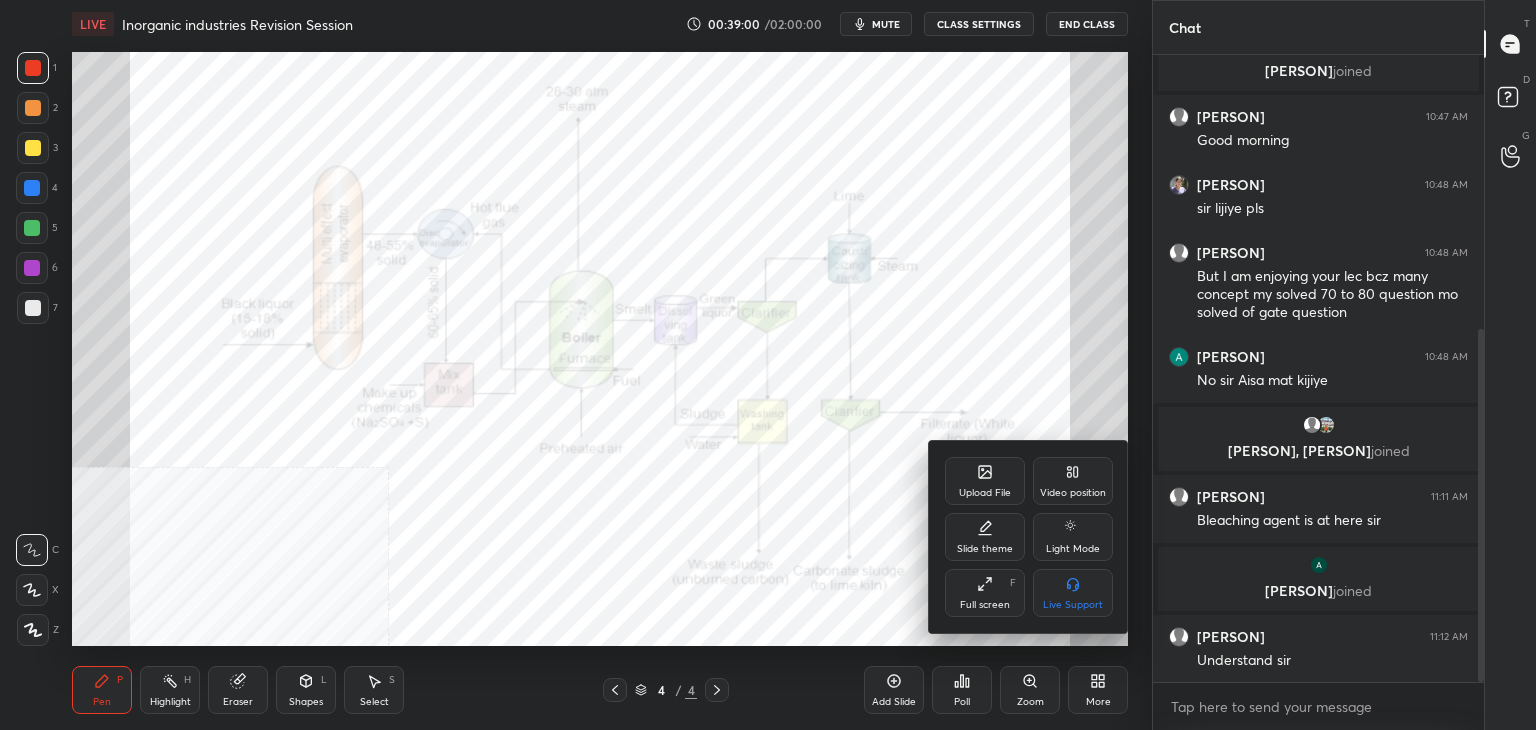 click on "Upload File" at bounding box center (985, 481) 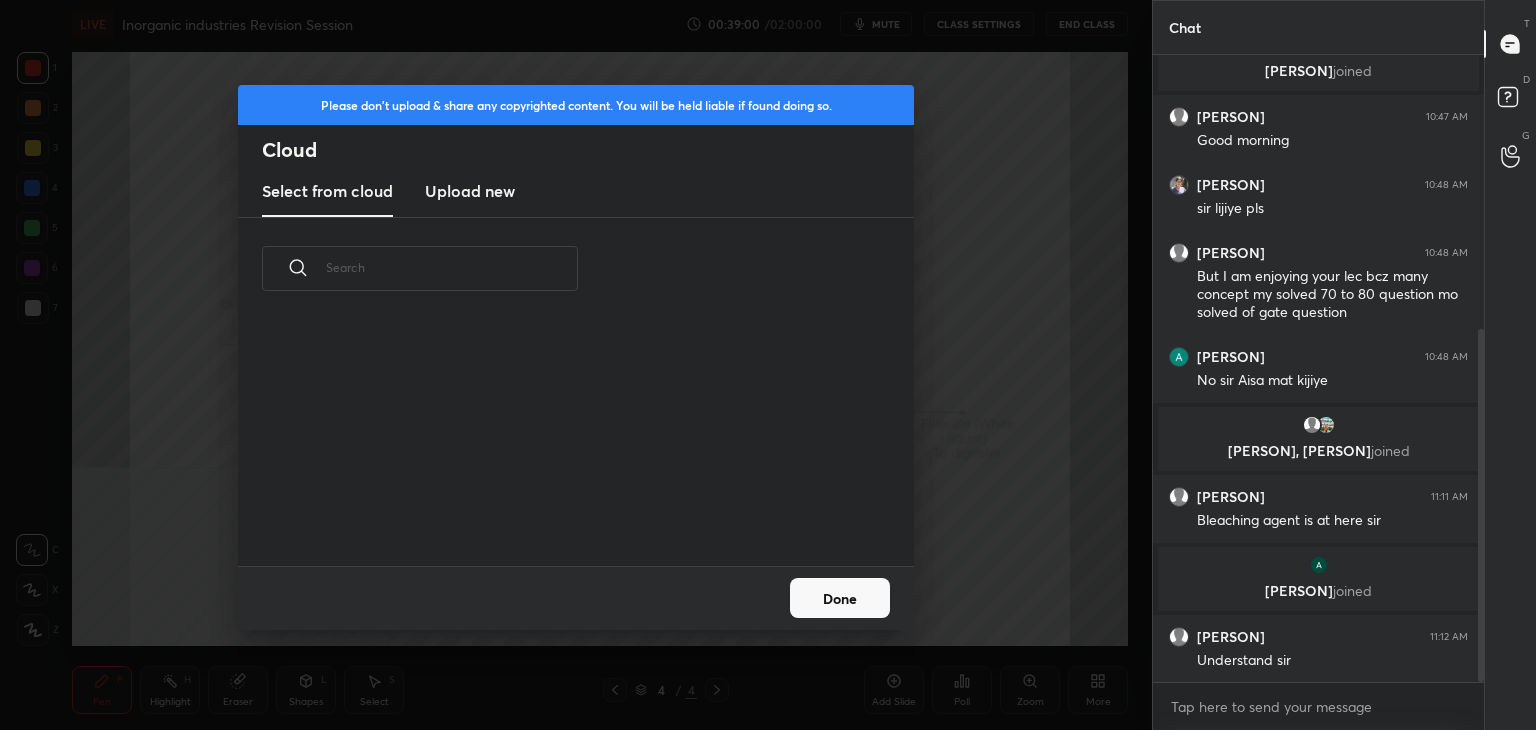 scroll, scrollTop: 5, scrollLeft: 10, axis: both 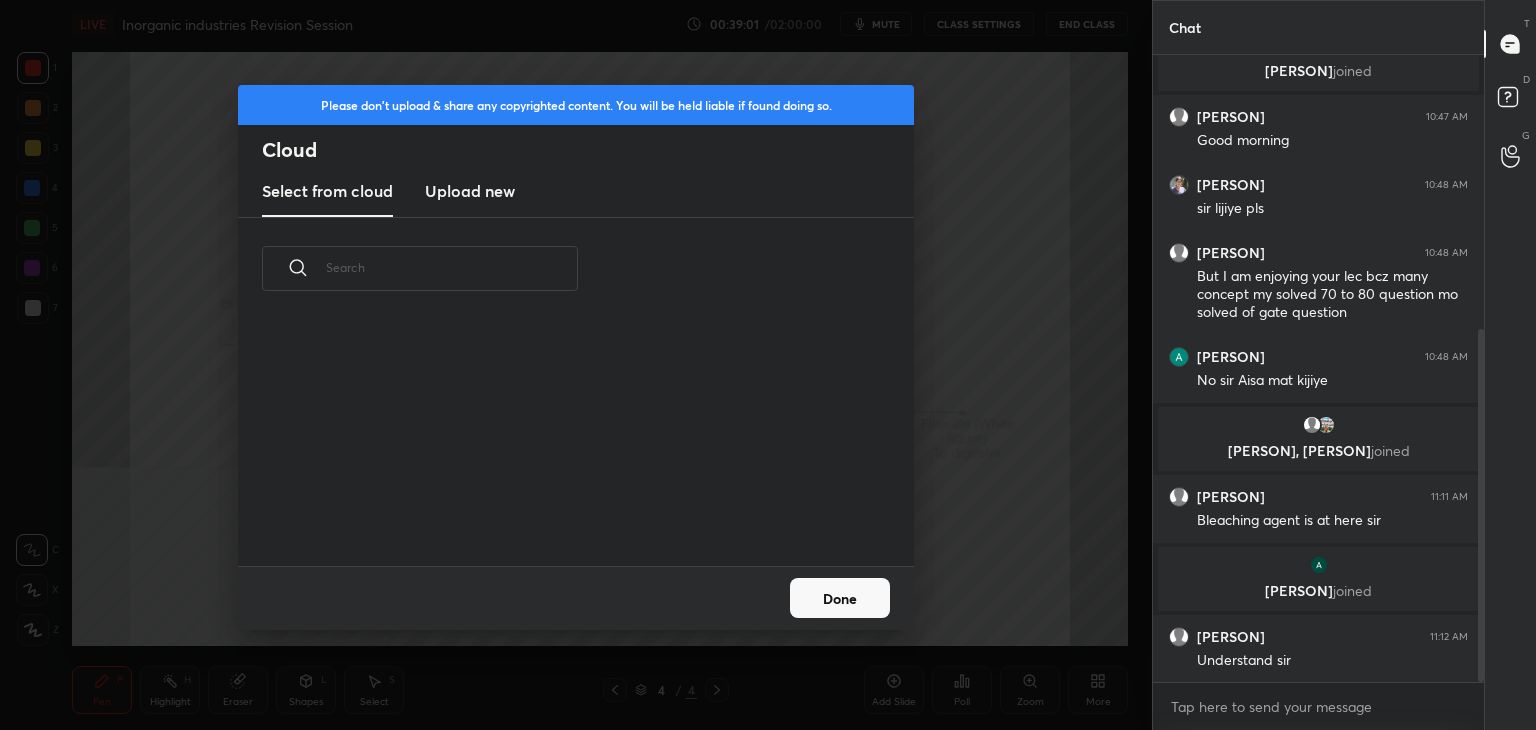 click on "Upload new" at bounding box center (470, 191) 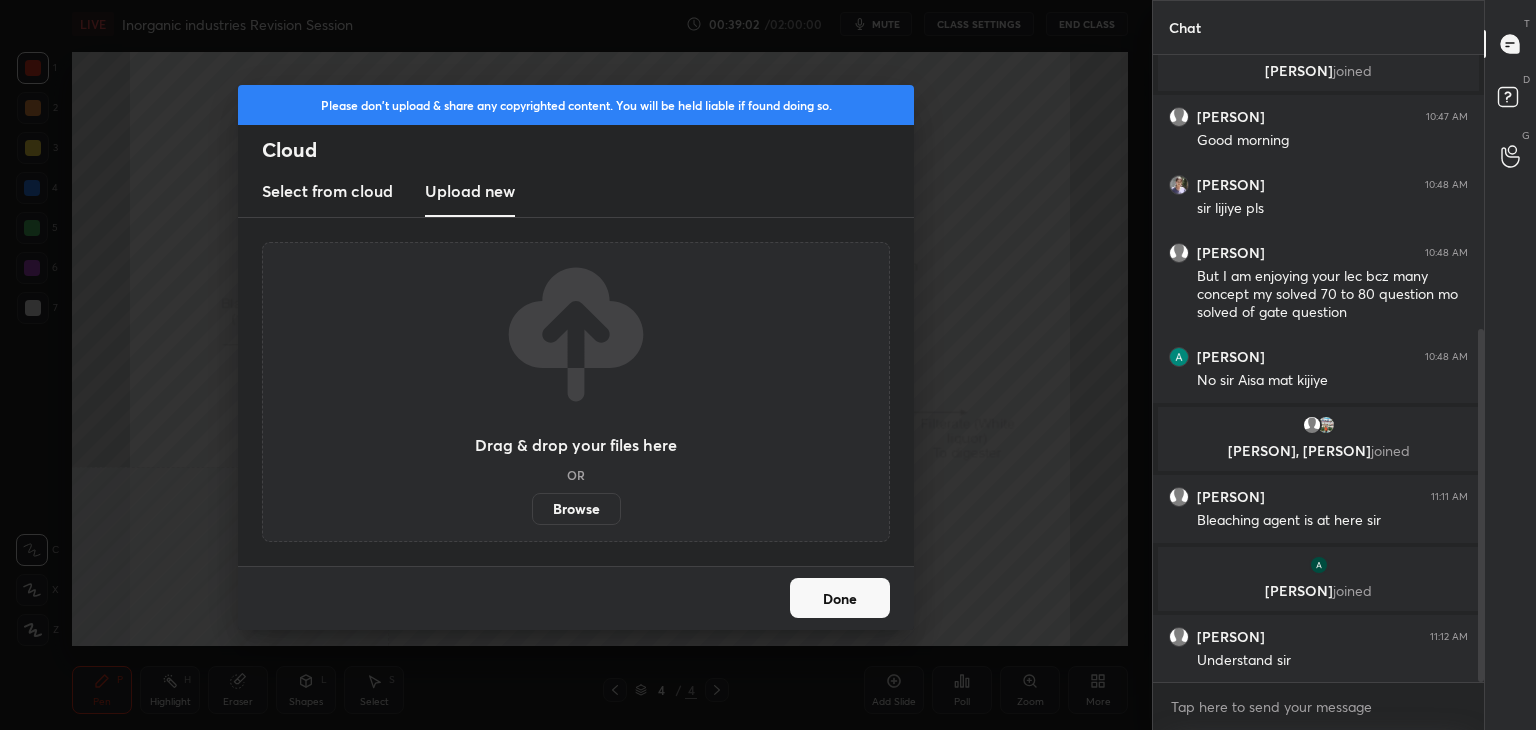click on "Browse" at bounding box center [576, 509] 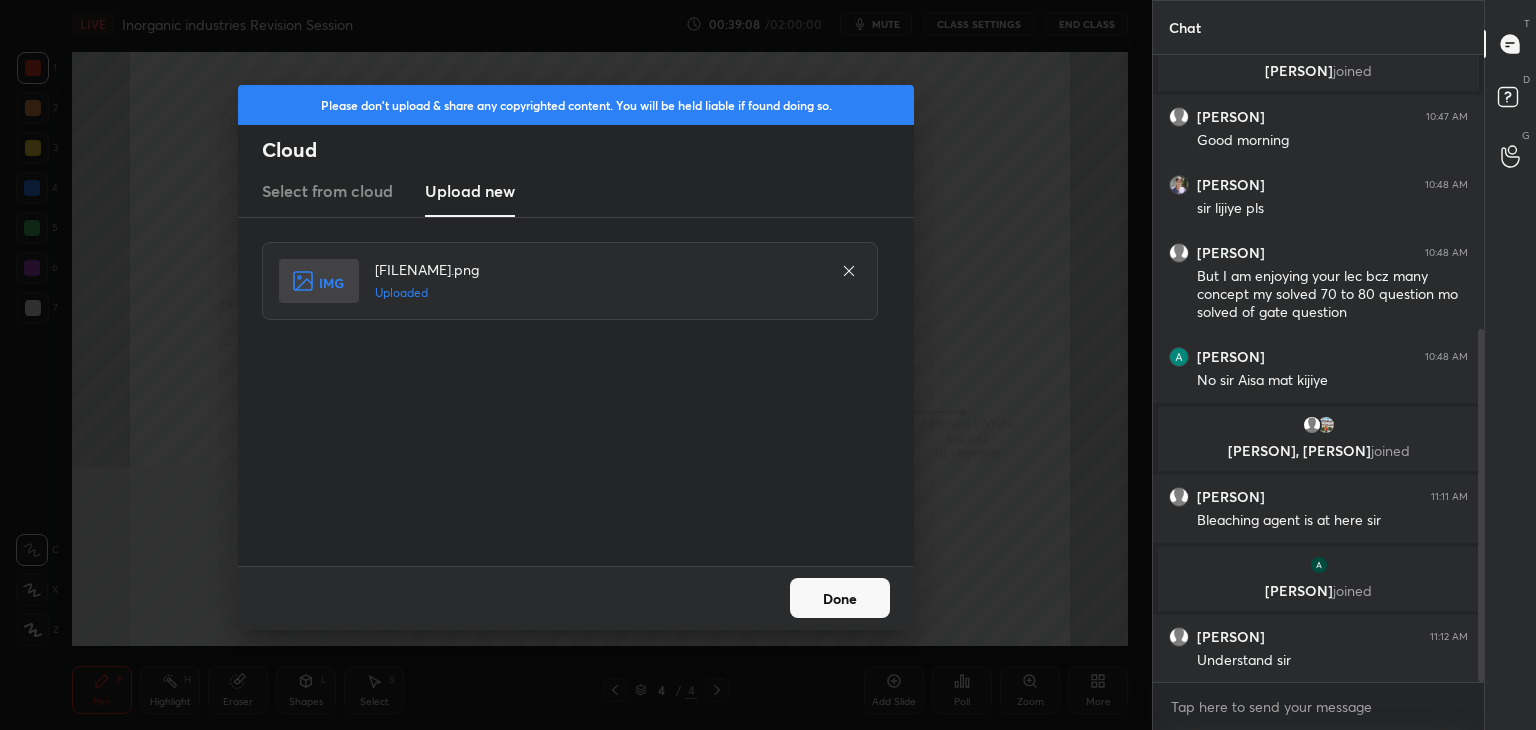 click on "Done" at bounding box center (840, 598) 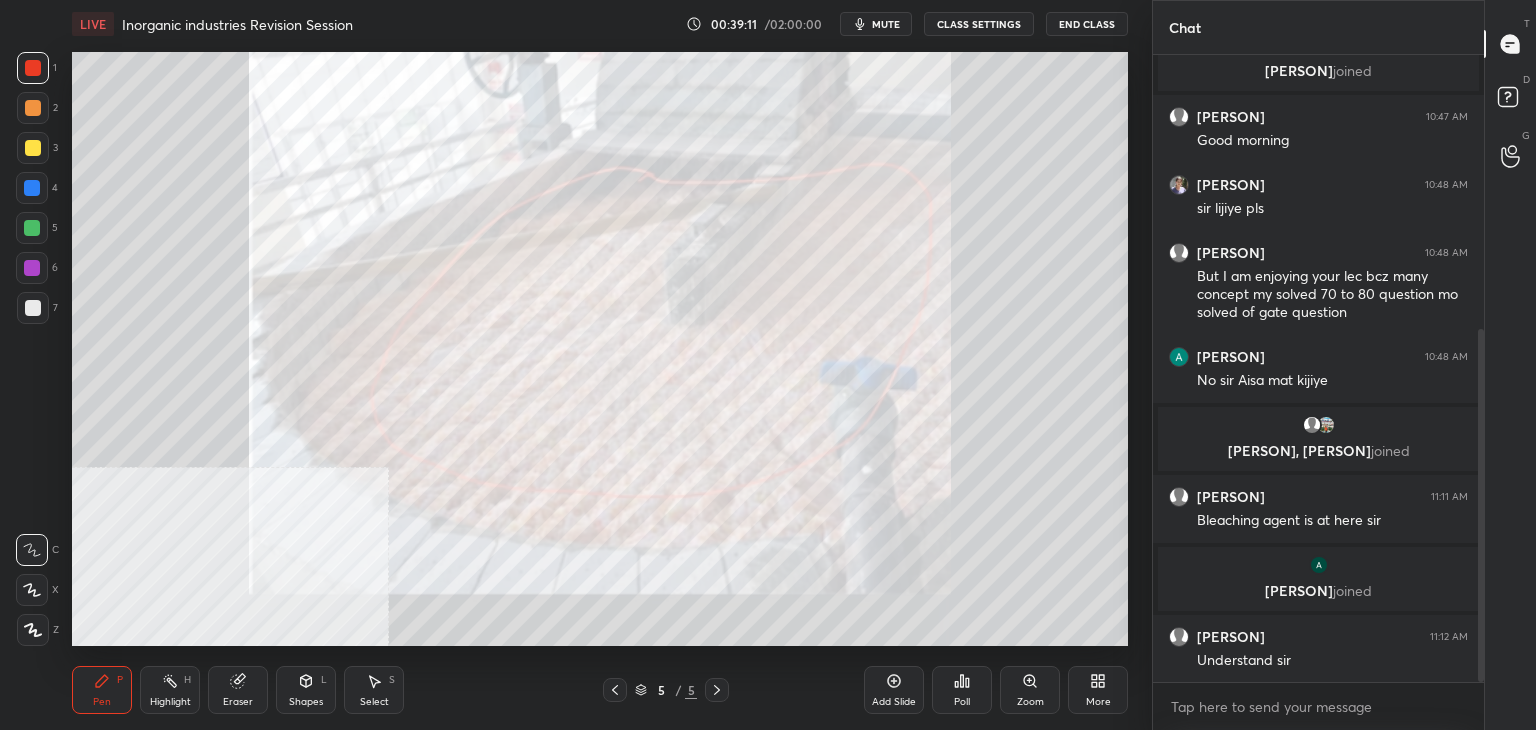 click 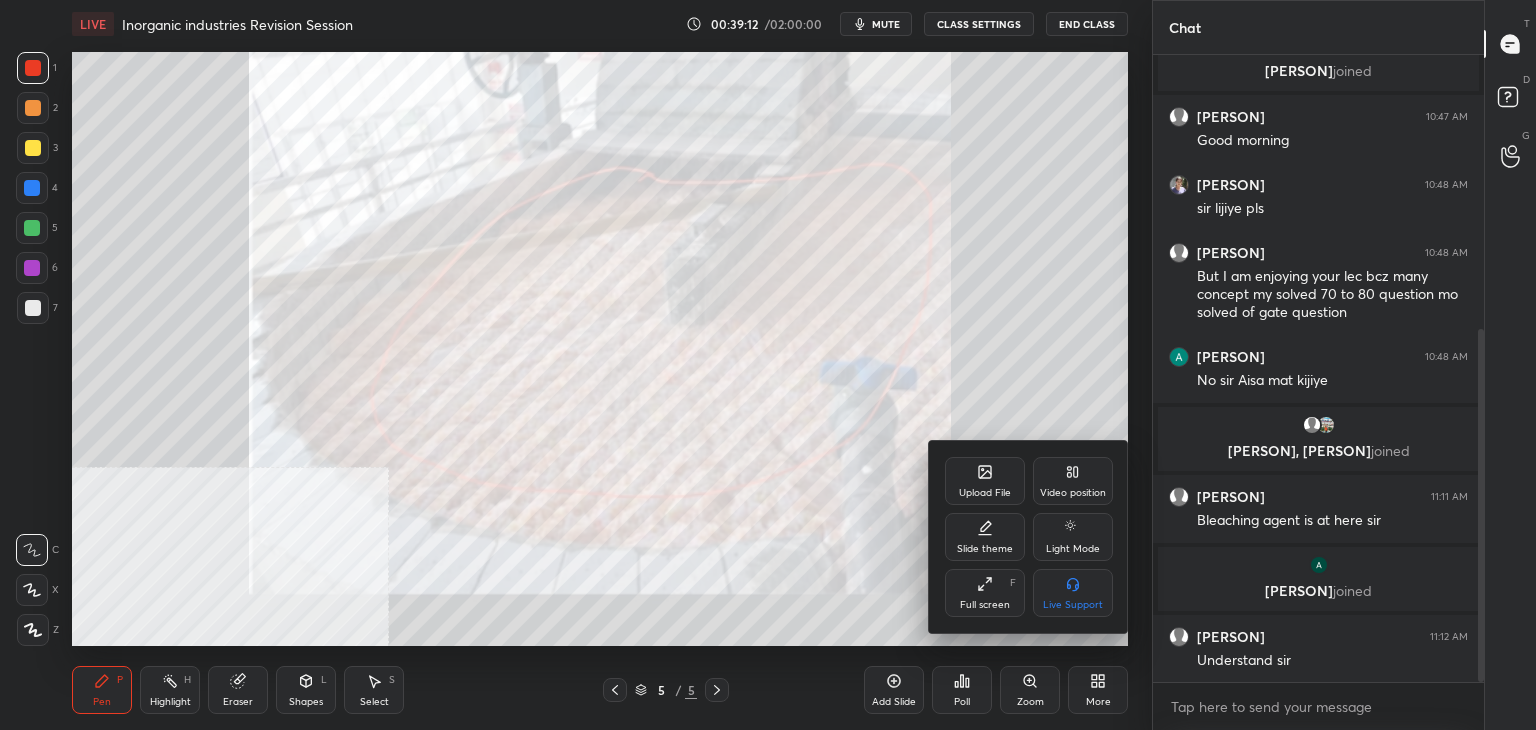 click on "Upload File" at bounding box center [985, 481] 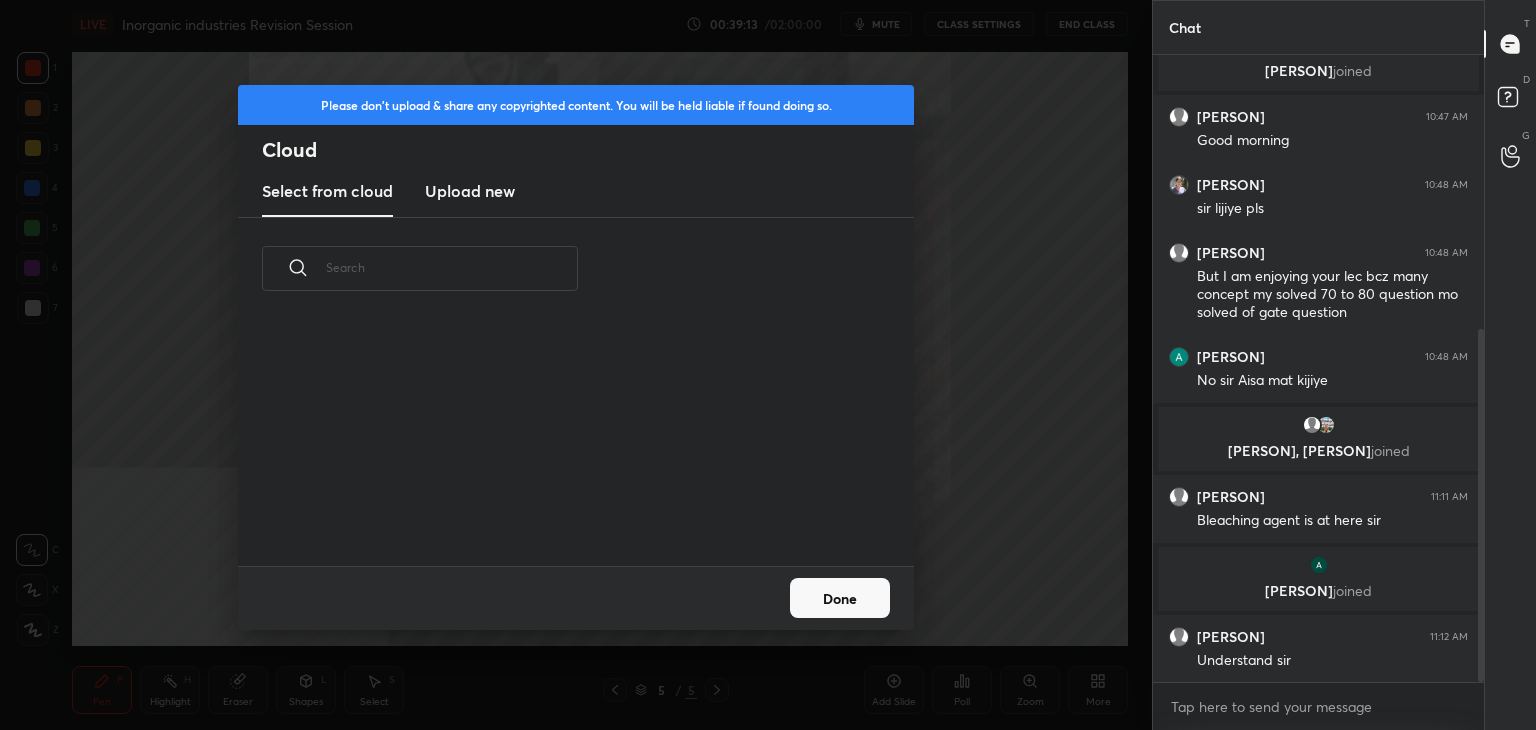 scroll, scrollTop: 5, scrollLeft: 10, axis: both 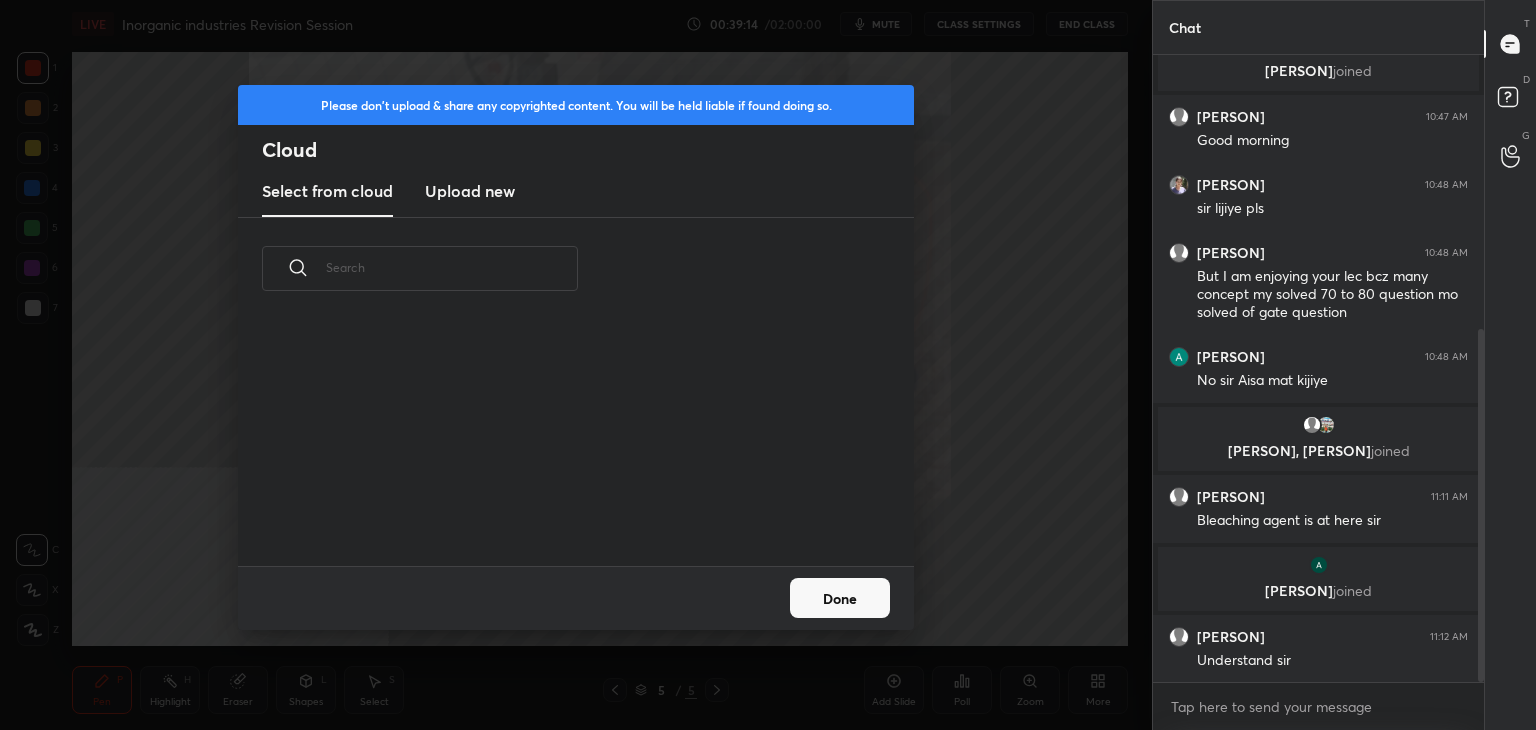 click on "Upload new" at bounding box center (470, 191) 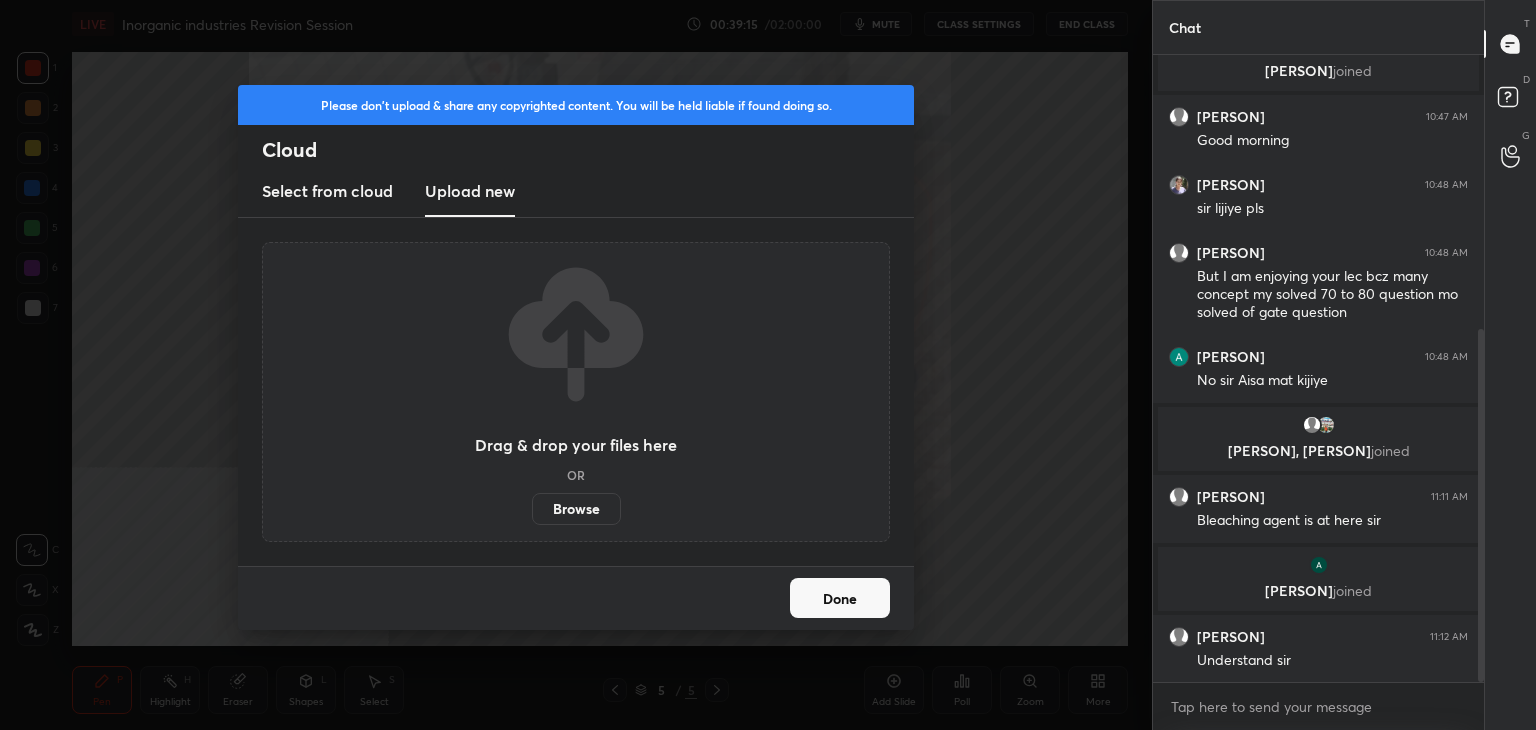 click on "Browse" at bounding box center [576, 509] 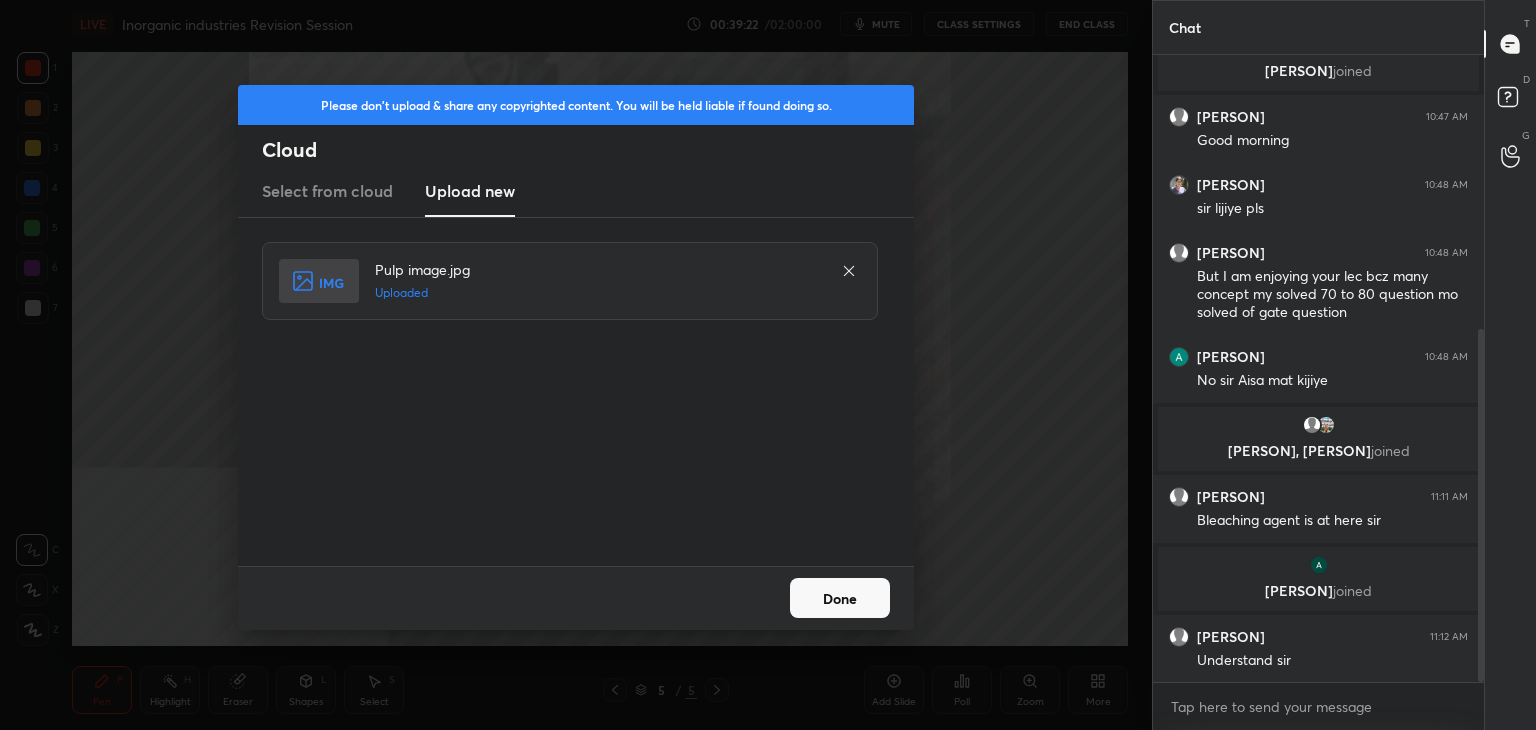 click on "Done" at bounding box center [840, 598] 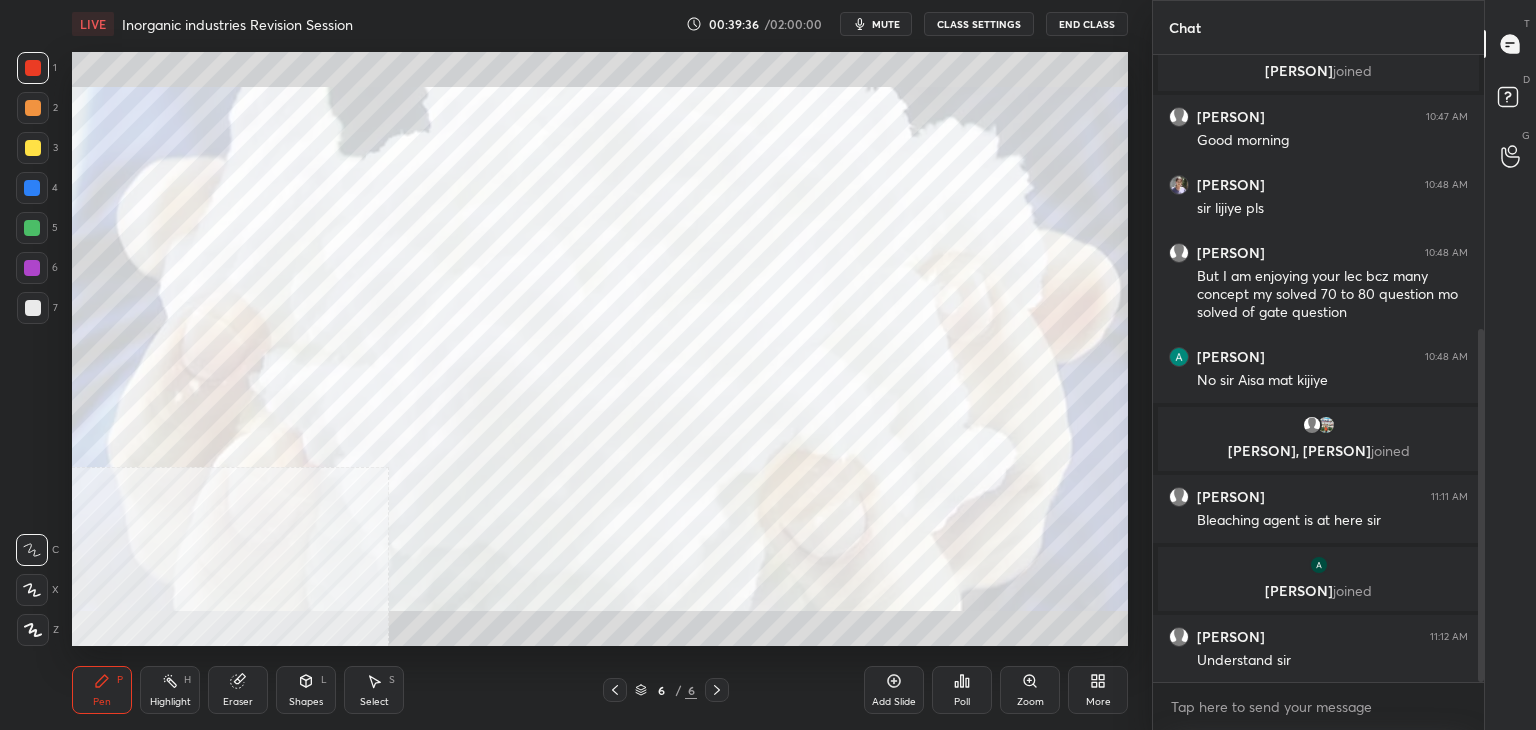 click on "More" at bounding box center [1098, 690] 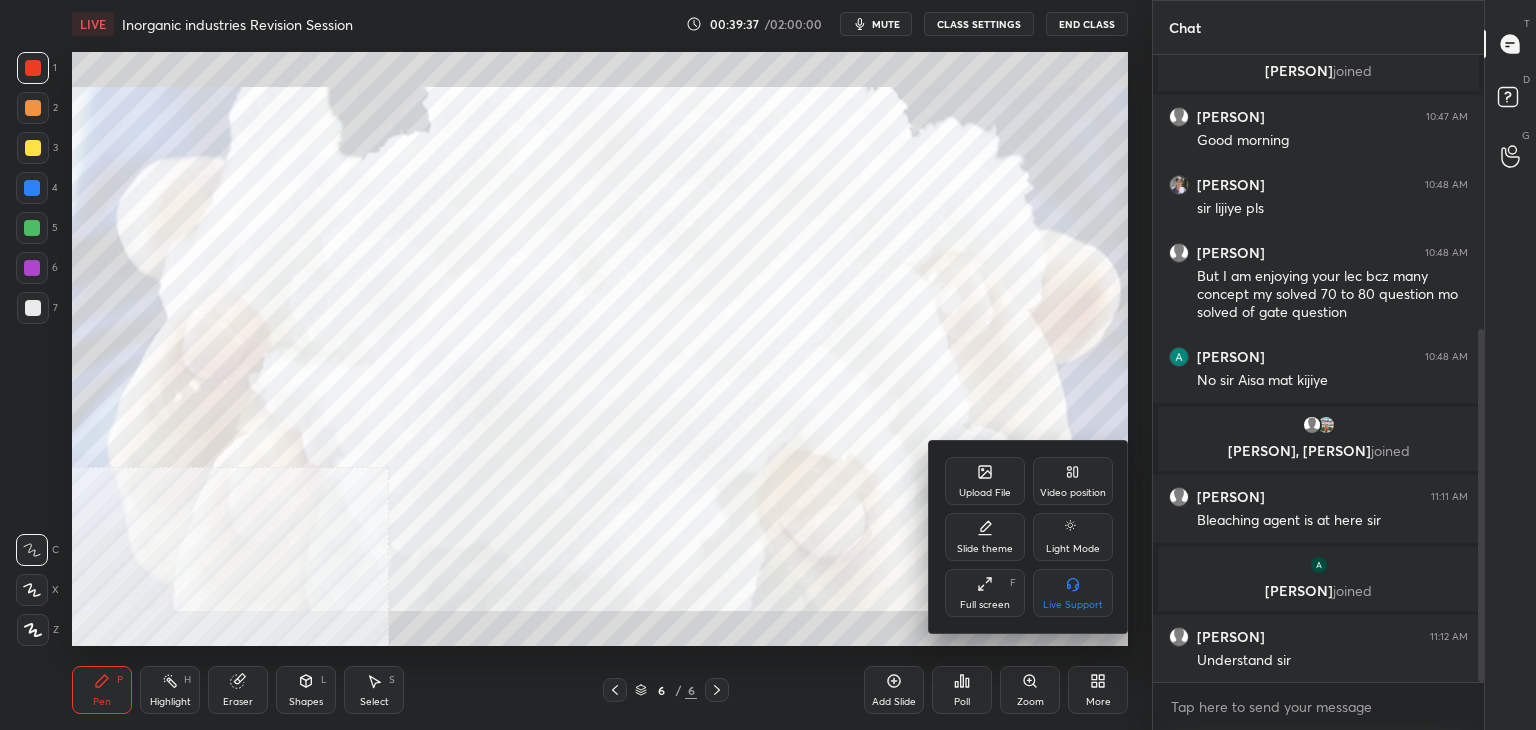 click on "Upload File" at bounding box center [985, 481] 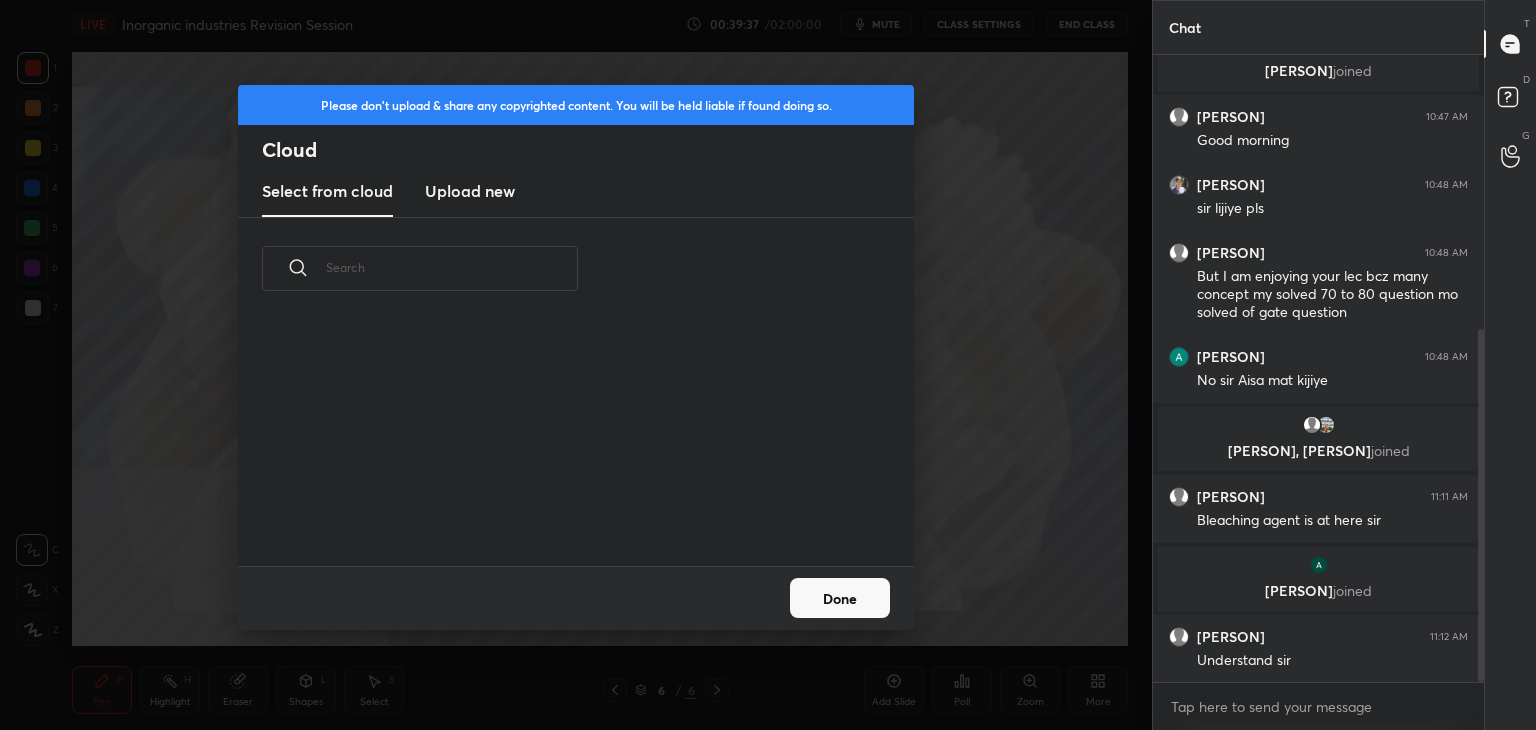 scroll, scrollTop: 5, scrollLeft: 10, axis: both 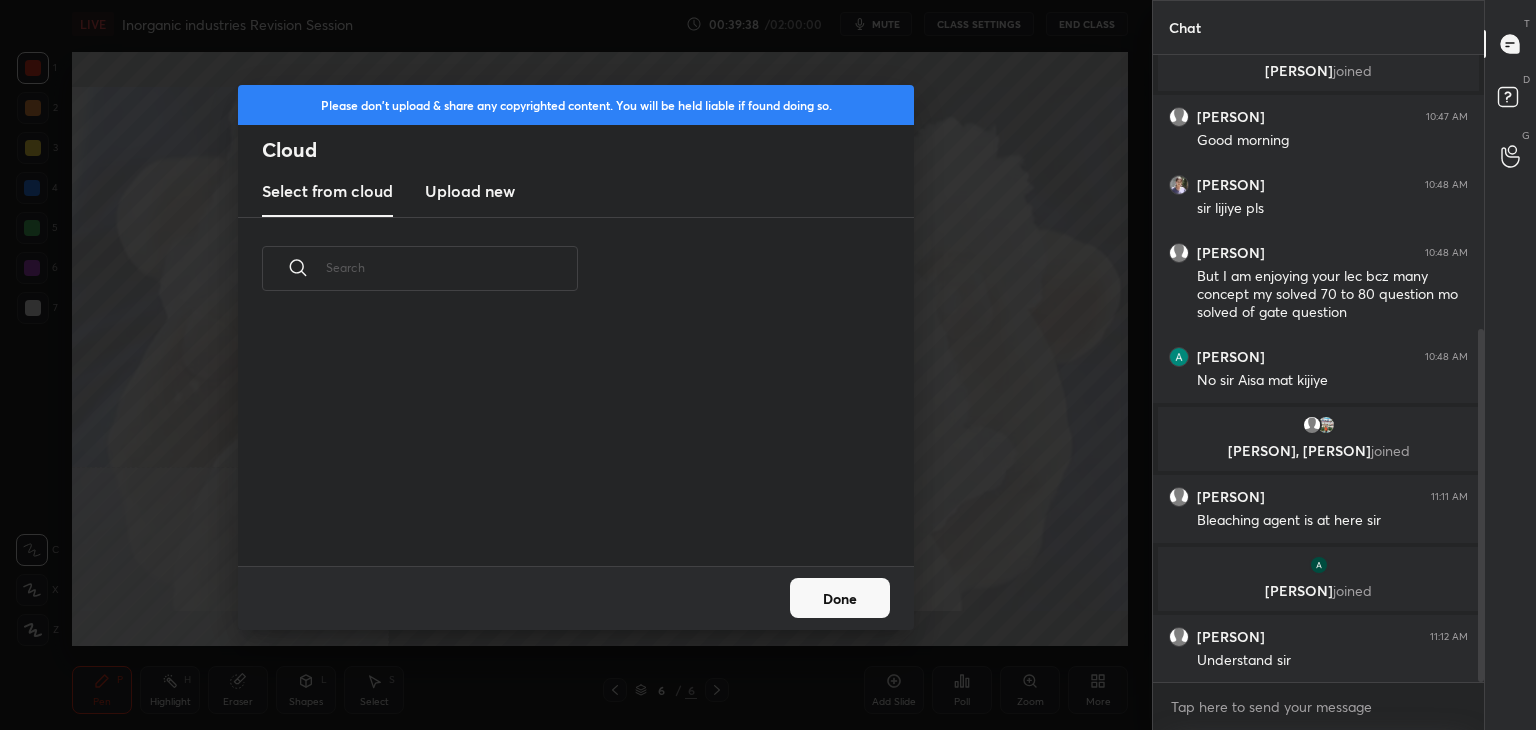 click on "Upload new" at bounding box center [470, 191] 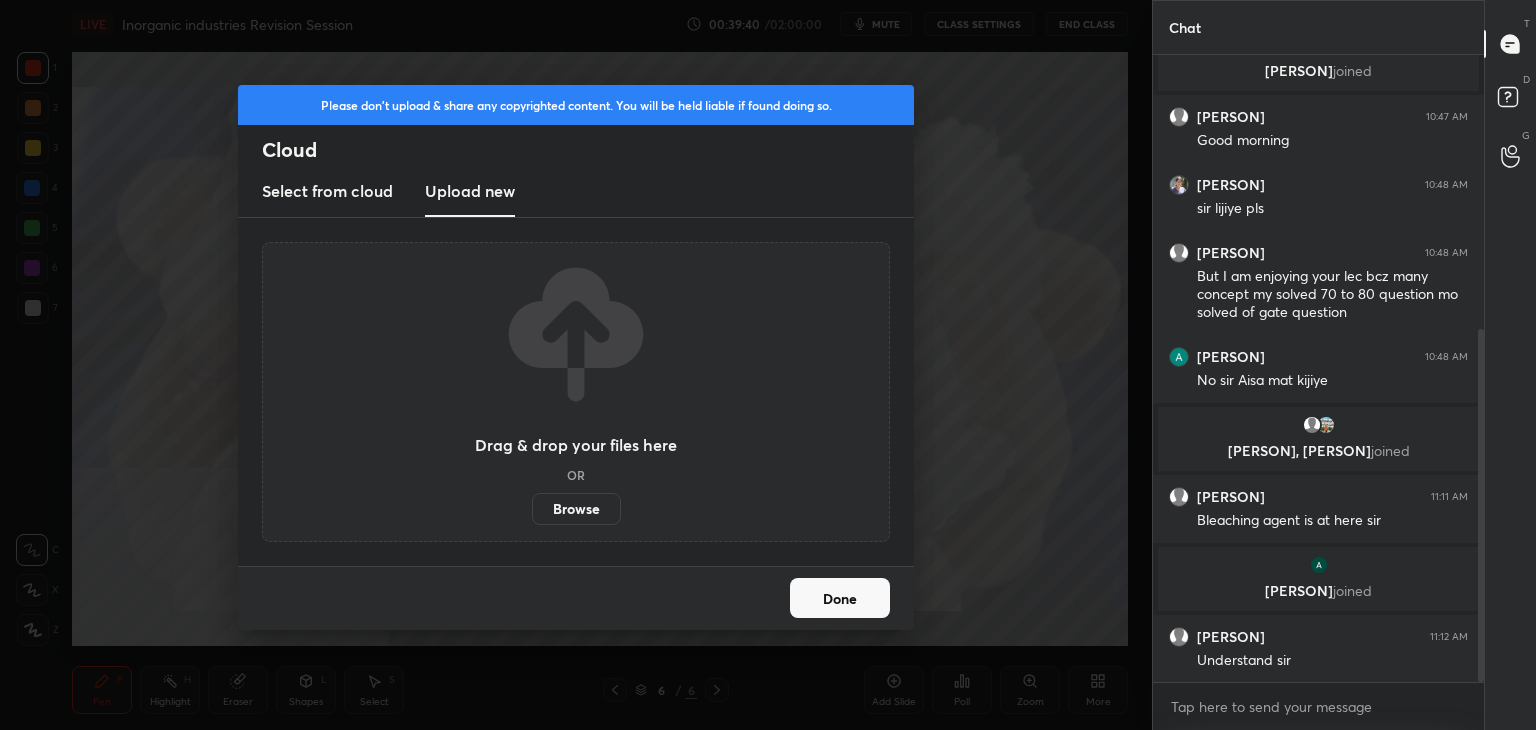 click on "Browse" at bounding box center (576, 509) 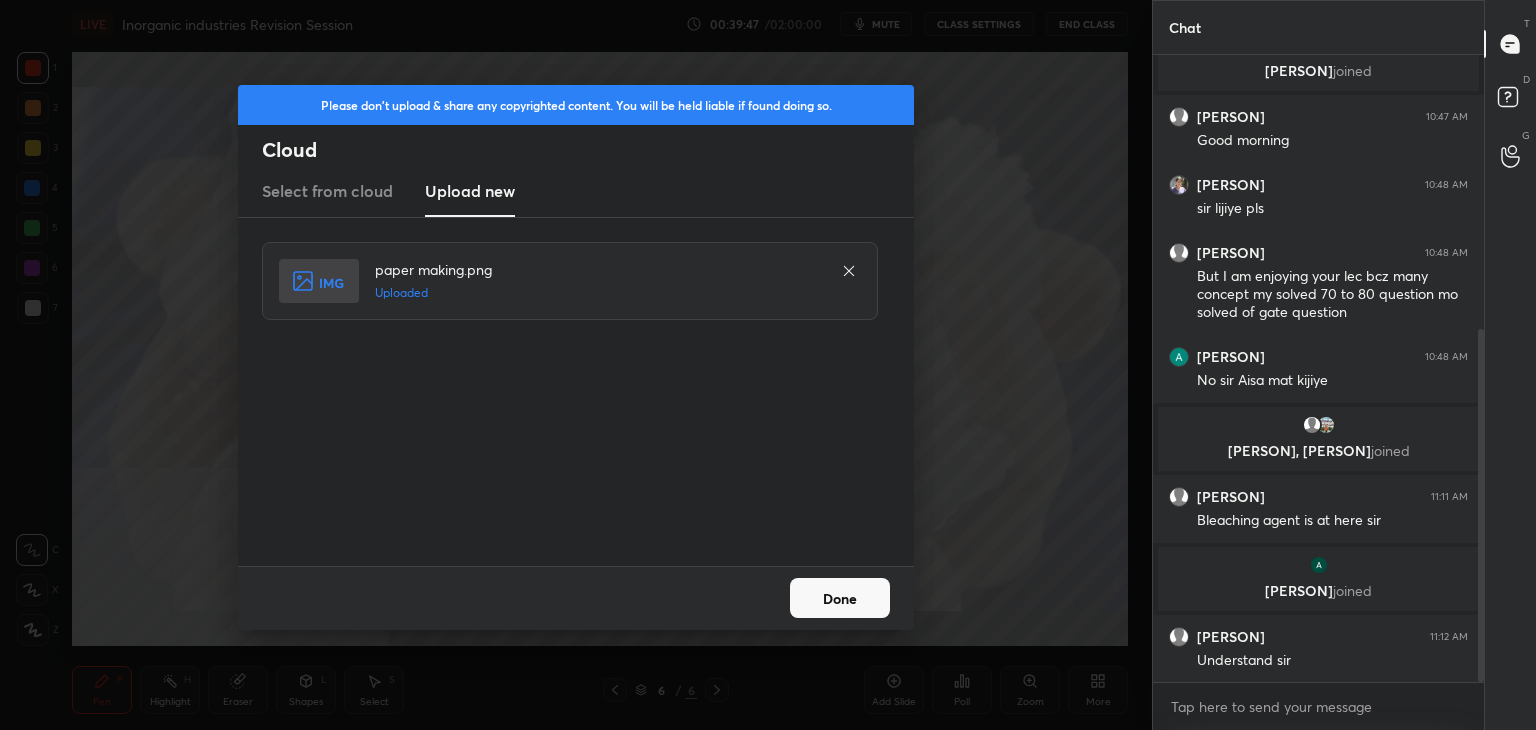 click on "Done" at bounding box center [840, 598] 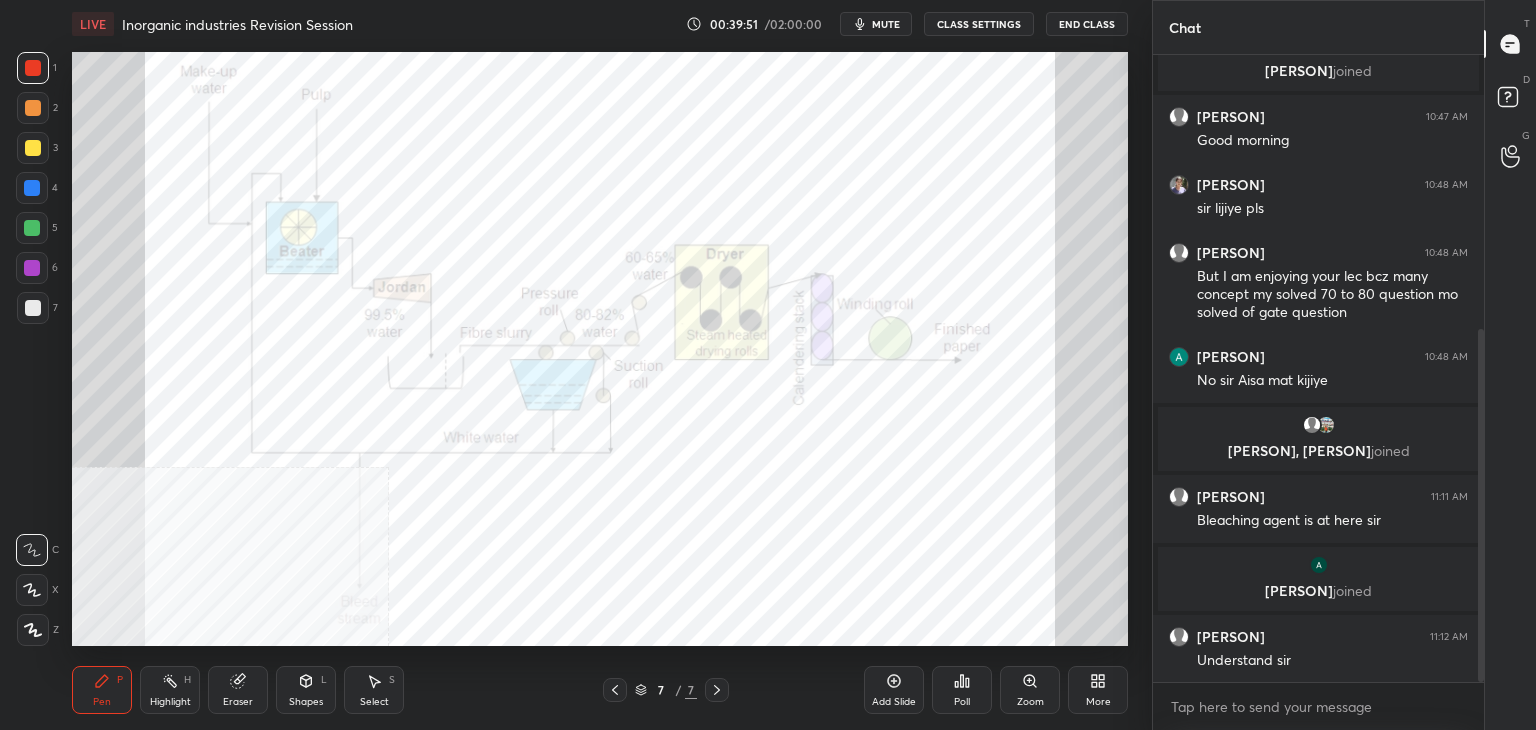 click 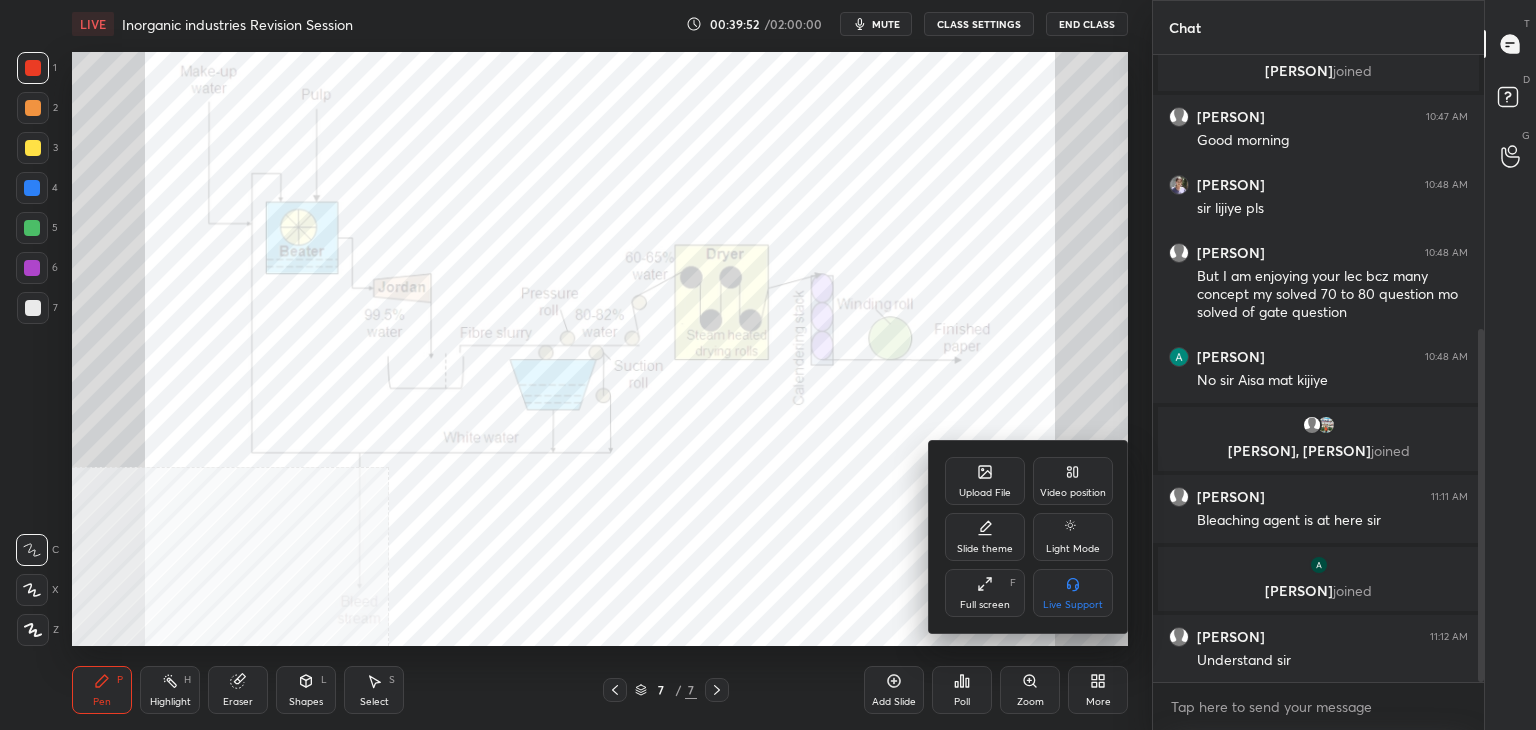 click 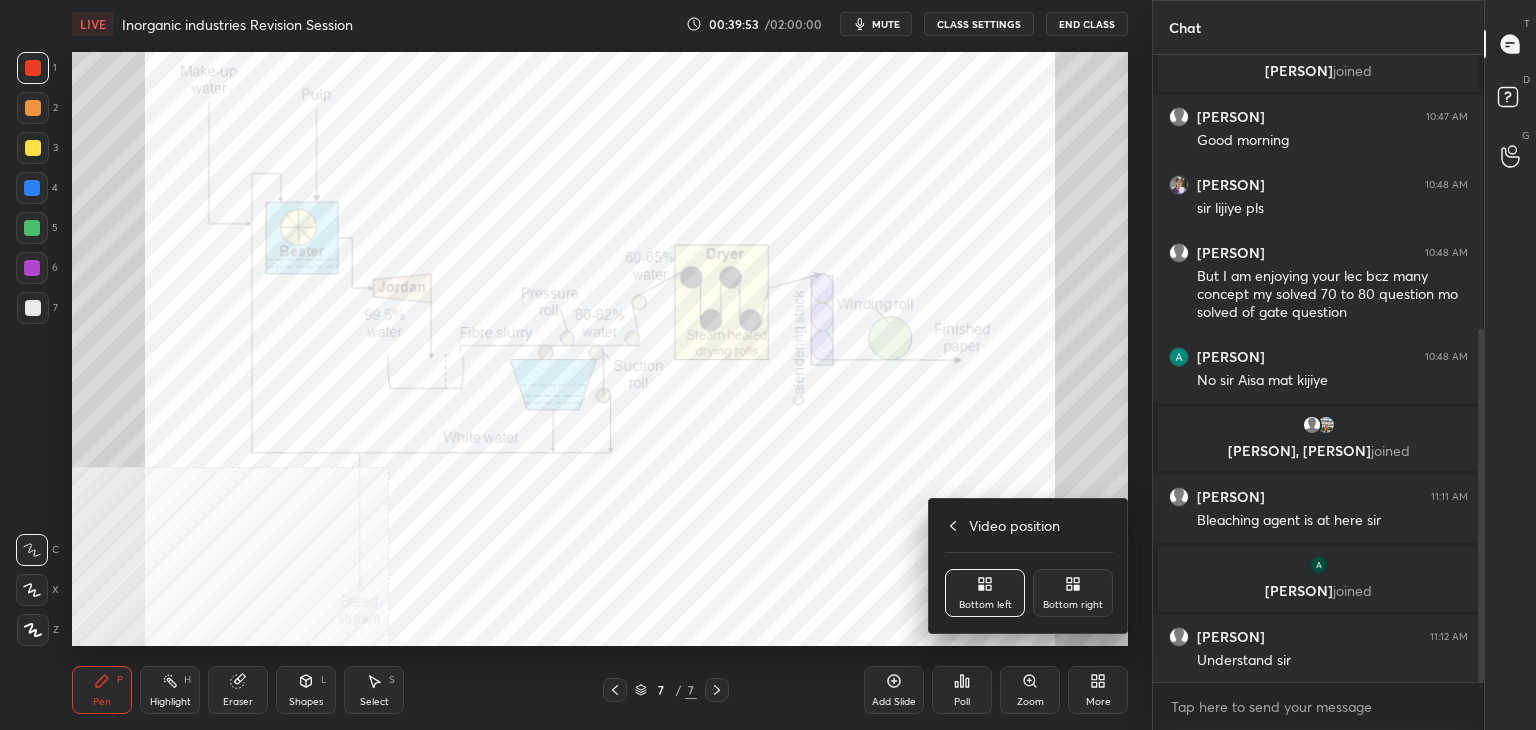 click on "Bottom right" at bounding box center [1073, 593] 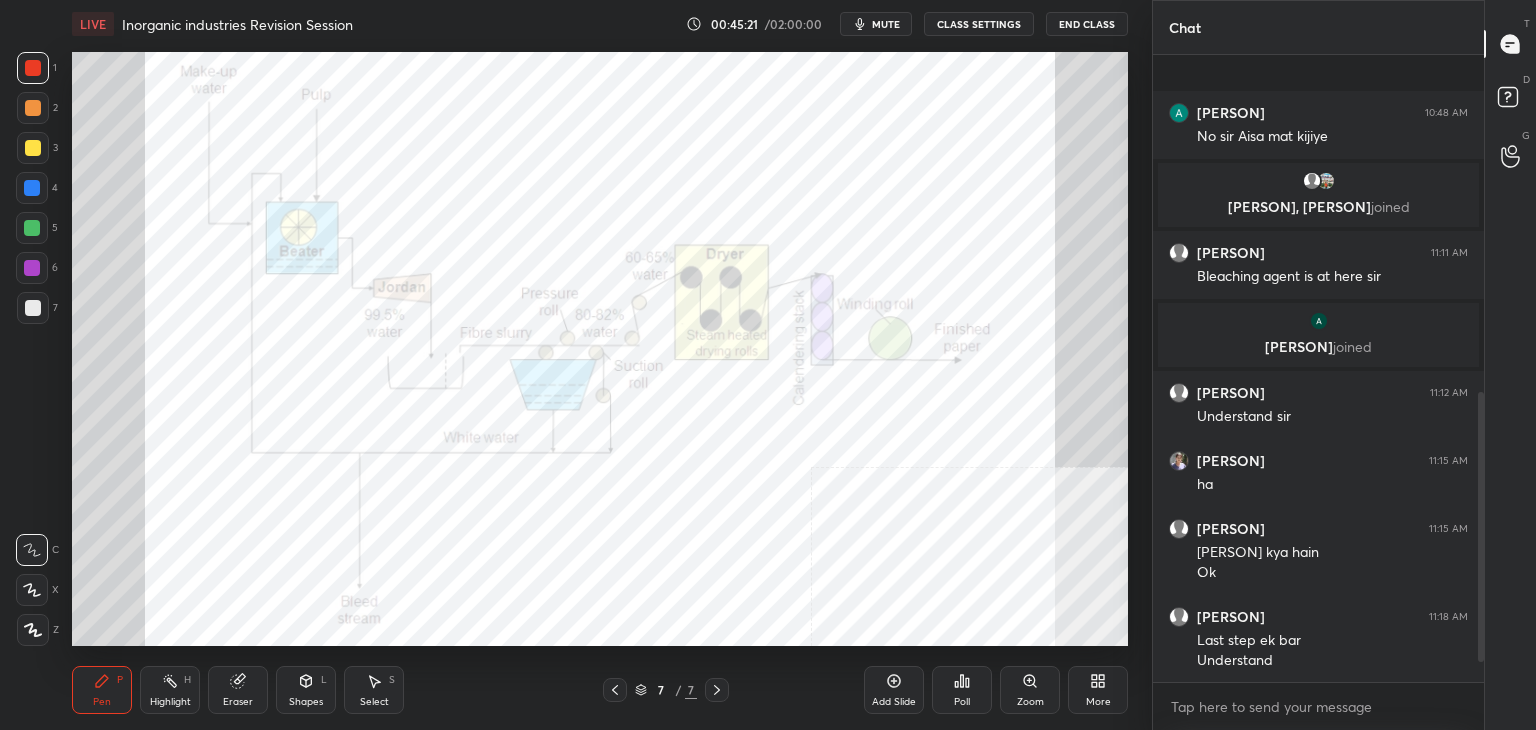 scroll, scrollTop: 834, scrollLeft: 0, axis: vertical 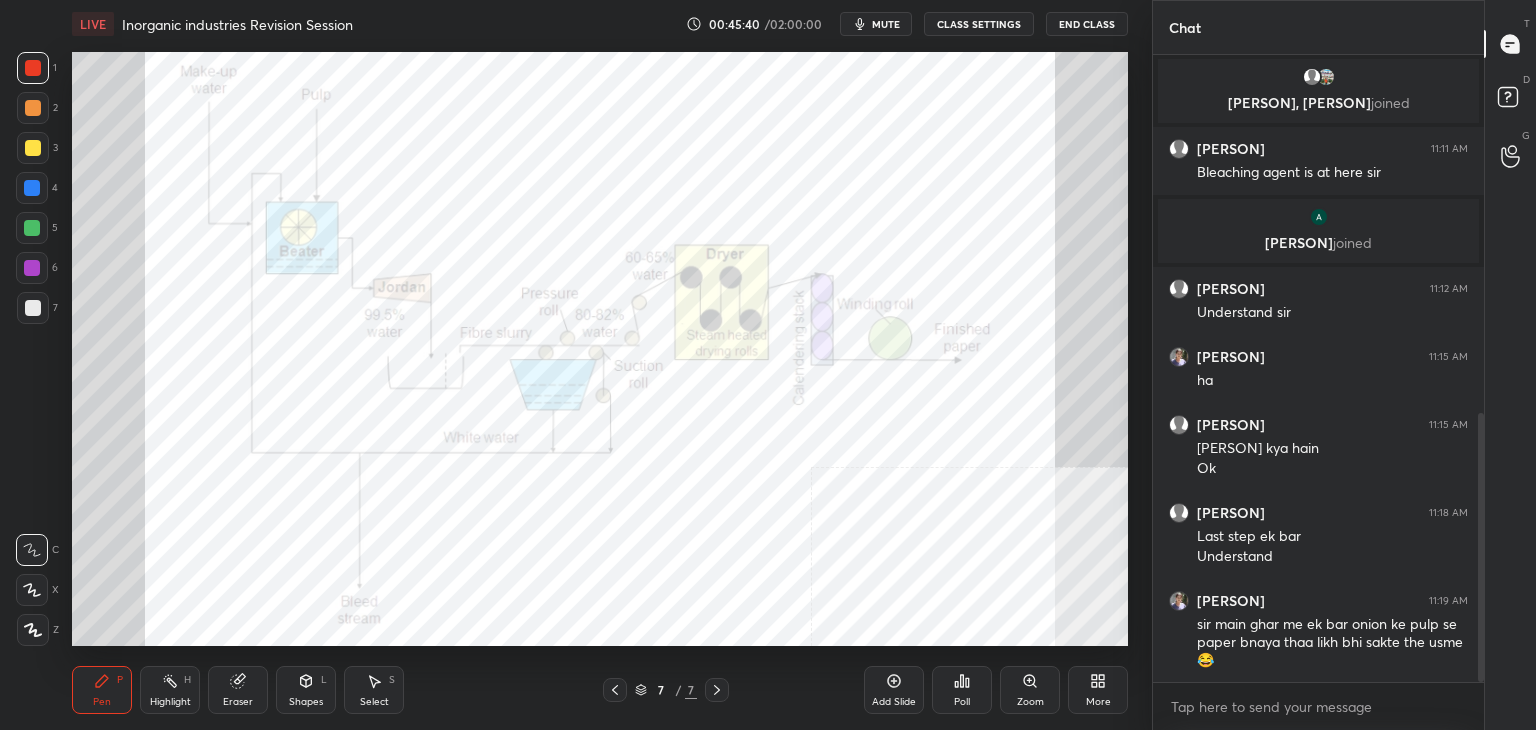 click 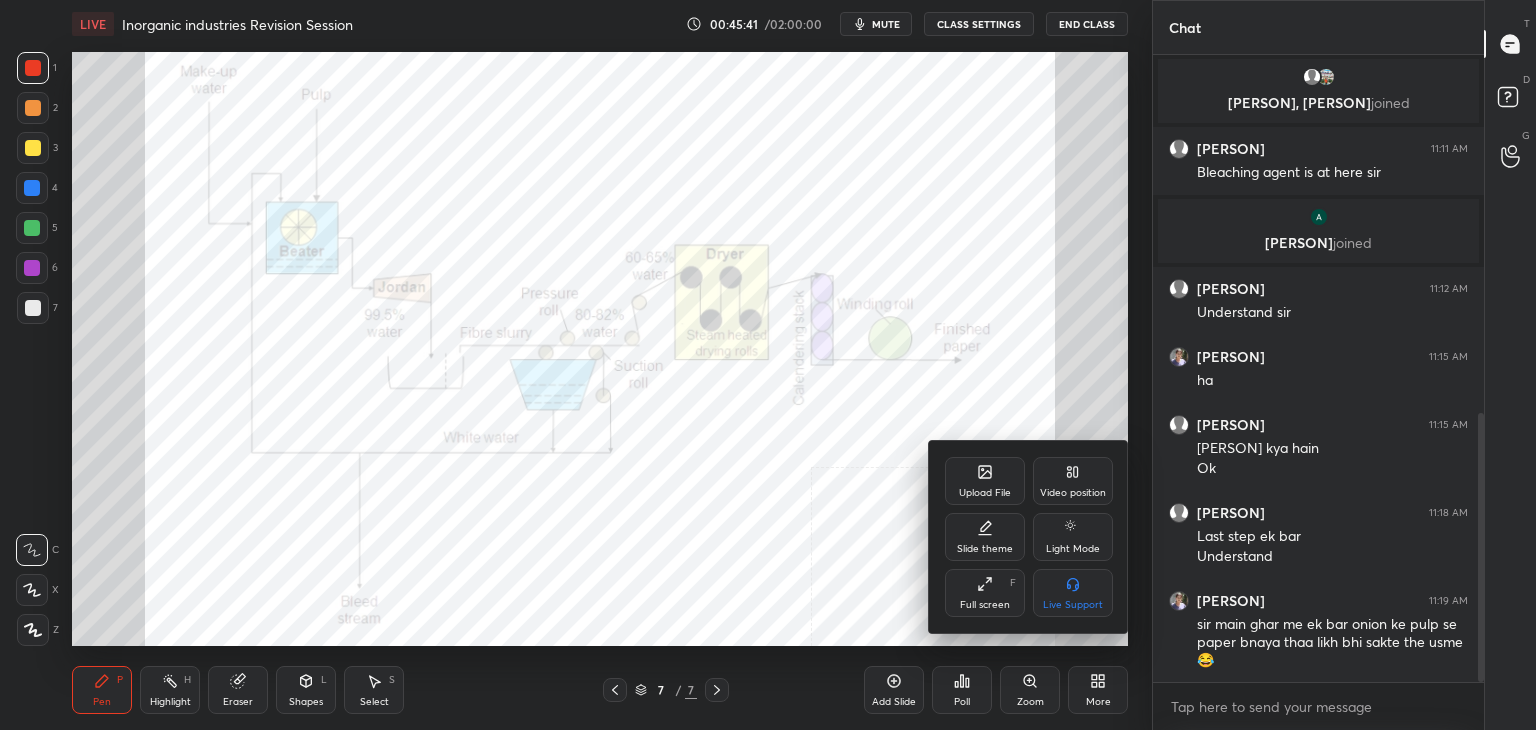 click on "Upload File" at bounding box center (985, 481) 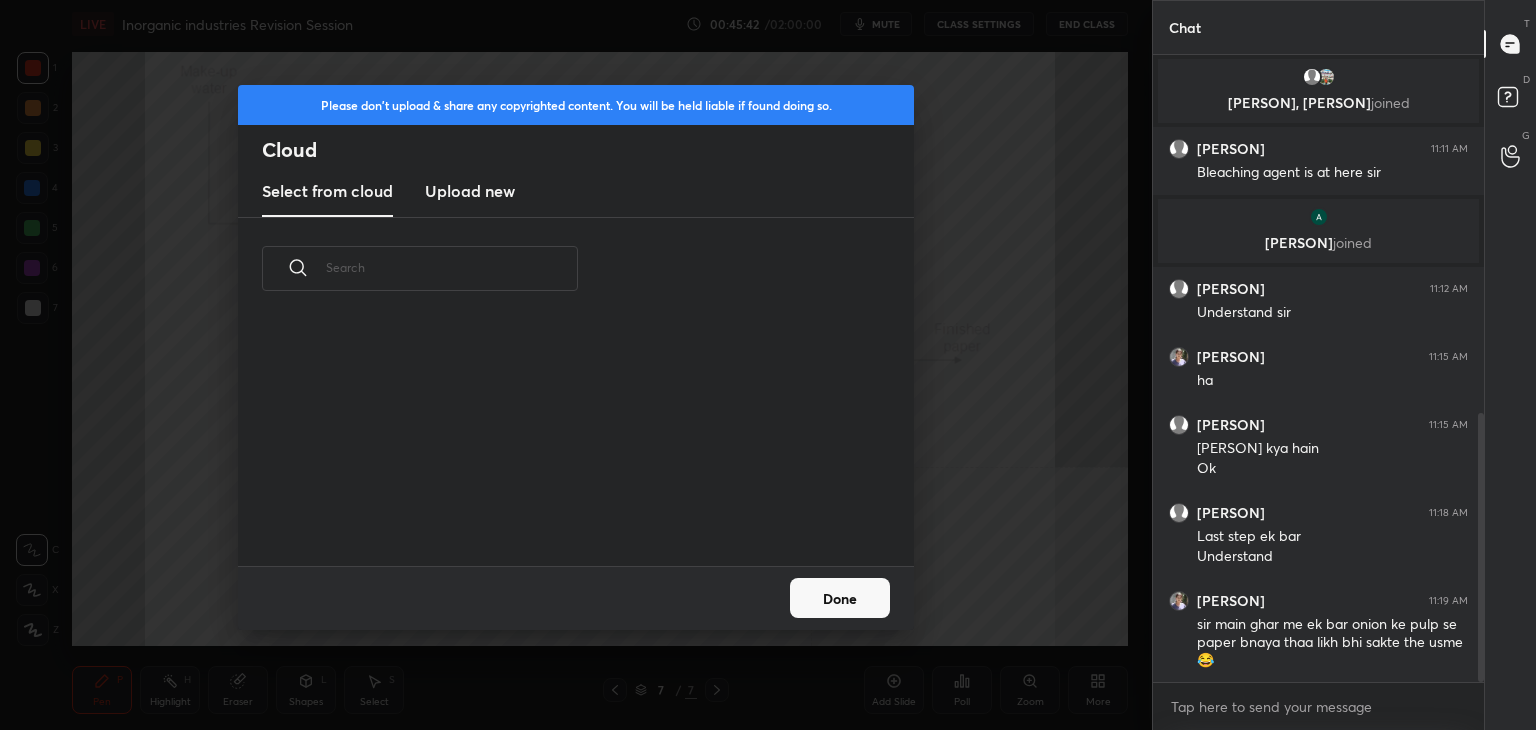 scroll, scrollTop: 5, scrollLeft: 10, axis: both 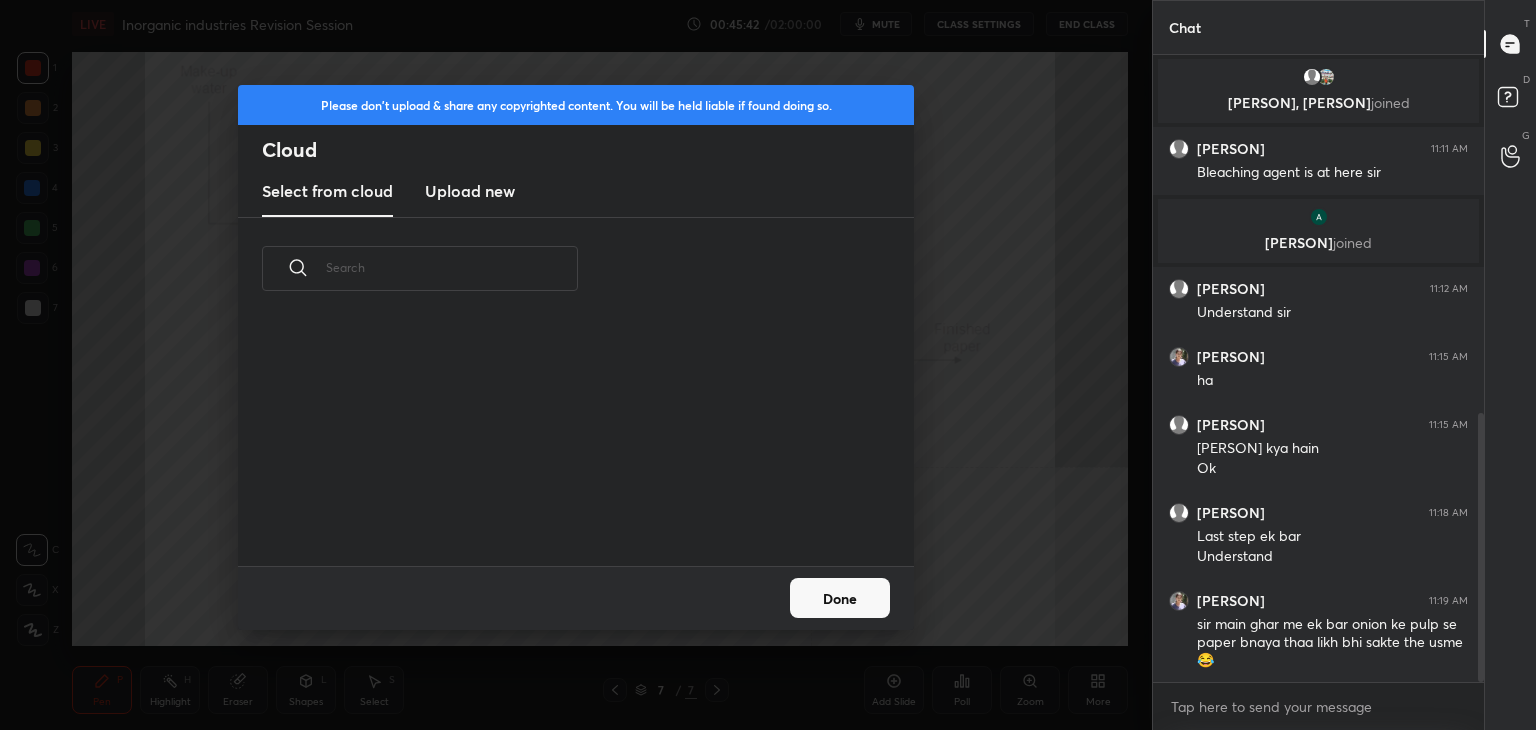 click on "Upload new" at bounding box center [470, 191] 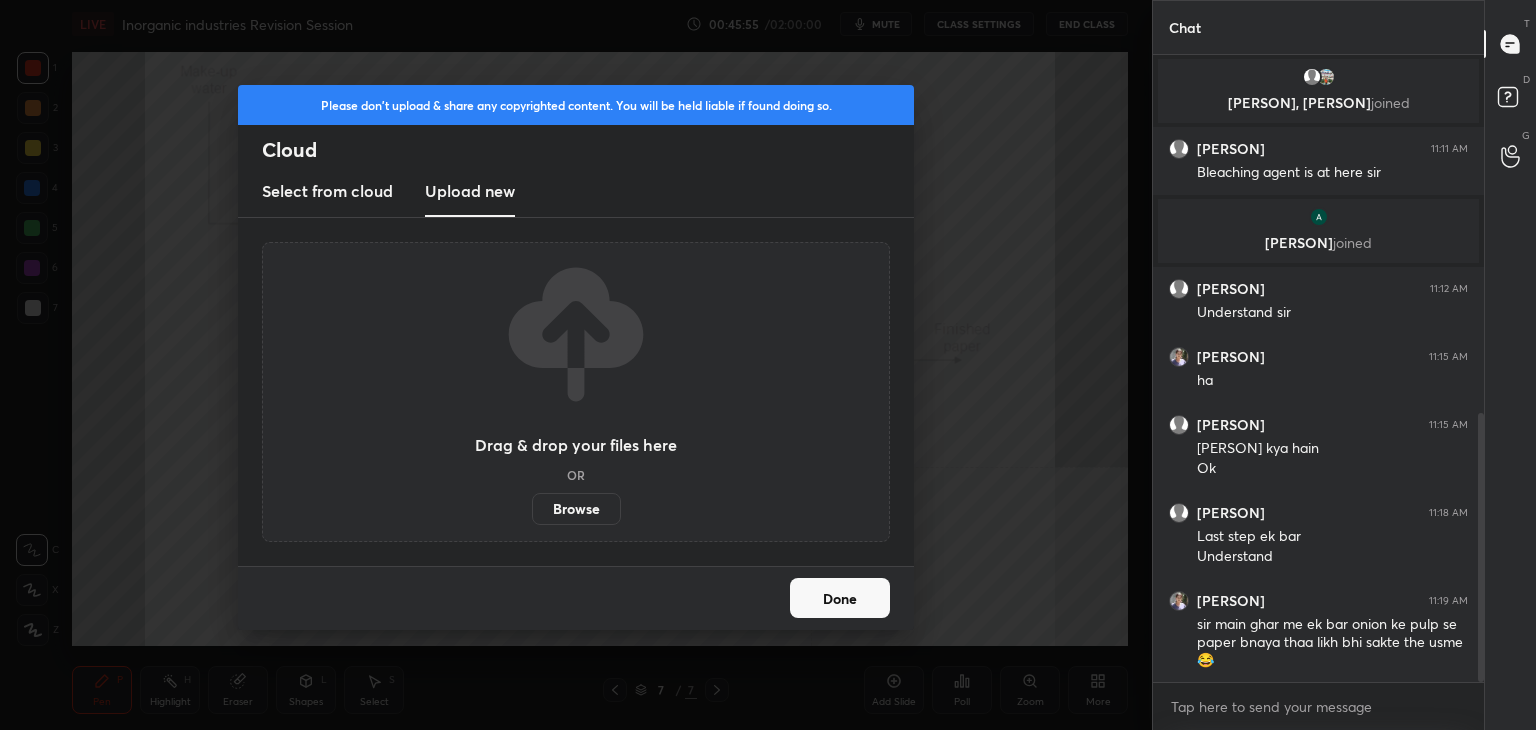 click on "Browse" at bounding box center [576, 509] 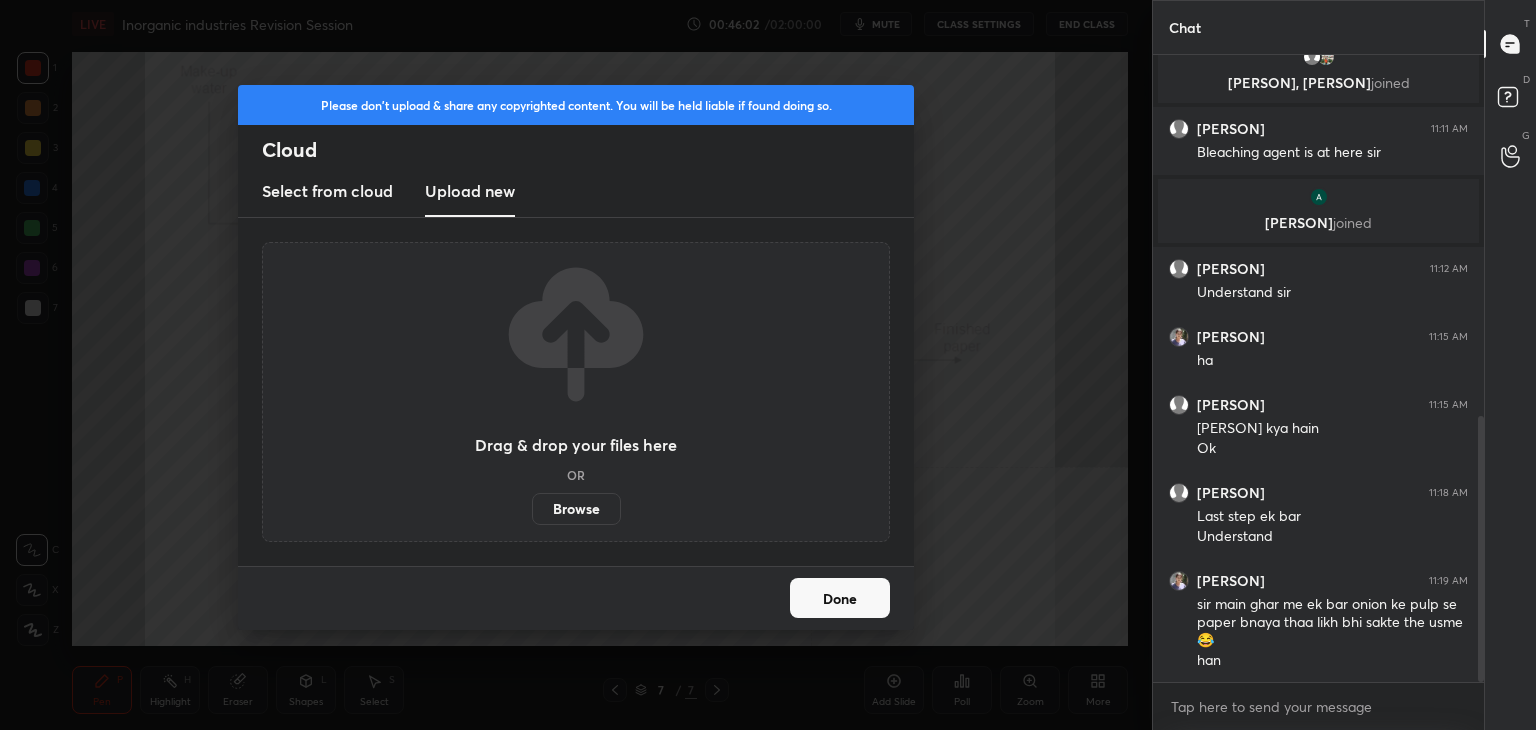 scroll, scrollTop: 940, scrollLeft: 0, axis: vertical 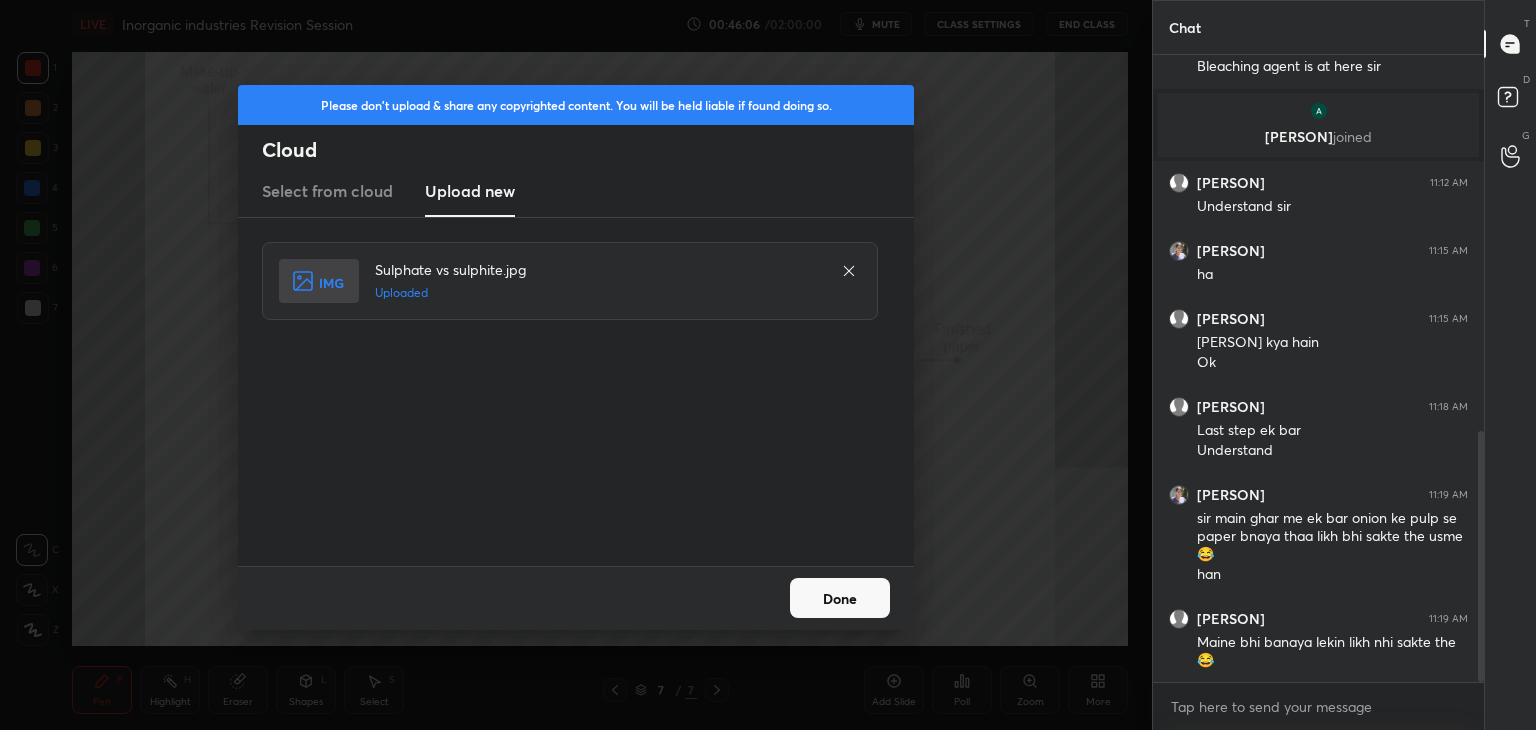 click on "Done" at bounding box center (840, 598) 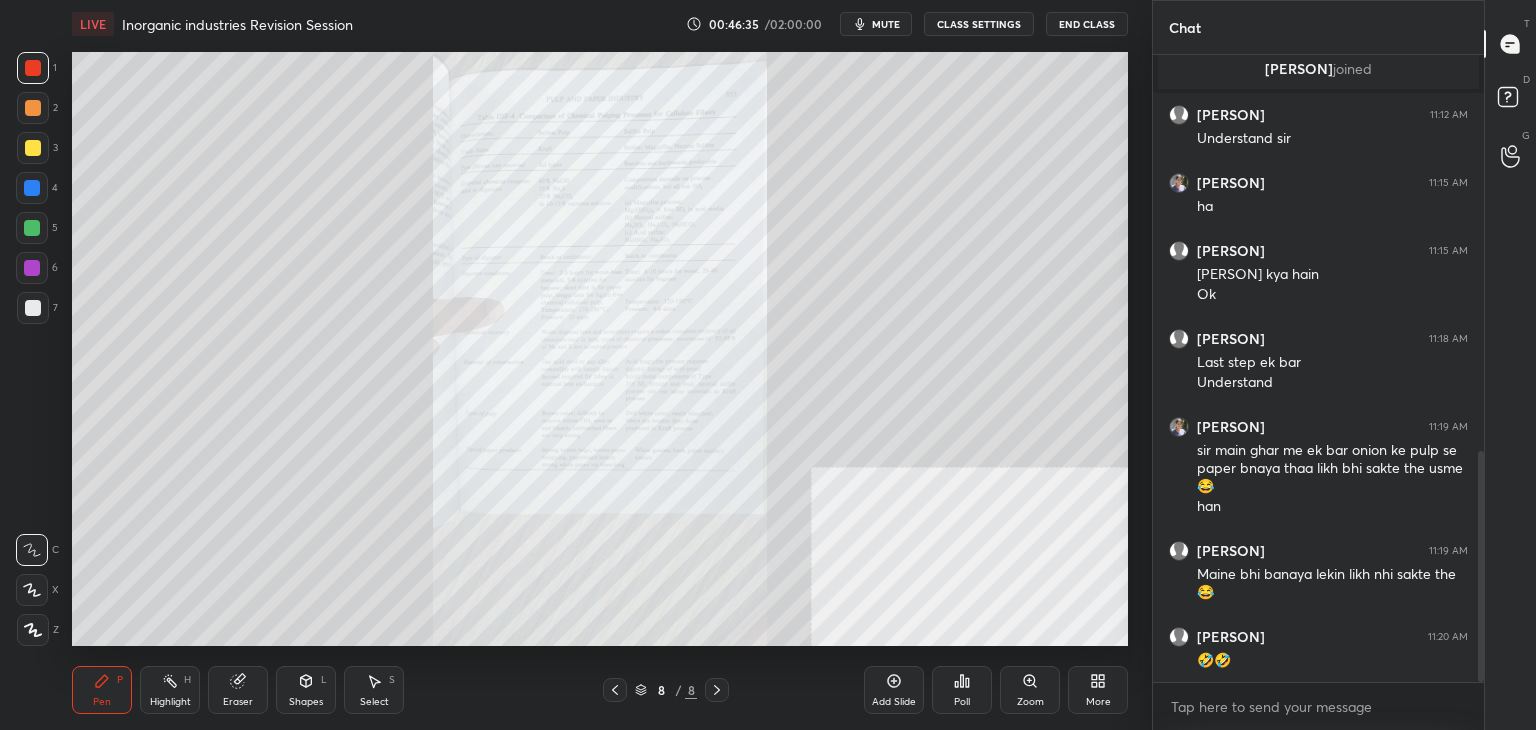 scroll, scrollTop: 1076, scrollLeft: 0, axis: vertical 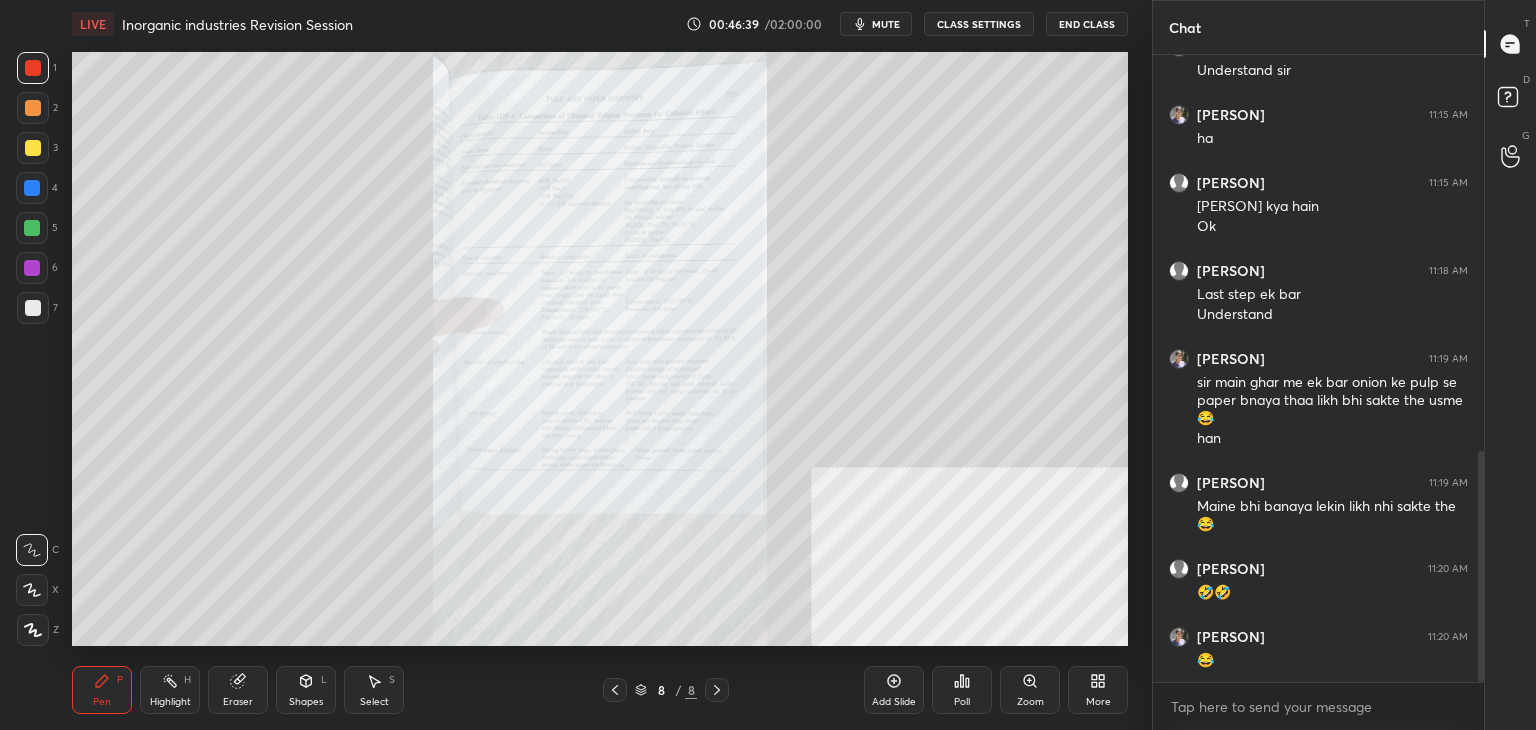 click on "Zoom" at bounding box center (1030, 690) 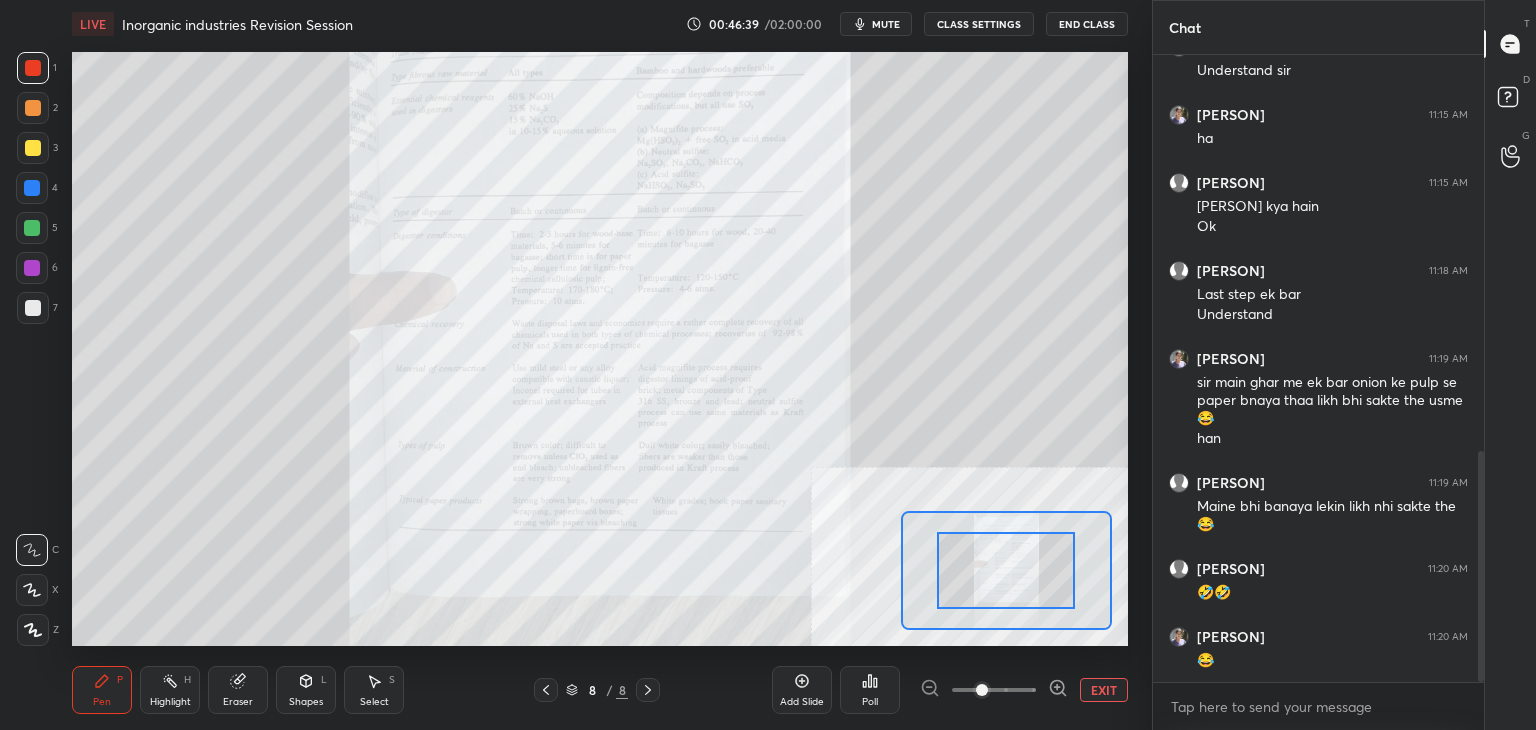 click 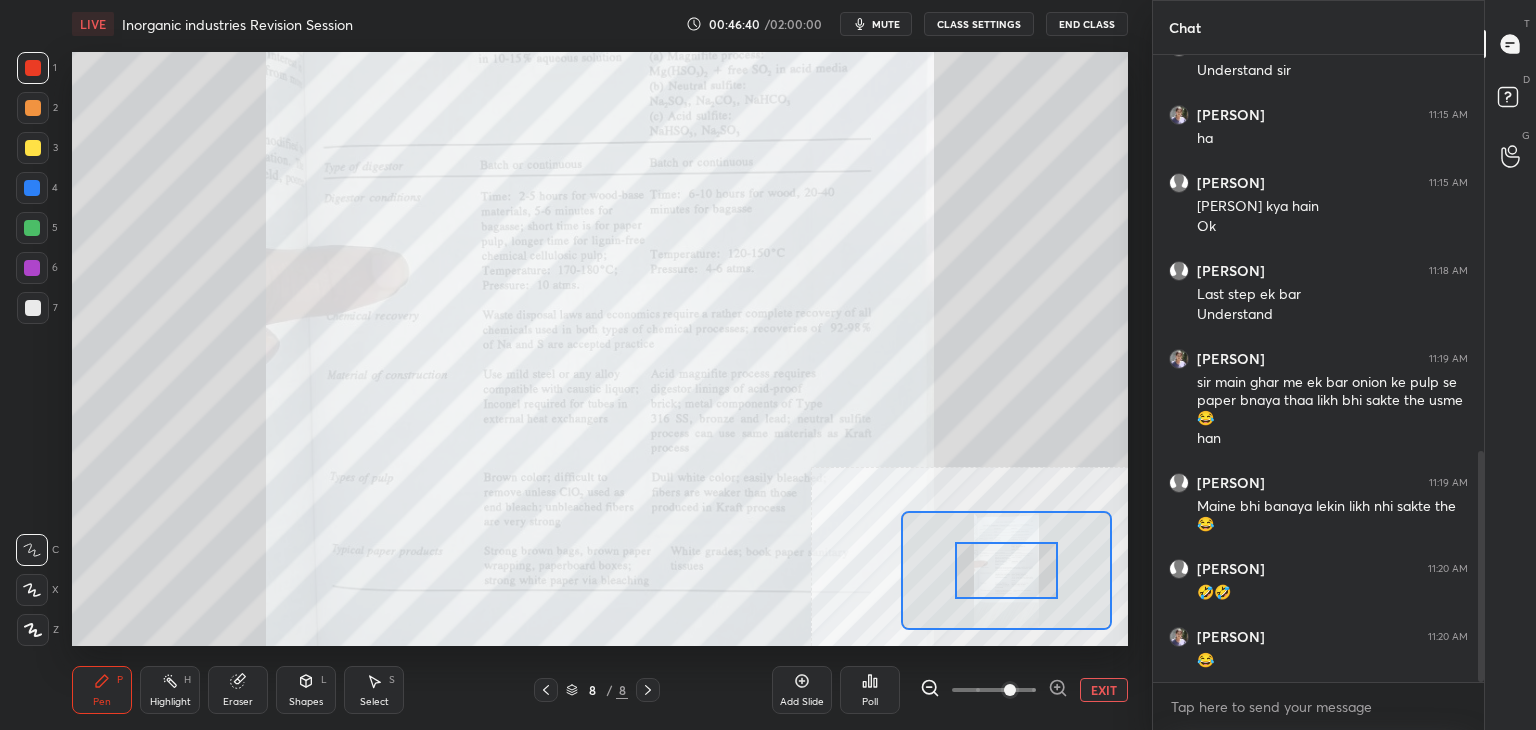 click 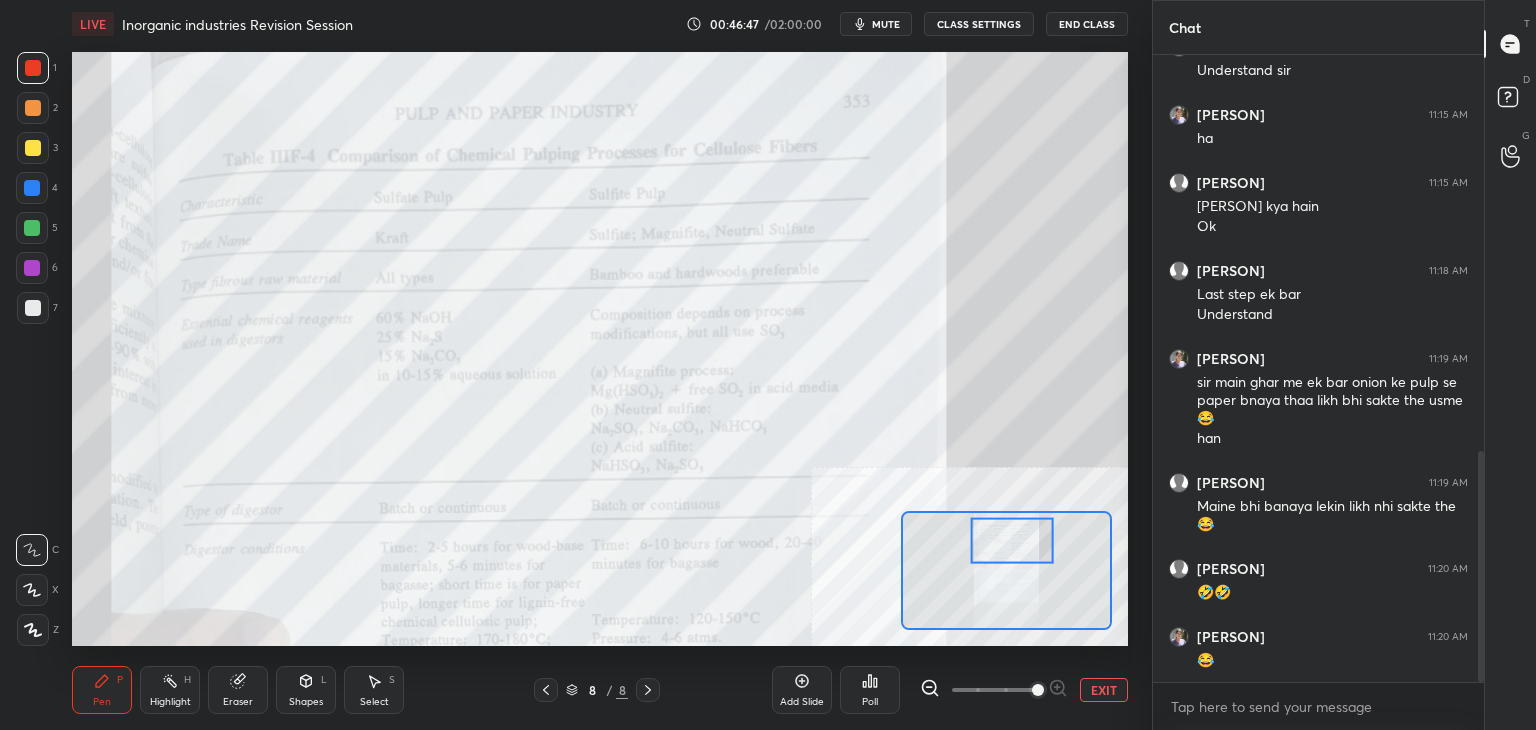 click on "mute" at bounding box center [886, 24] 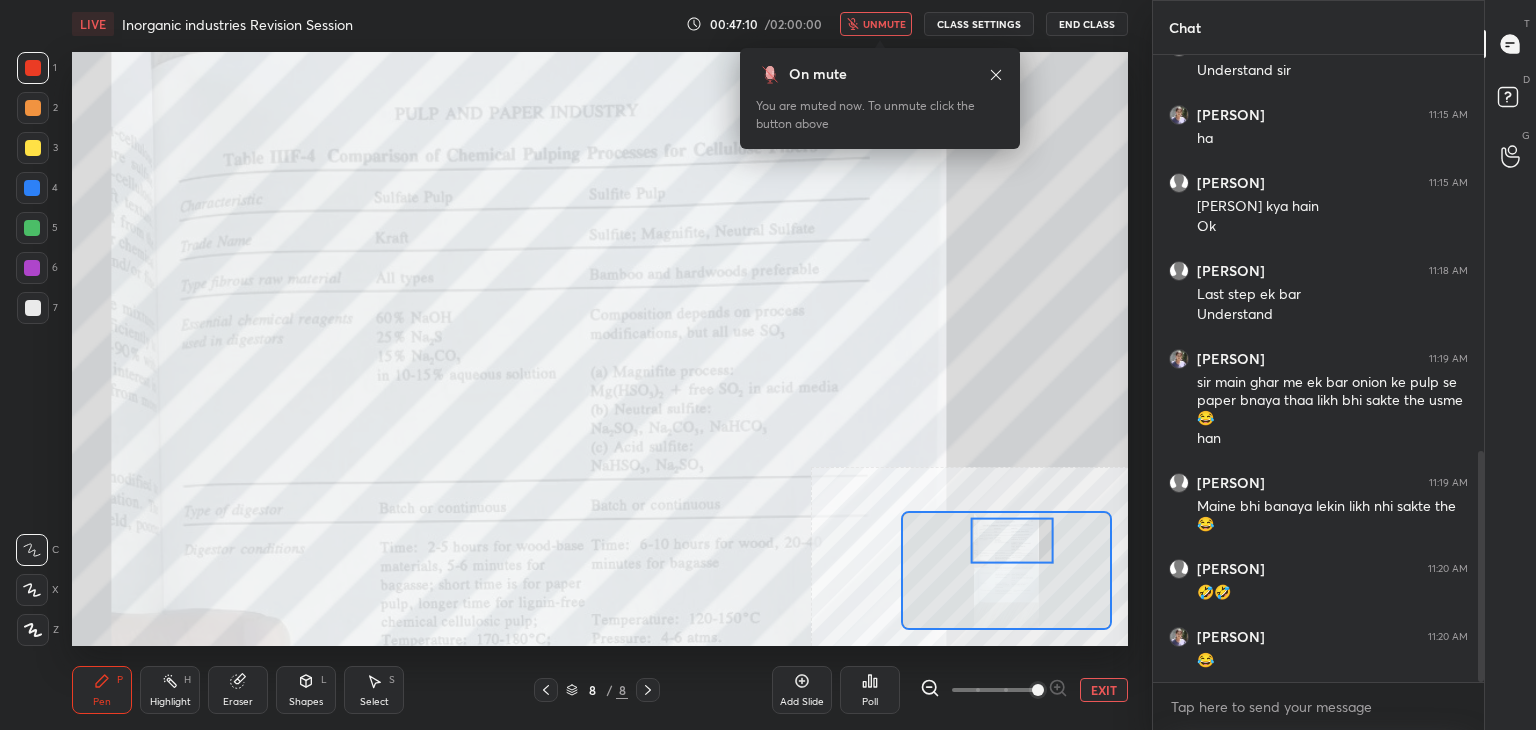 click on "unmute" at bounding box center [884, 24] 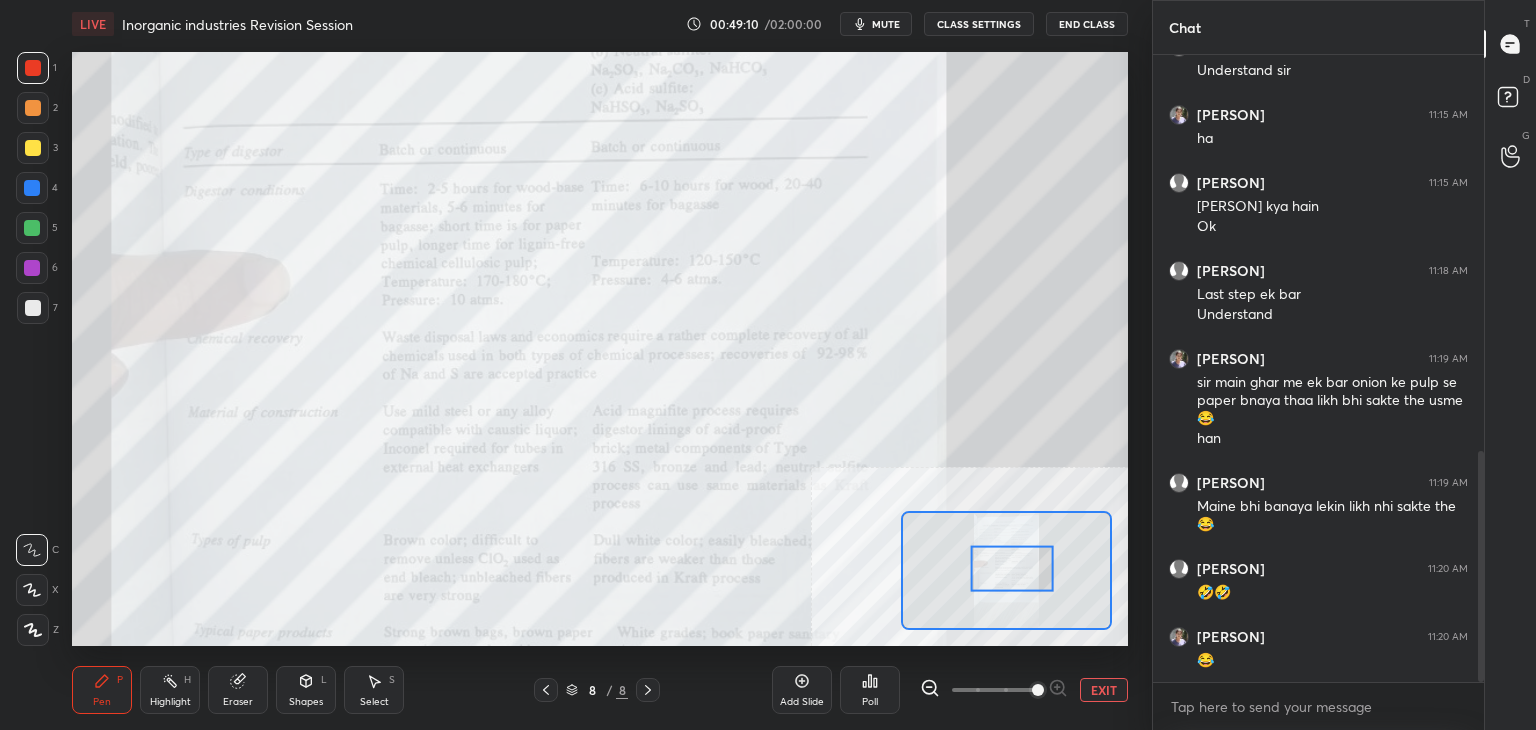 drag, startPoint x: 1005, startPoint y: 541, endPoint x: 1005, endPoint y: 569, distance: 28 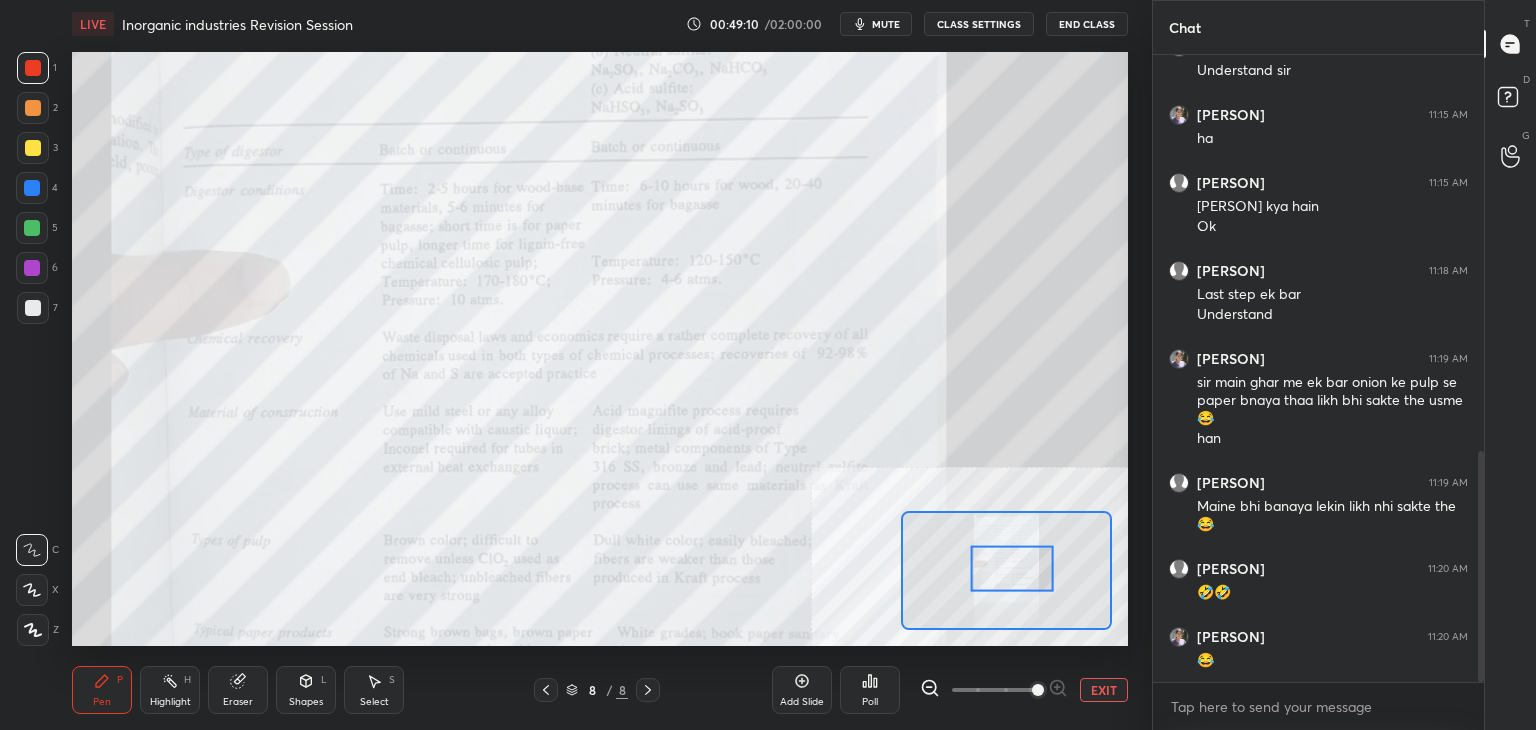 click at bounding box center (1012, 568) 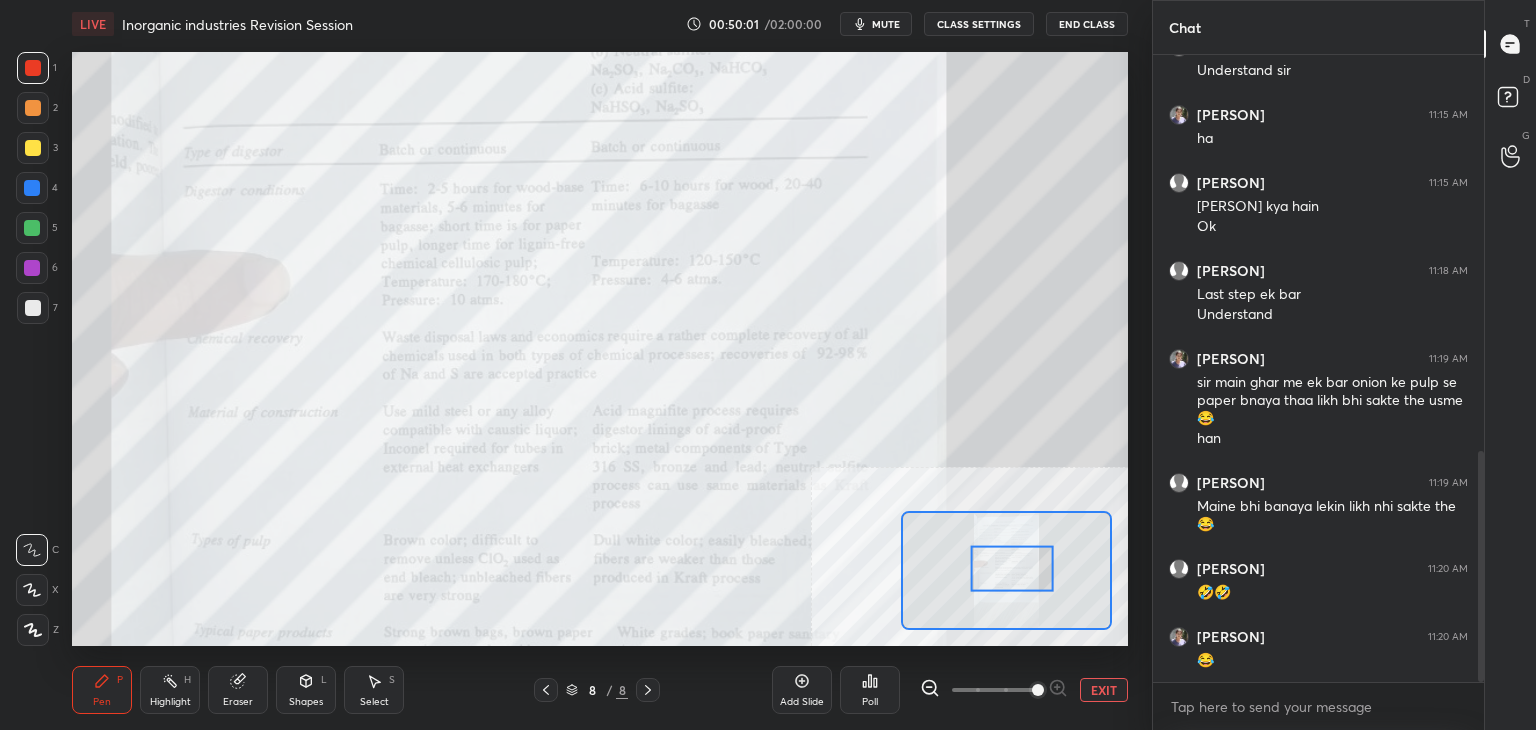 scroll, scrollTop: 1180, scrollLeft: 0, axis: vertical 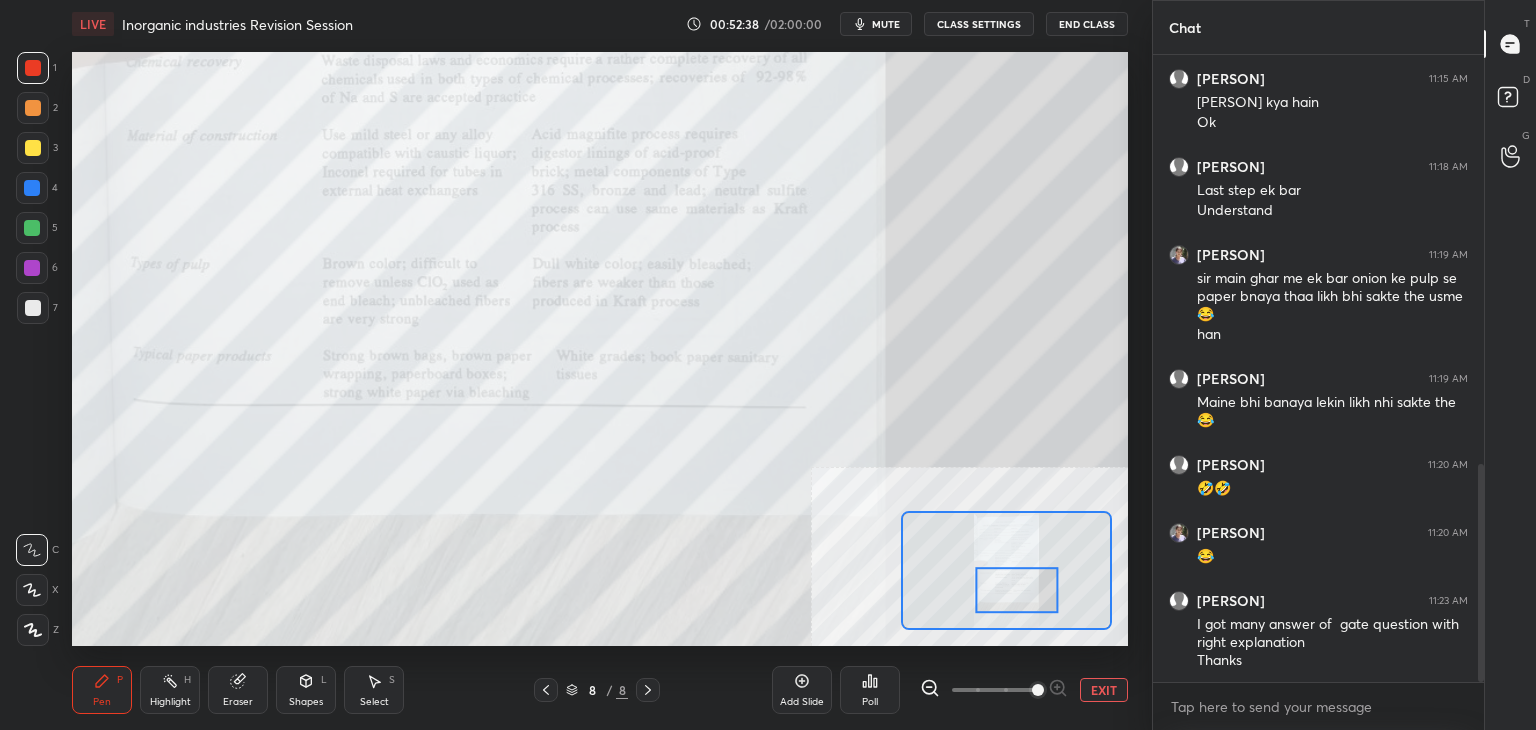 click on "EXIT" at bounding box center [1104, 690] 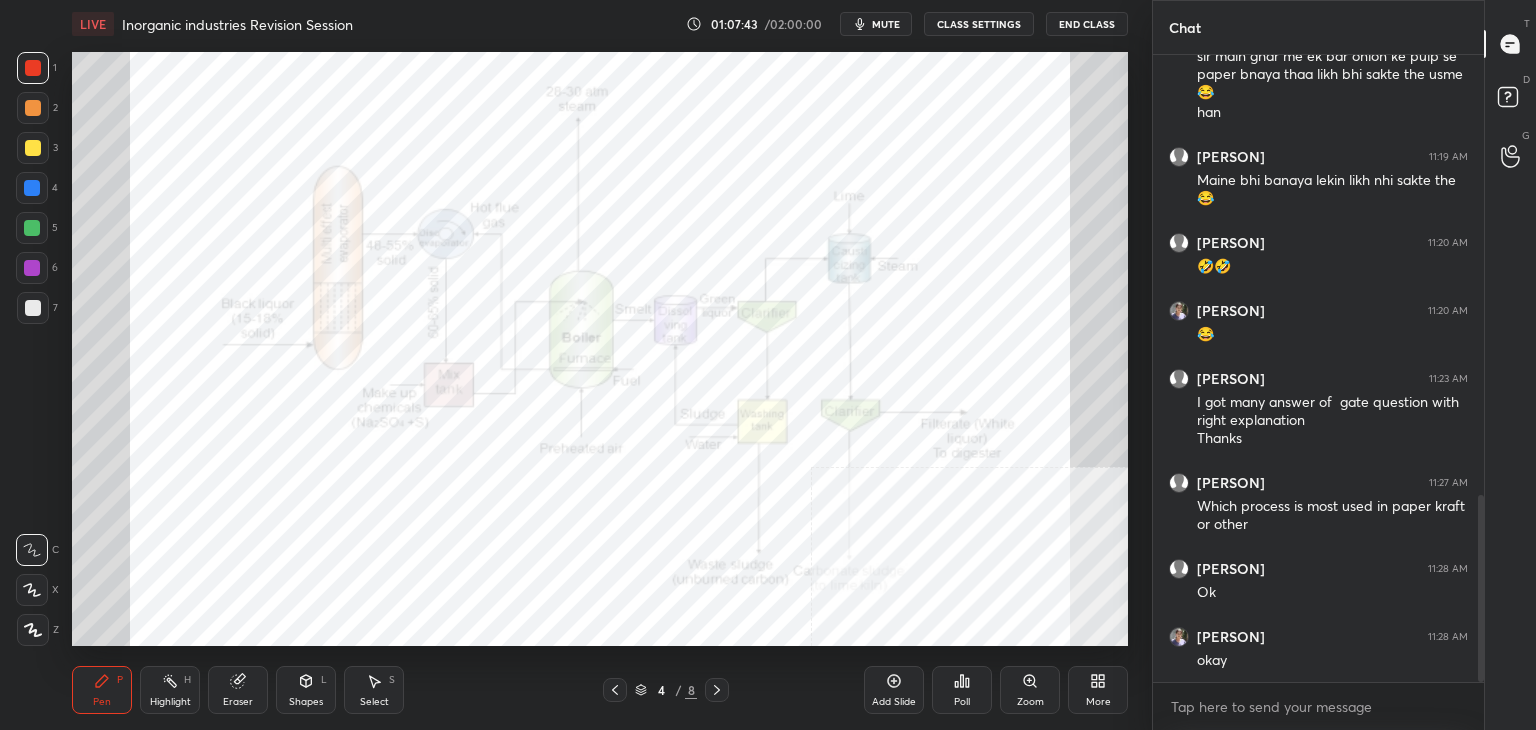 scroll, scrollTop: 1474, scrollLeft: 0, axis: vertical 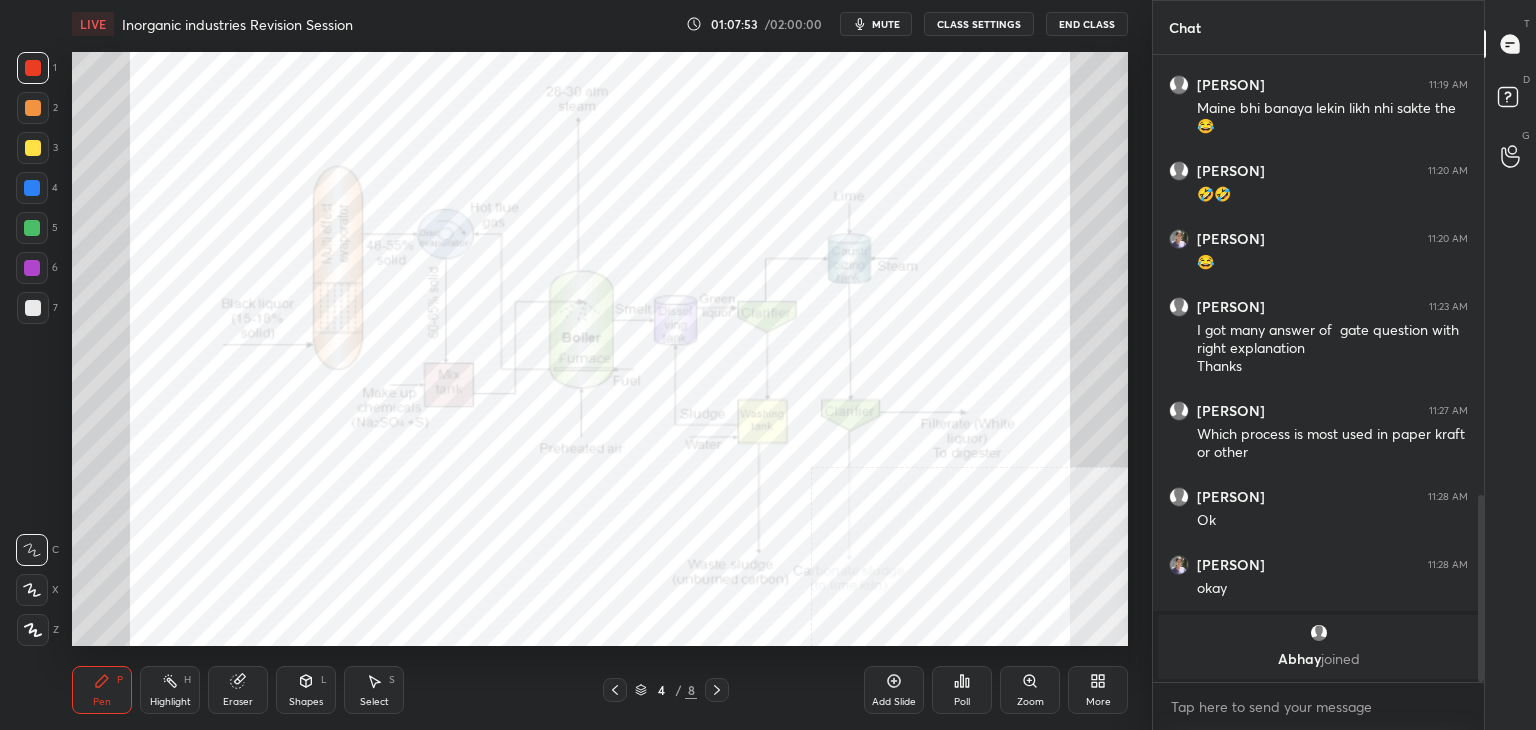 click 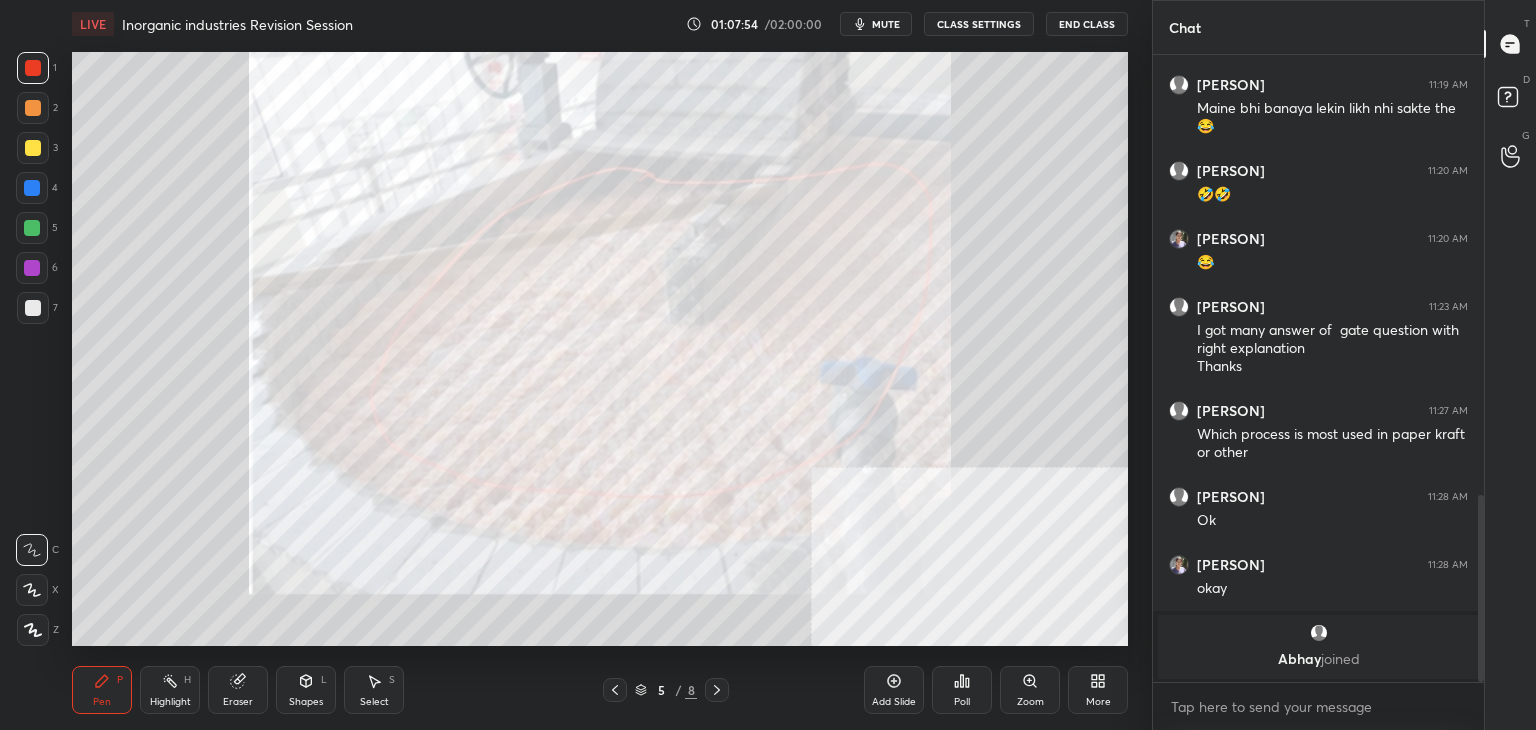 click 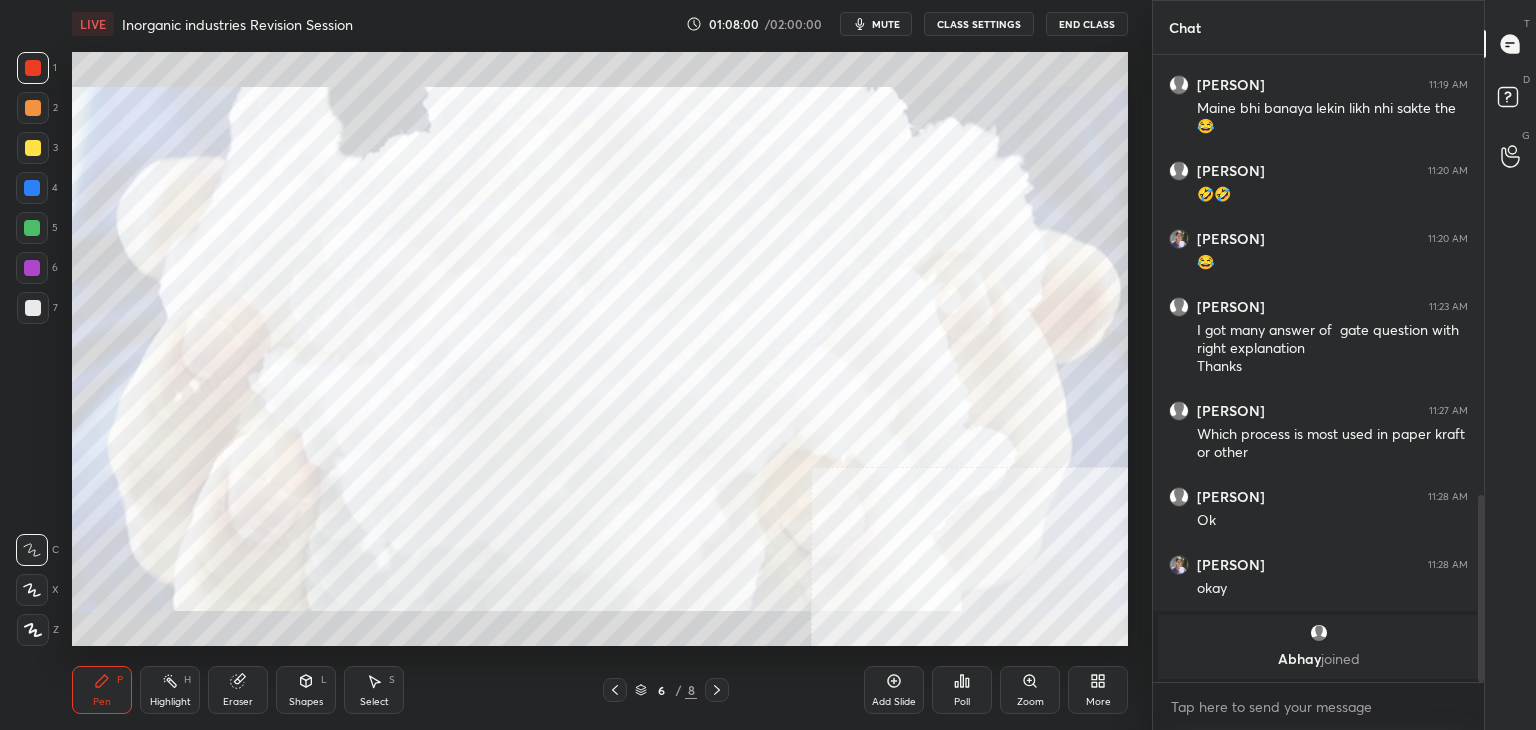 click 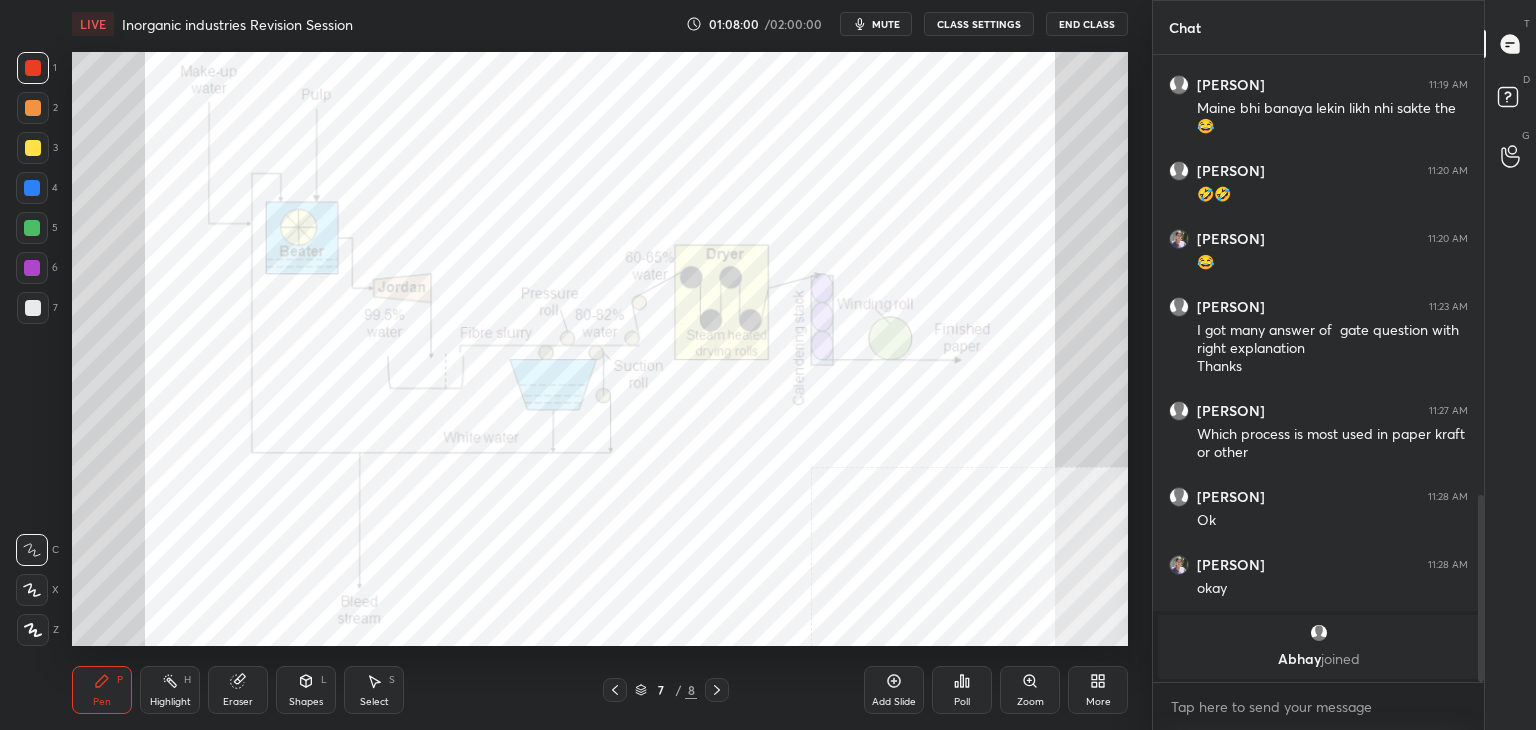 click 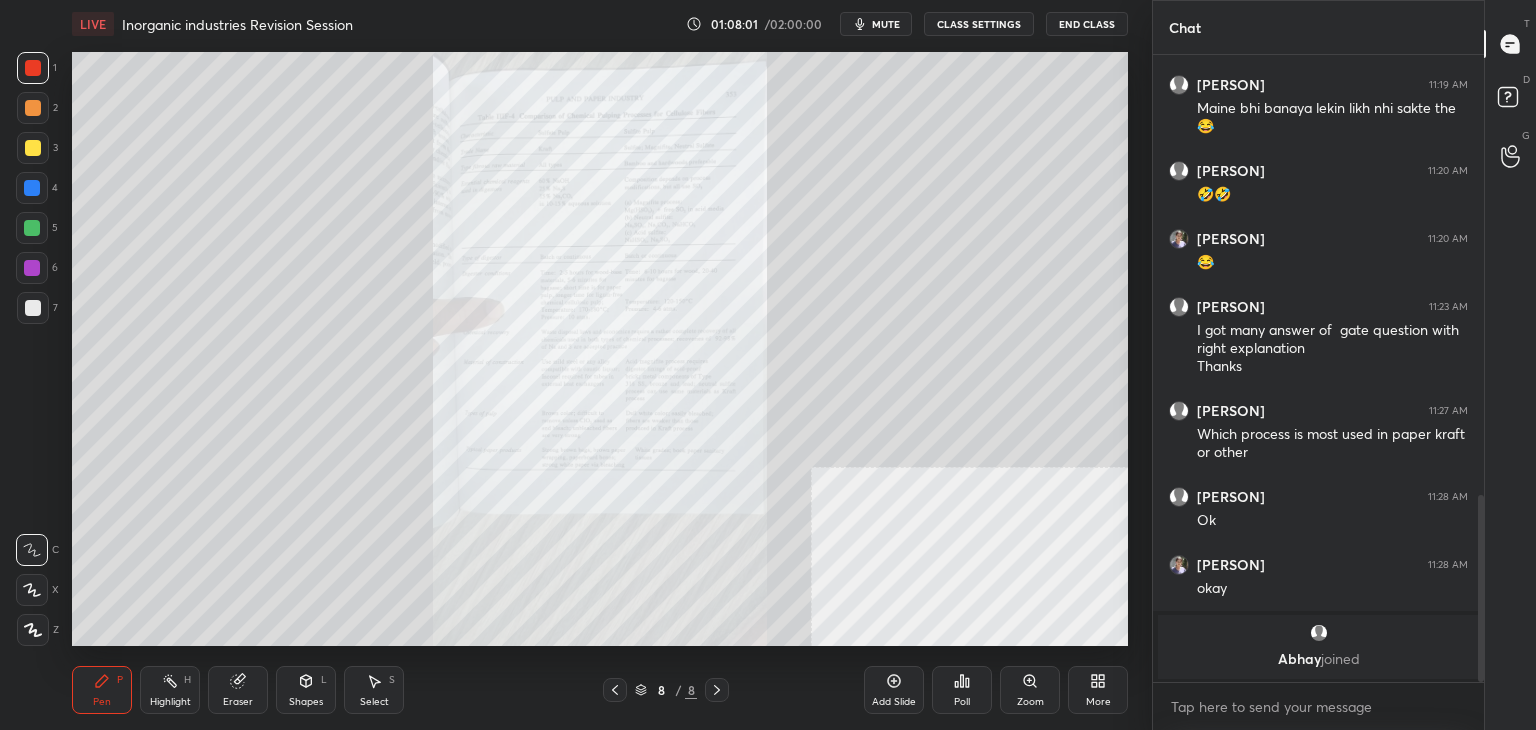 click on "More" at bounding box center (1098, 690) 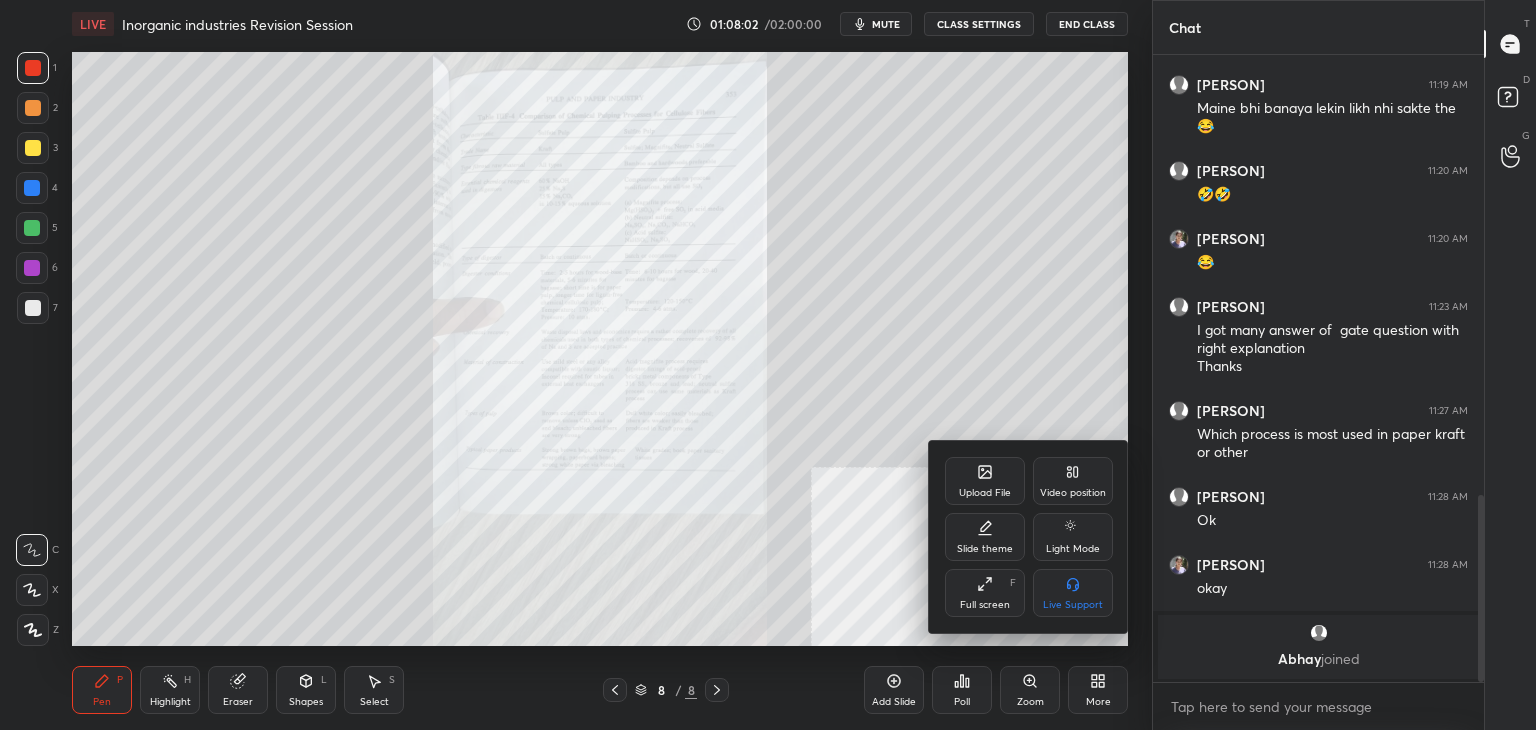click on "Upload File" at bounding box center (985, 481) 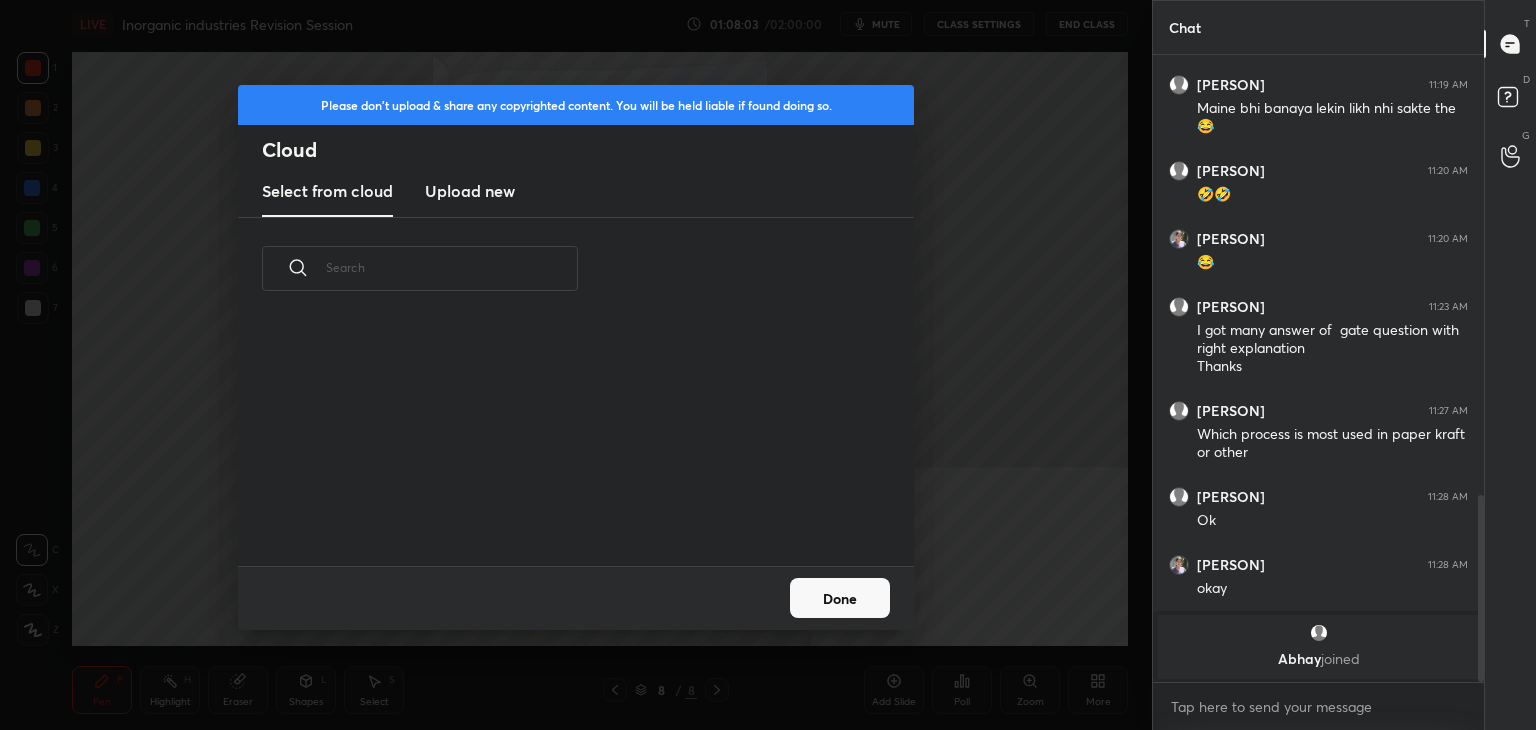 scroll, scrollTop: 5, scrollLeft: 10, axis: both 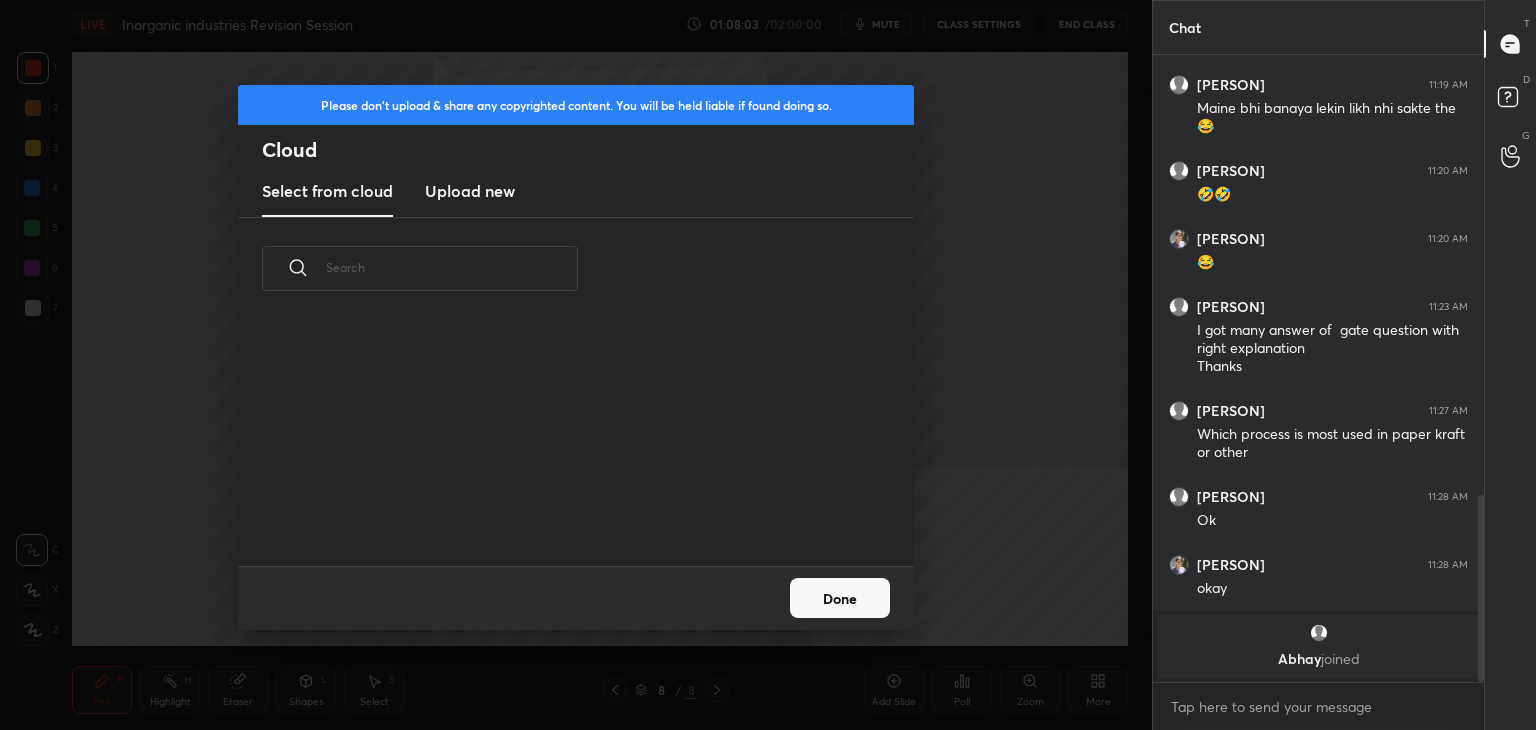 click on "Upload new" at bounding box center [470, 191] 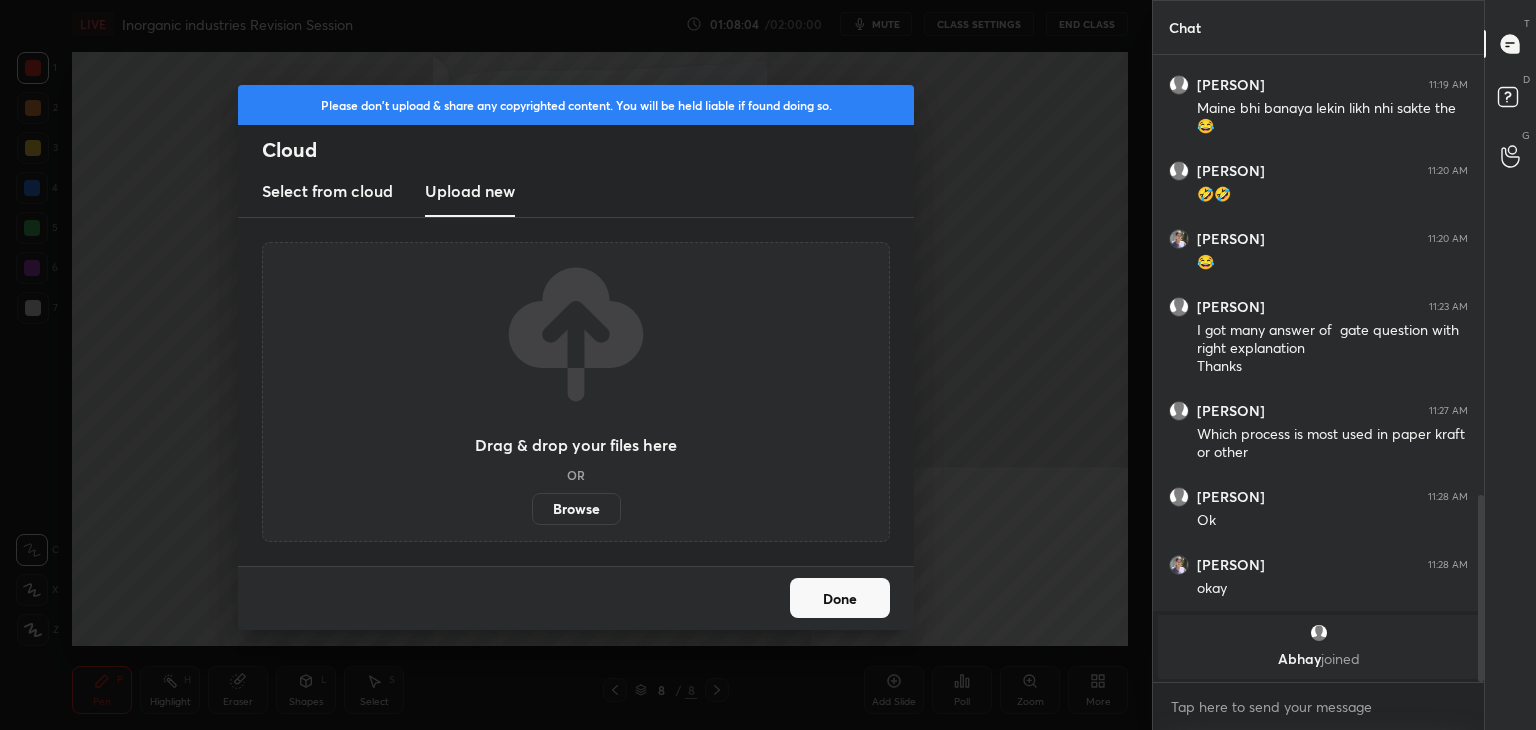 click on "Browse" at bounding box center (576, 509) 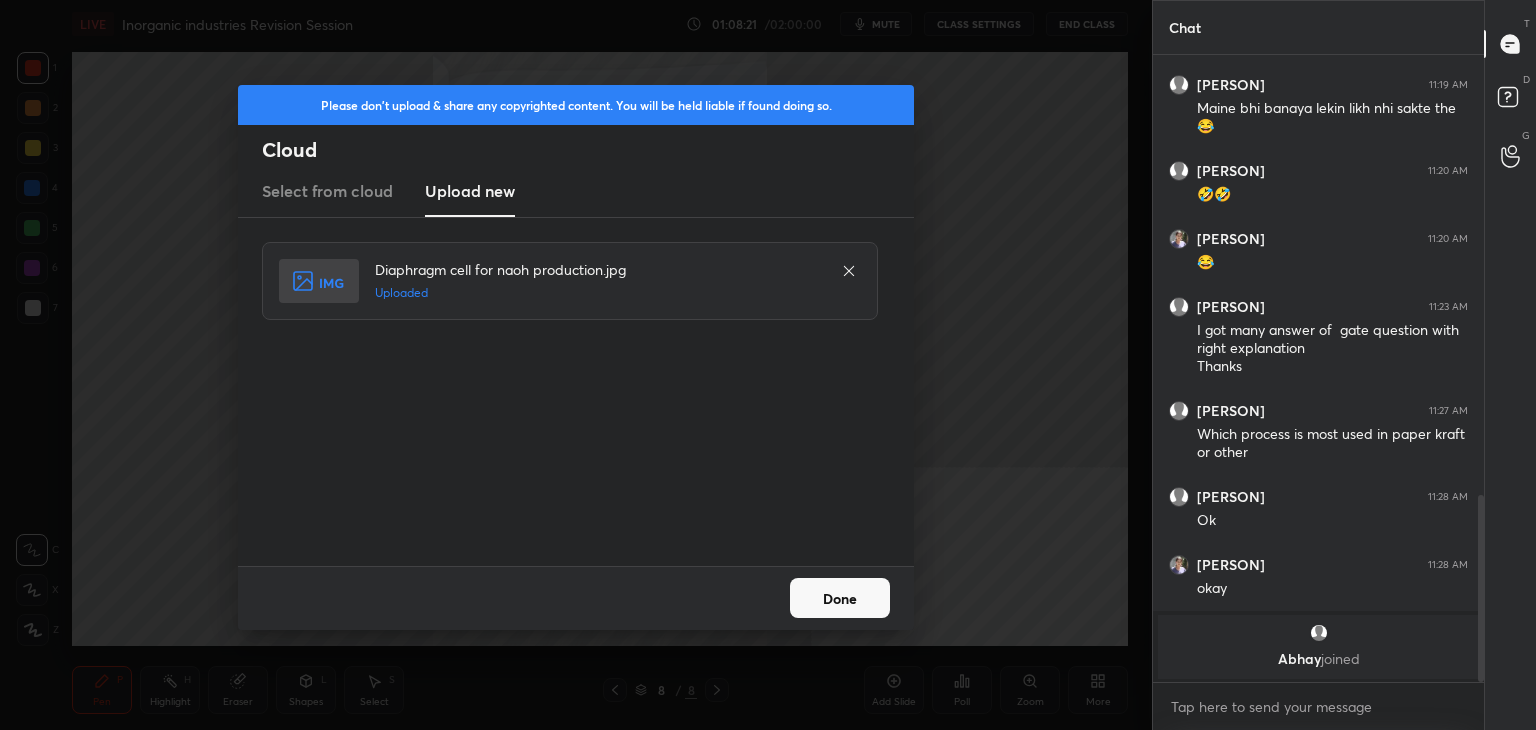 click on "Done" at bounding box center (840, 598) 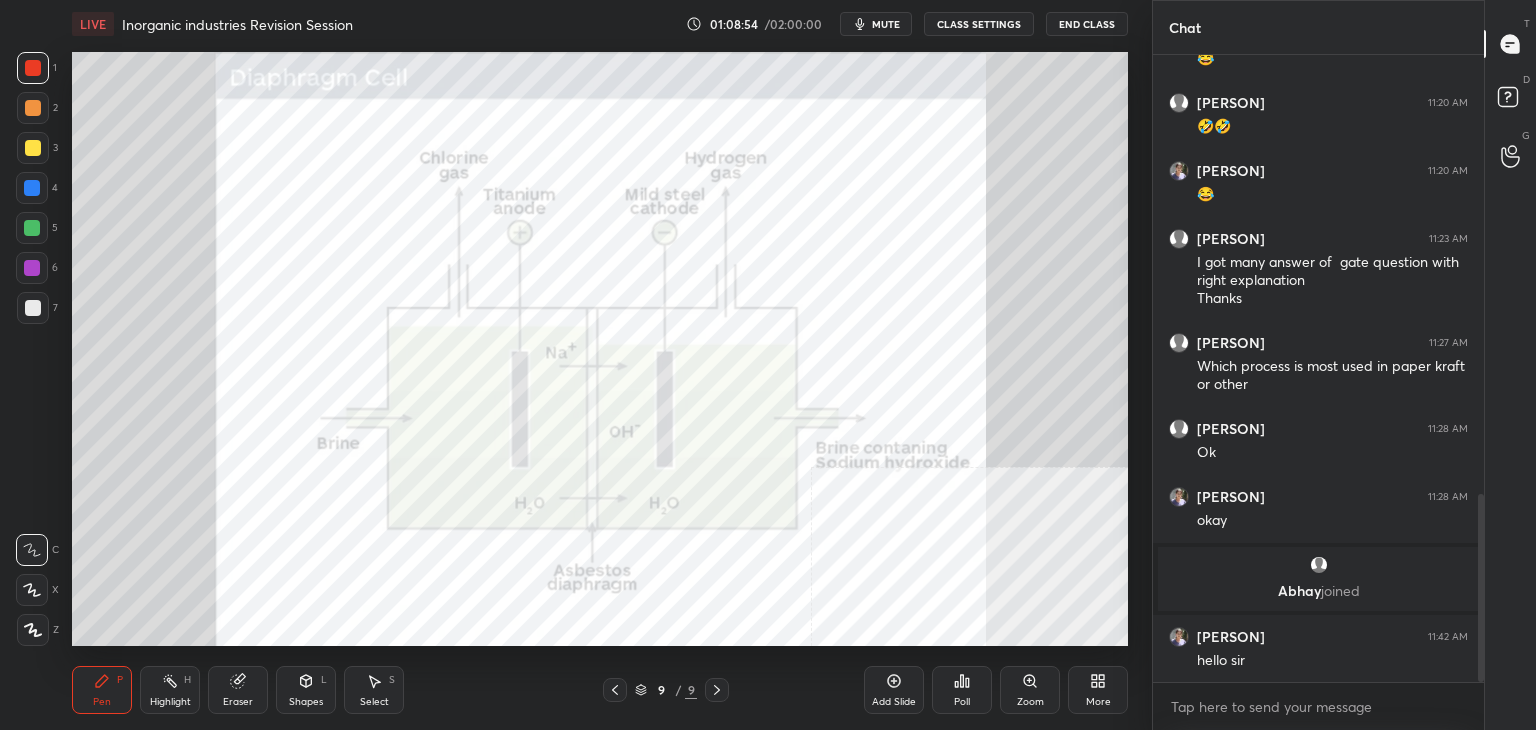 scroll, scrollTop: 1466, scrollLeft: 0, axis: vertical 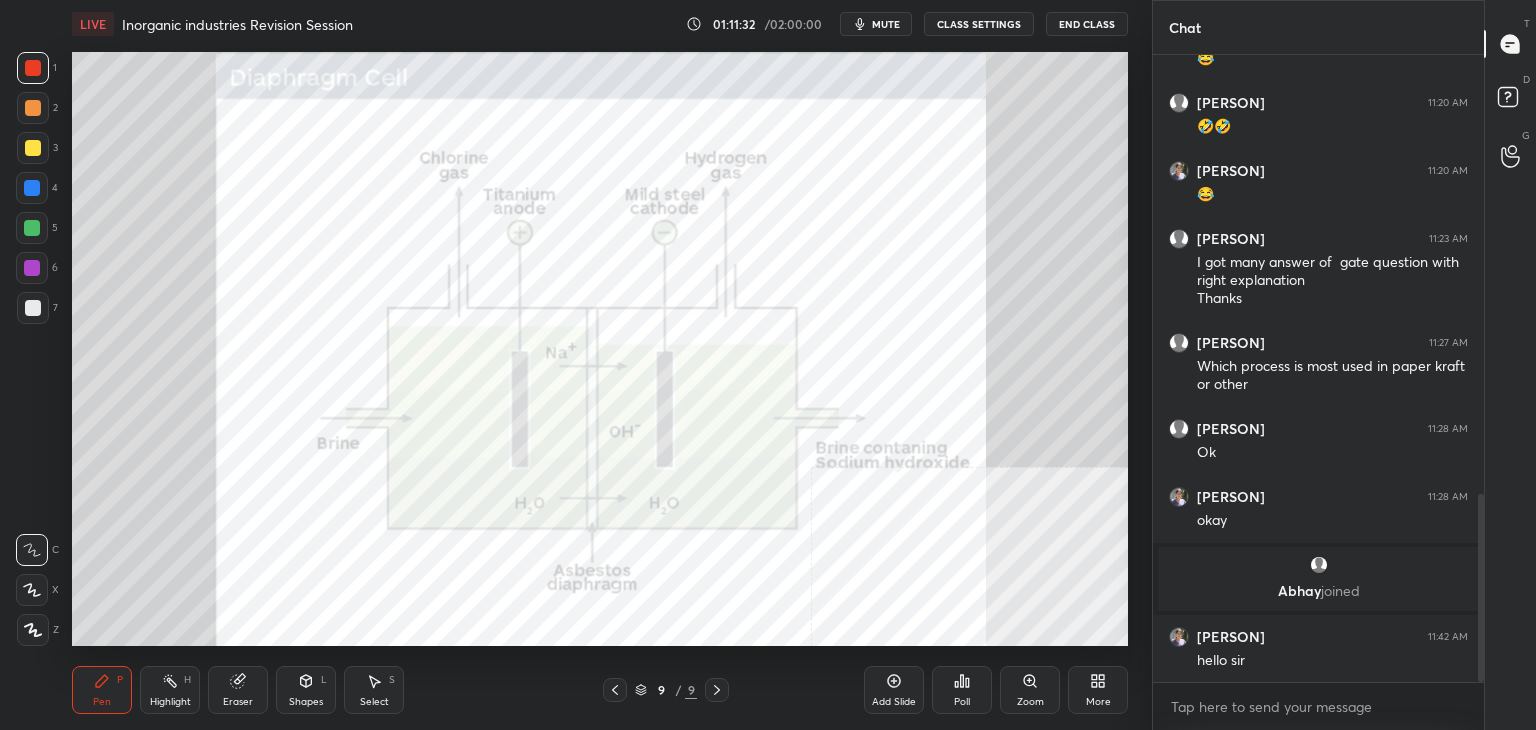 click at bounding box center [33, 108] 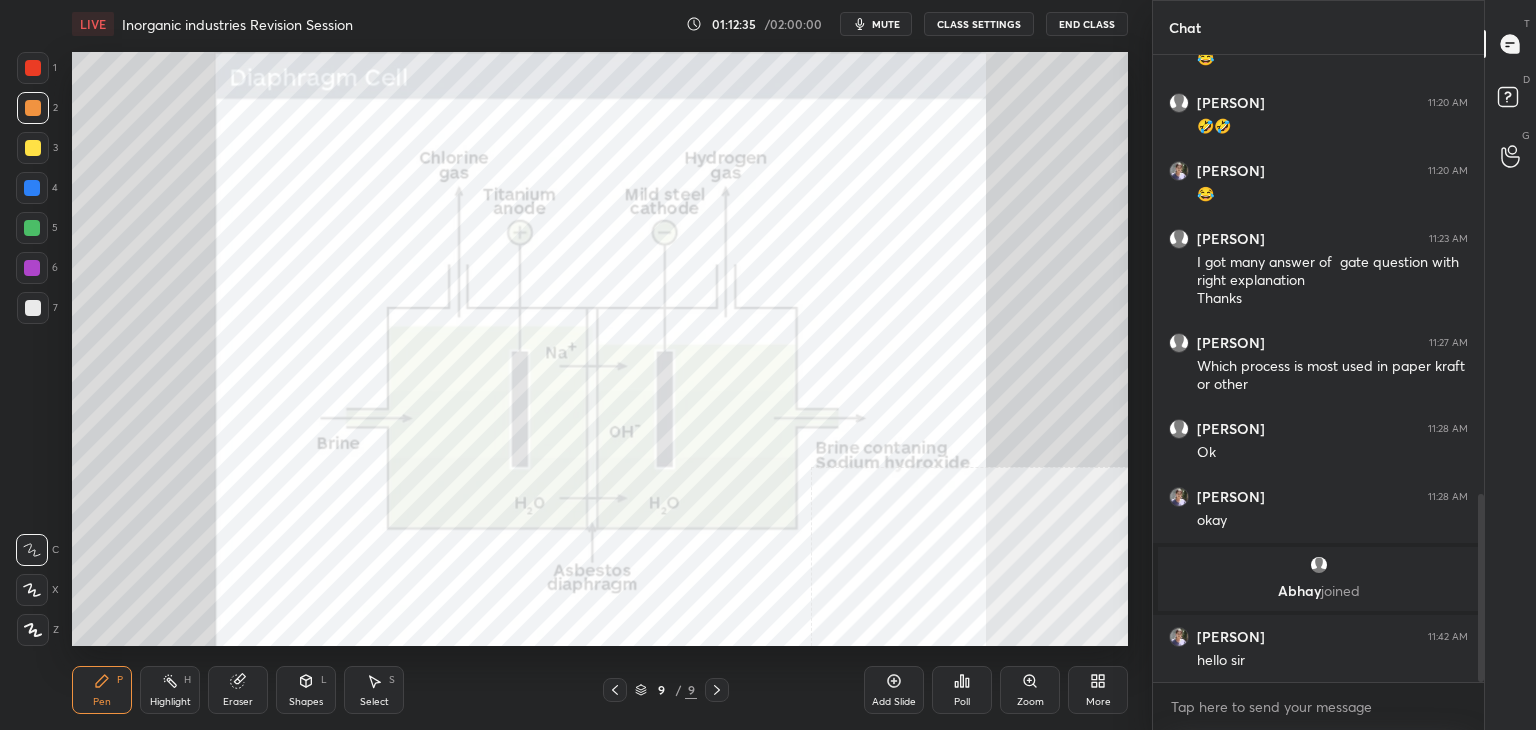 click on "More" at bounding box center [1098, 690] 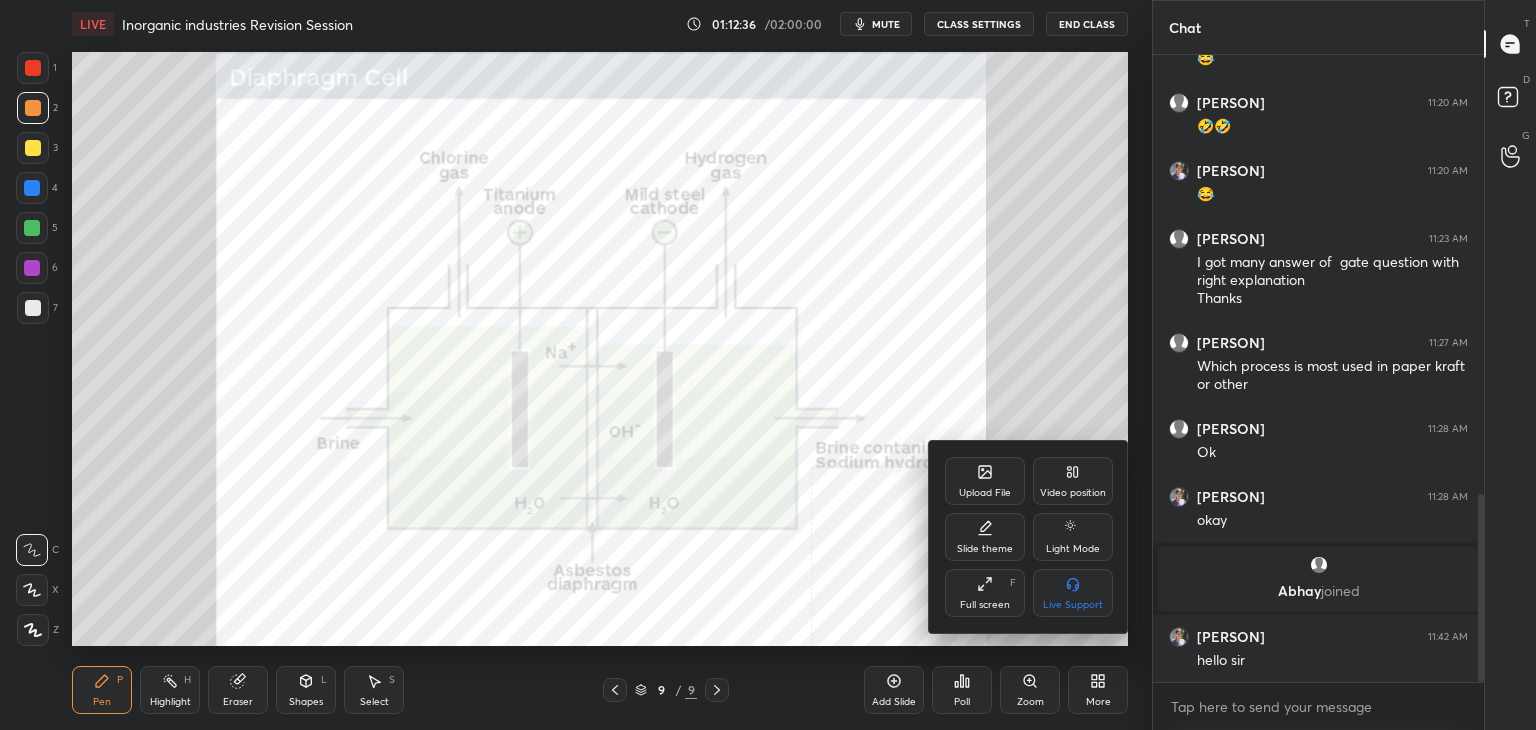 click on "Upload File" at bounding box center [985, 481] 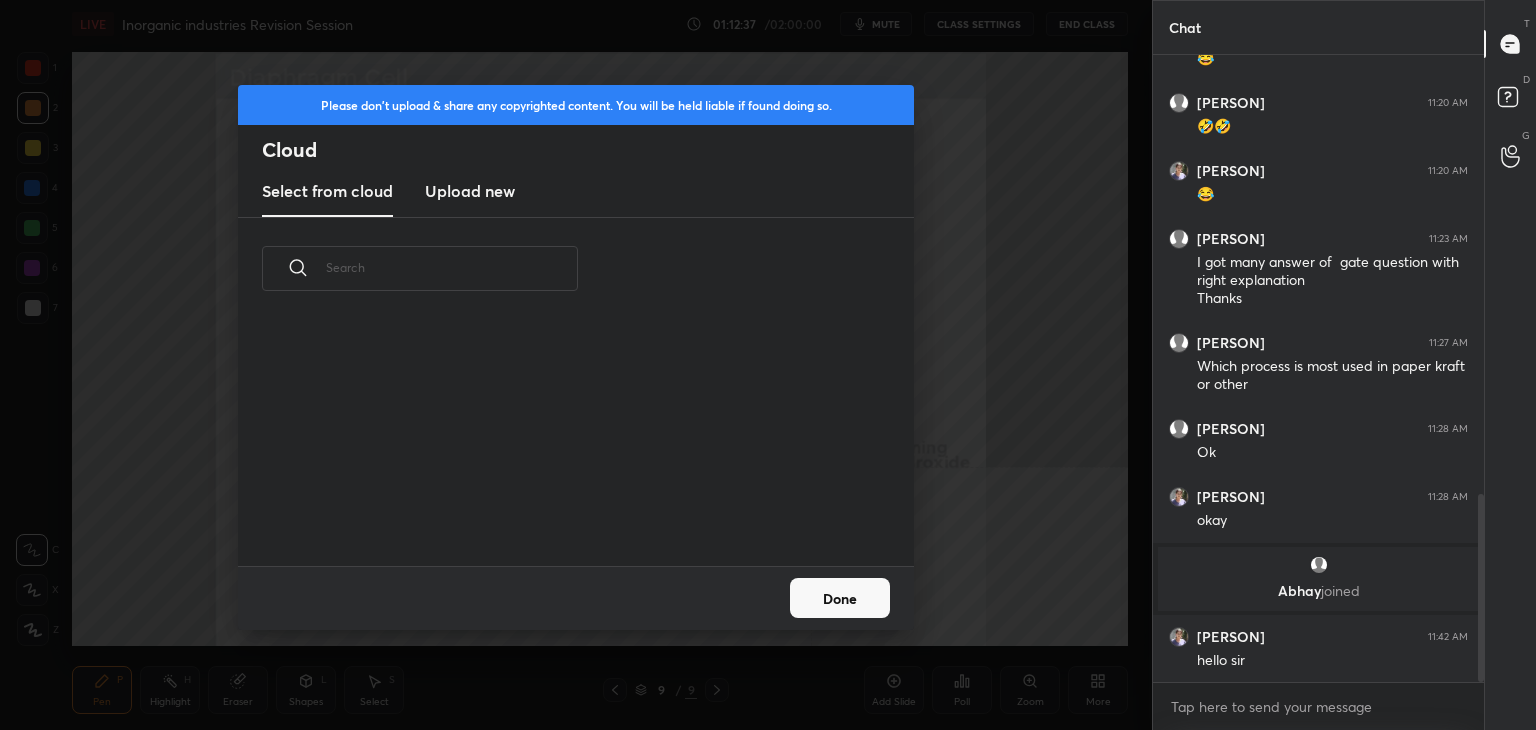 scroll, scrollTop: 5, scrollLeft: 10, axis: both 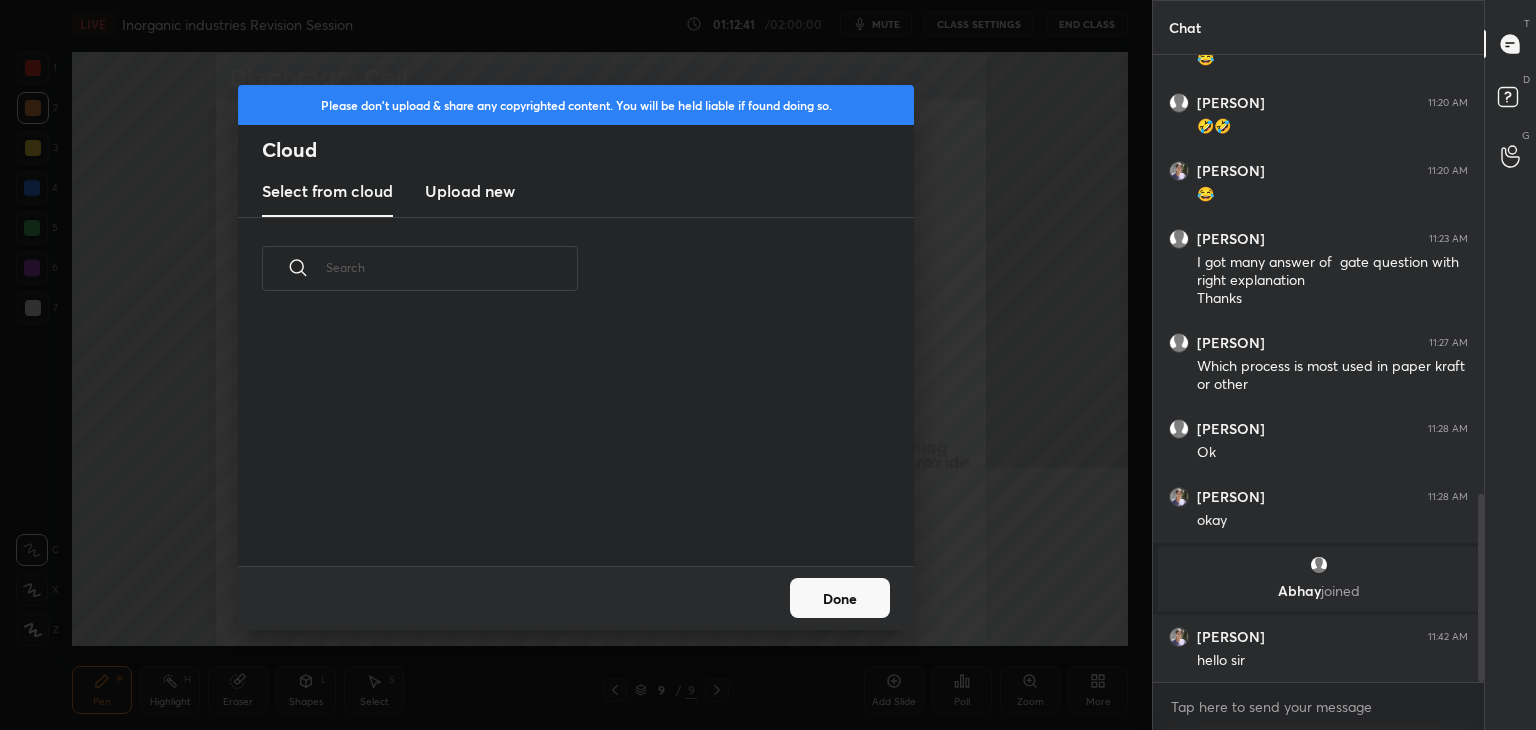 click on "Upload new" at bounding box center [470, 191] 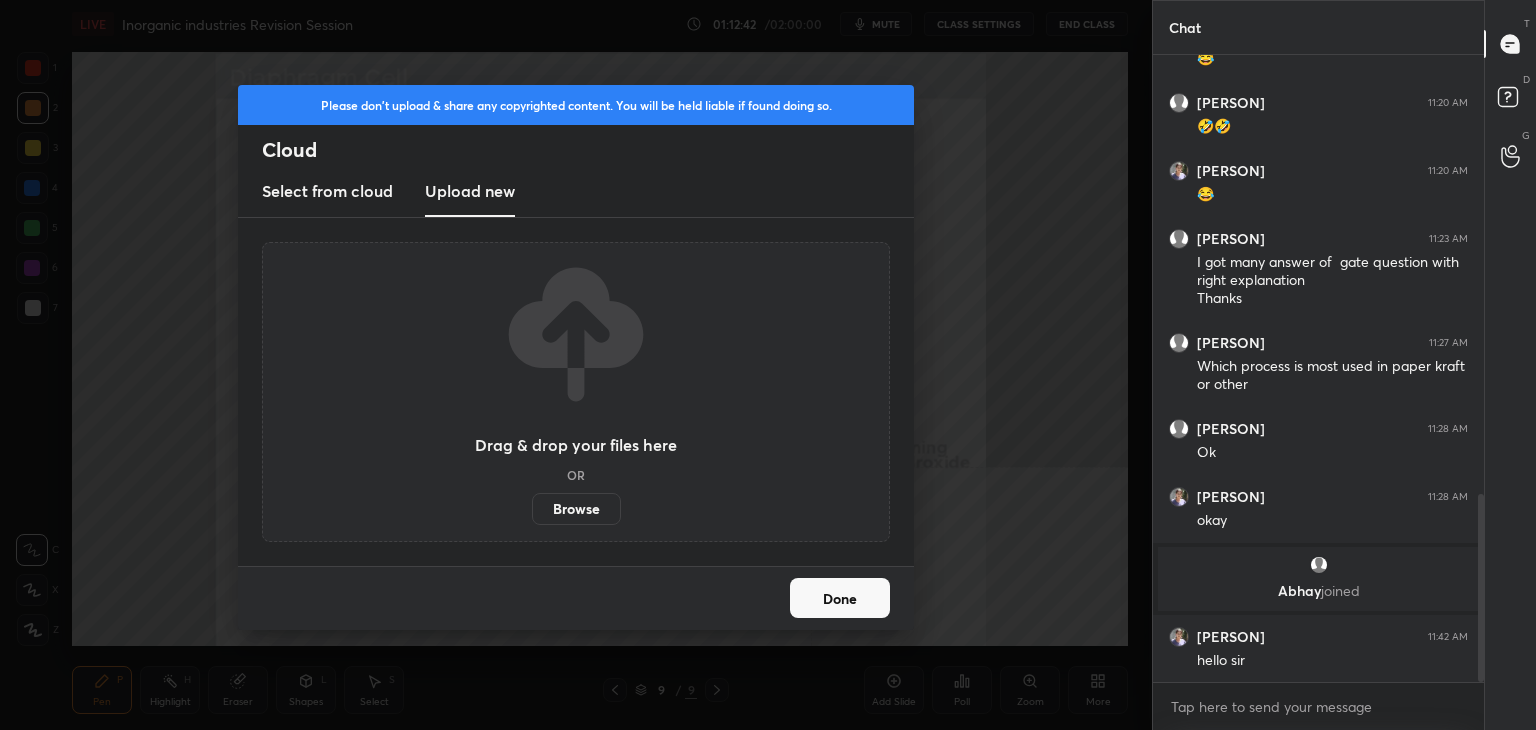 click on "Browse" at bounding box center (576, 509) 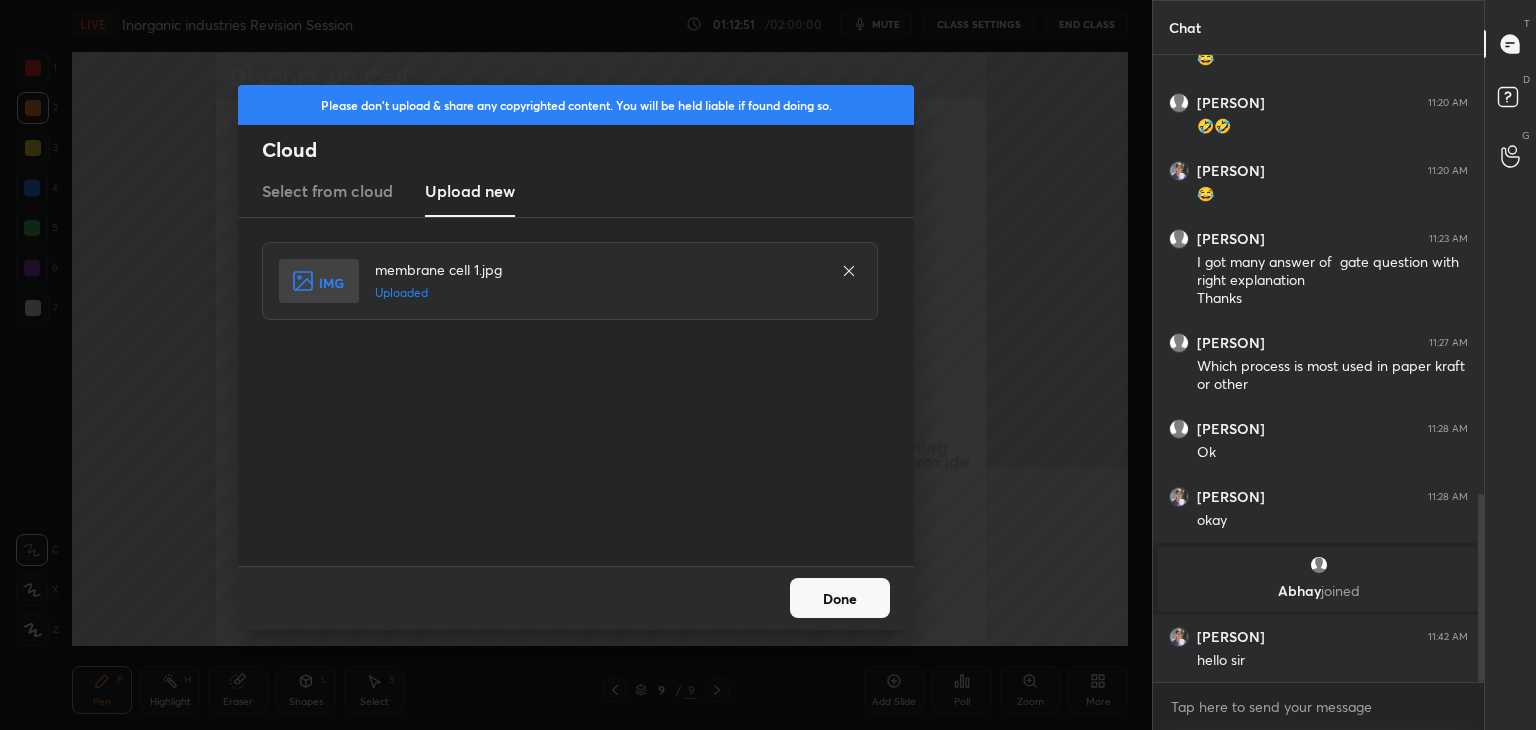 click on "Done" at bounding box center (840, 598) 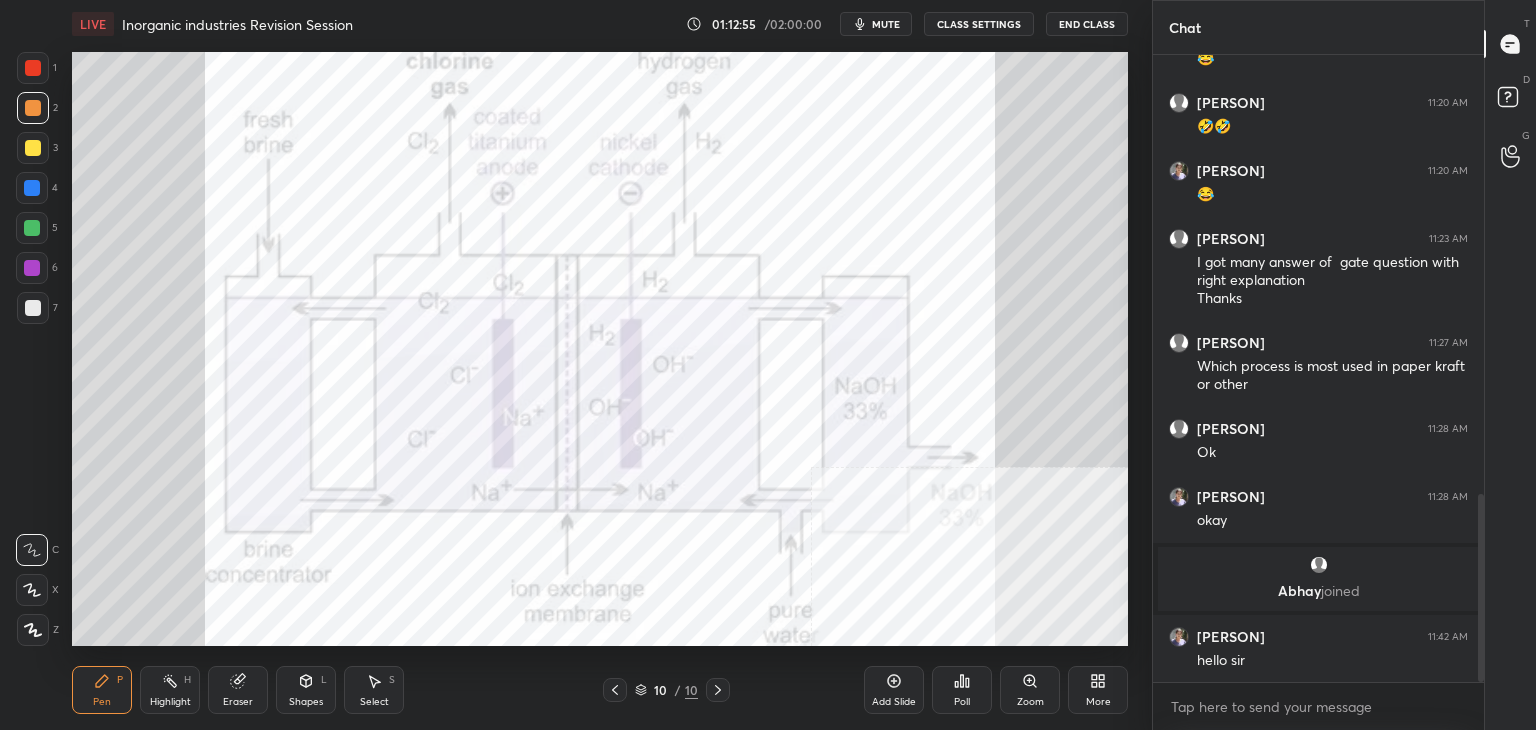 click on "More" at bounding box center (1098, 690) 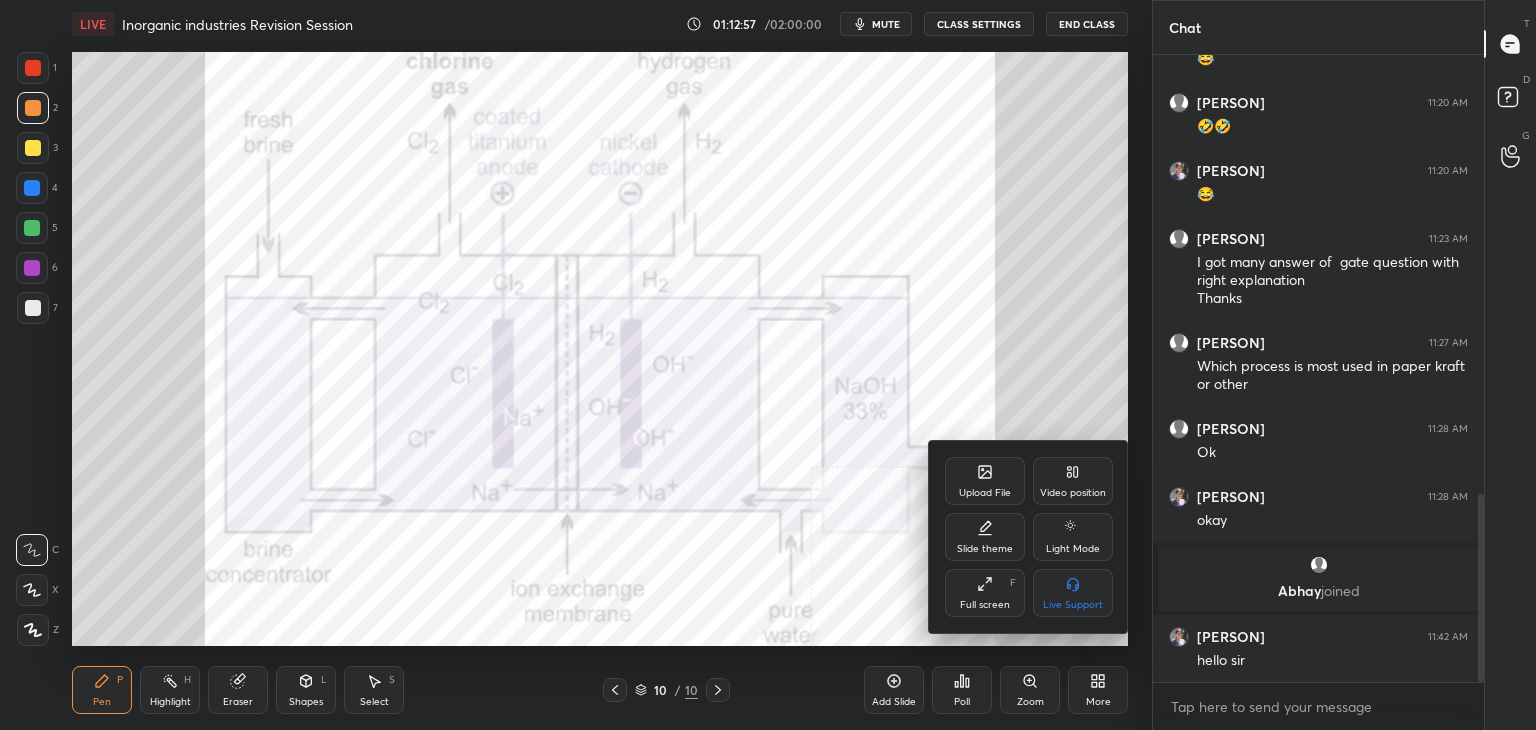 click on "Video position" at bounding box center [1073, 481] 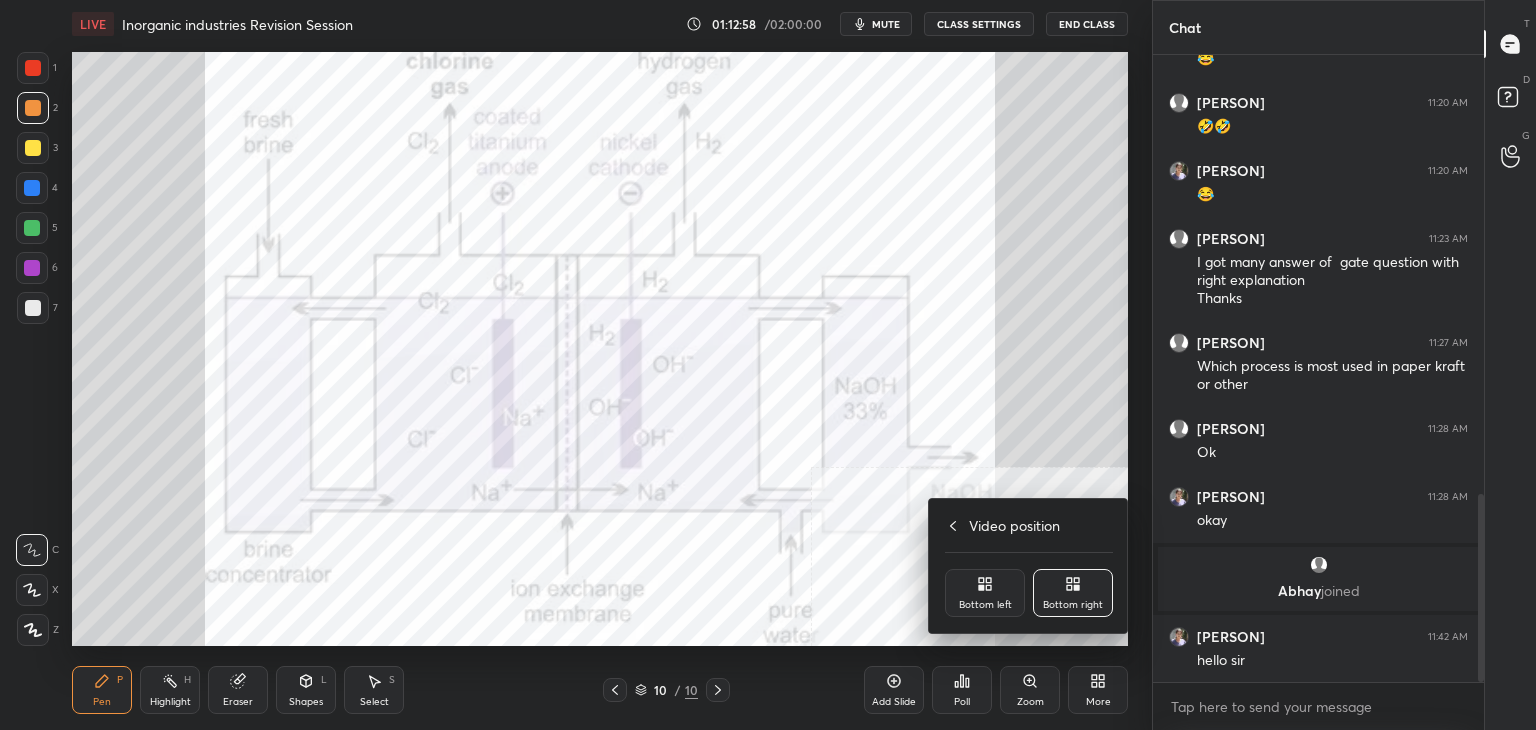click on "Bottom left" at bounding box center (985, 593) 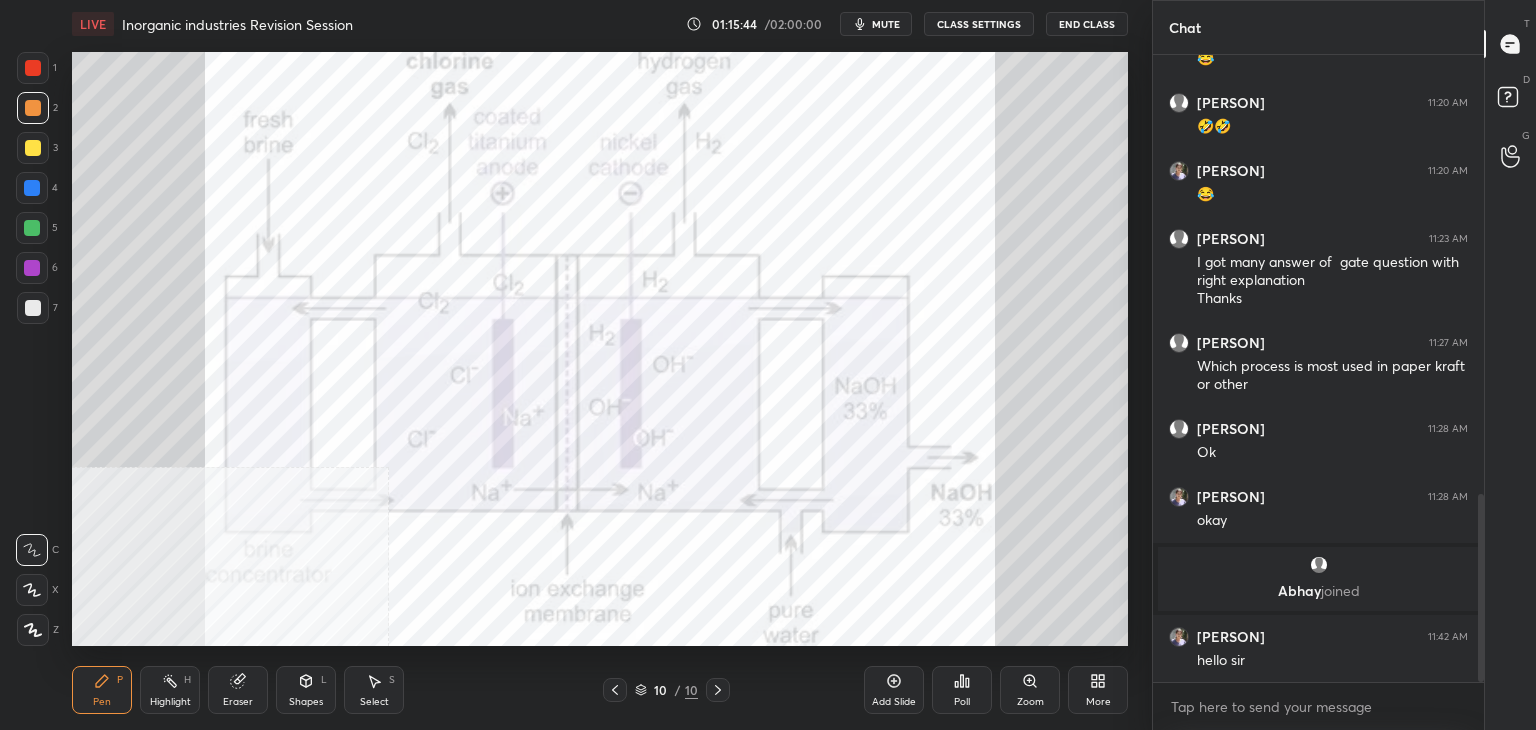click on "More" at bounding box center [1098, 690] 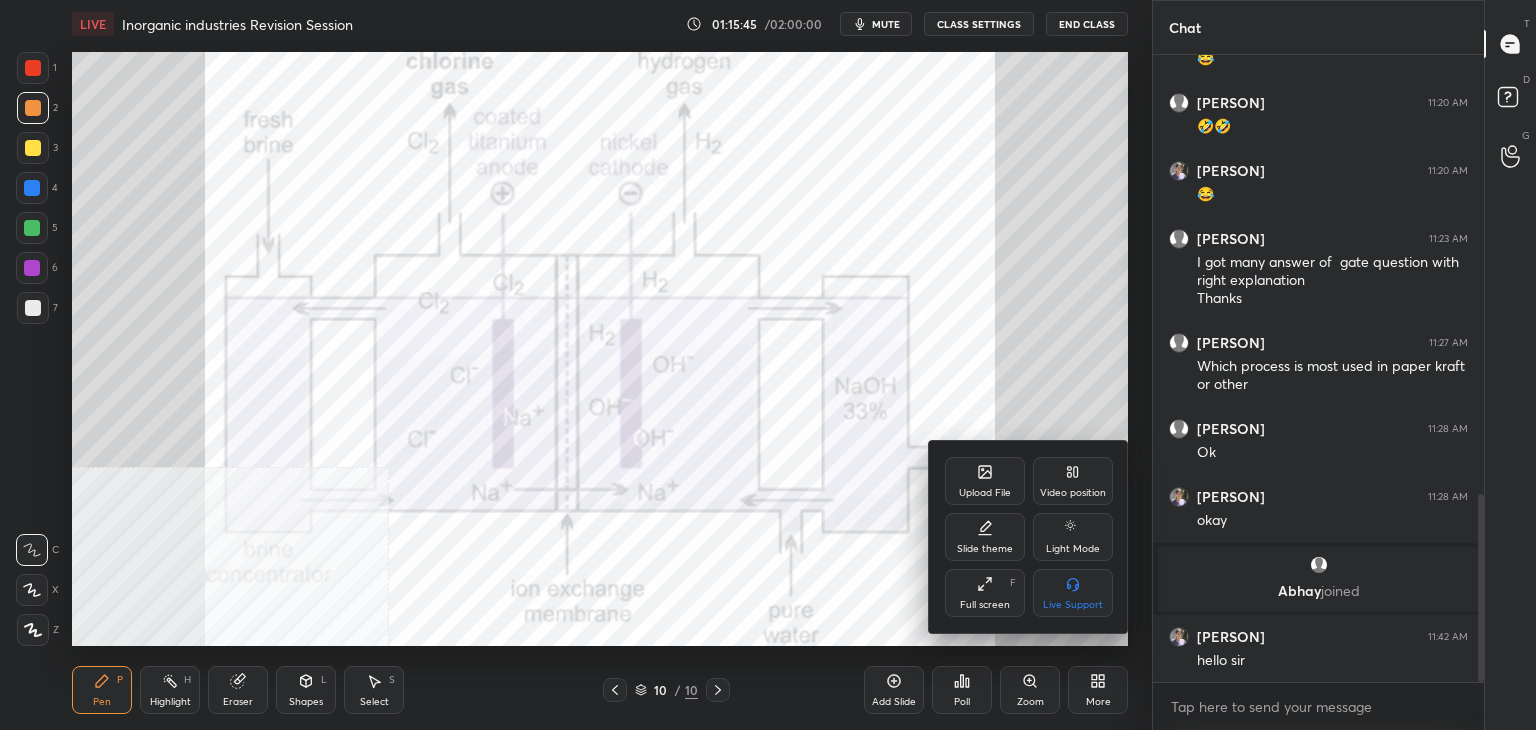 click on "Upload File" at bounding box center (985, 481) 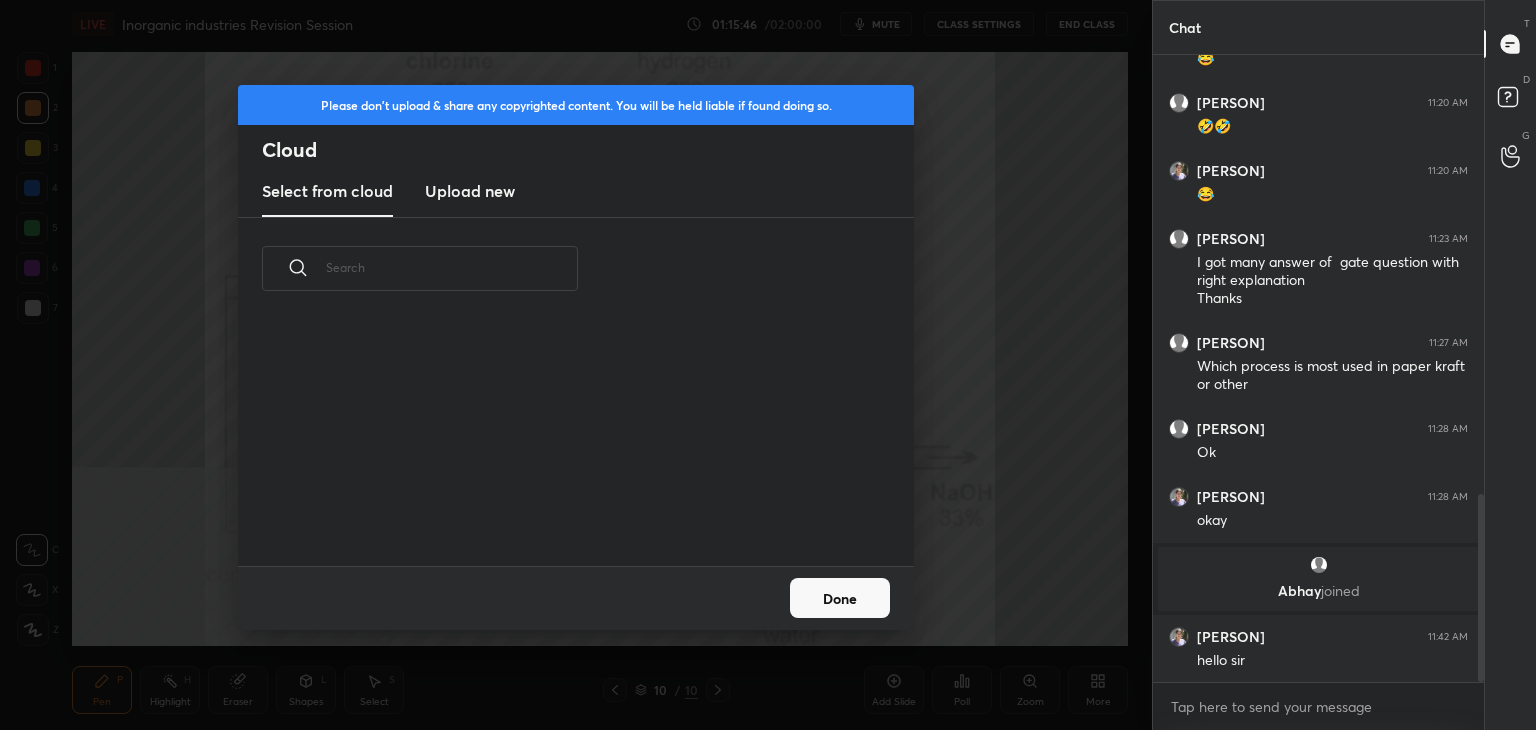 scroll, scrollTop: 5, scrollLeft: 10, axis: both 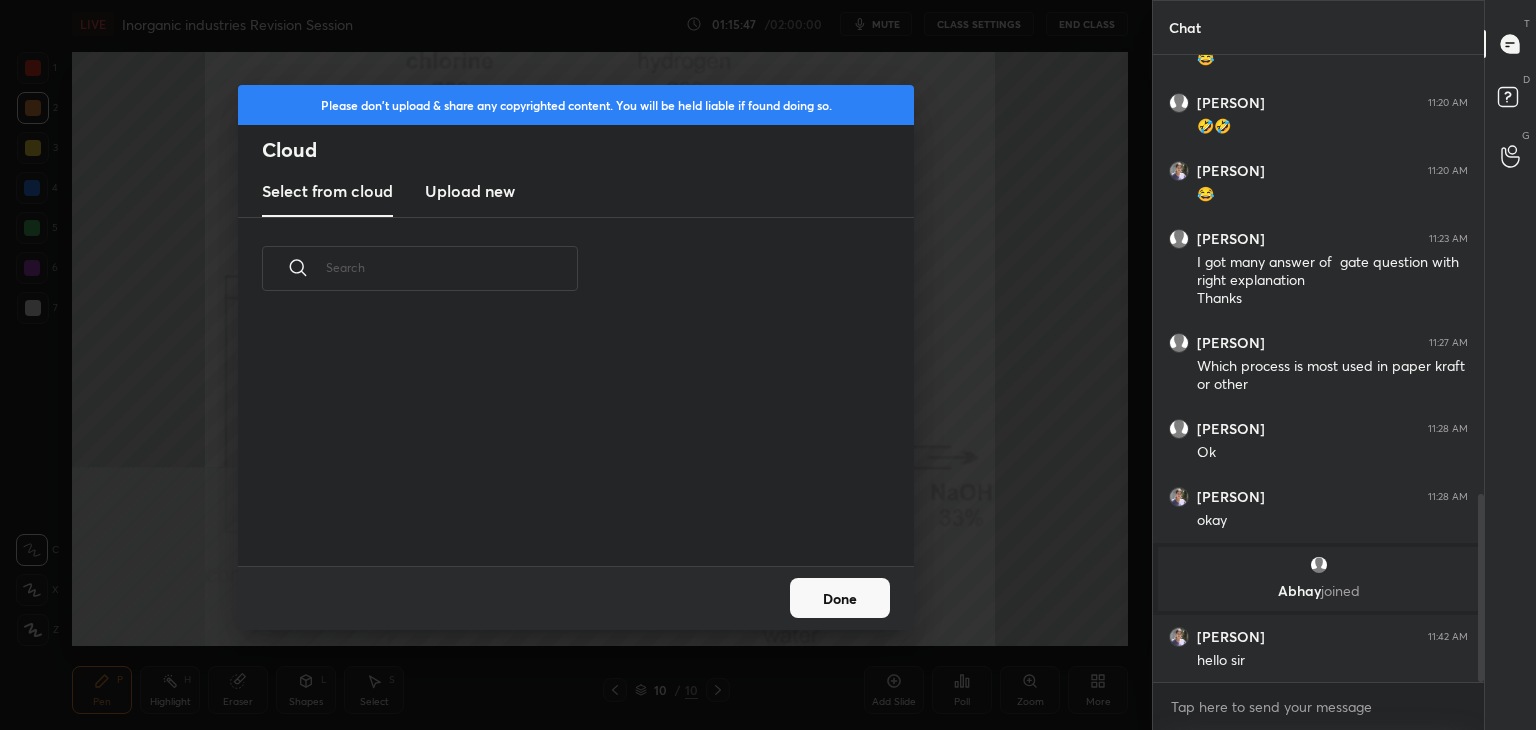 click on "Upload new" at bounding box center [470, 191] 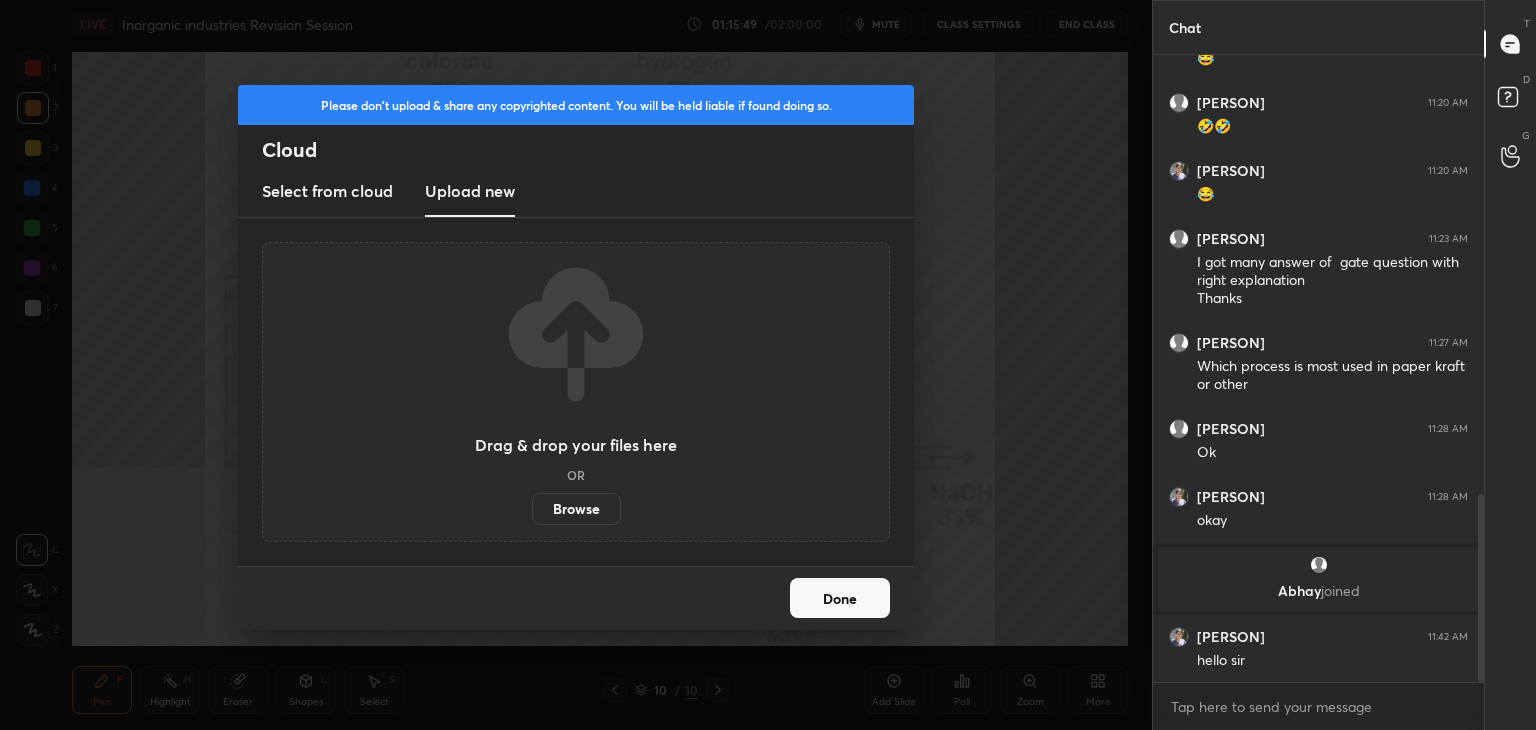 click on "Browse" at bounding box center (576, 509) 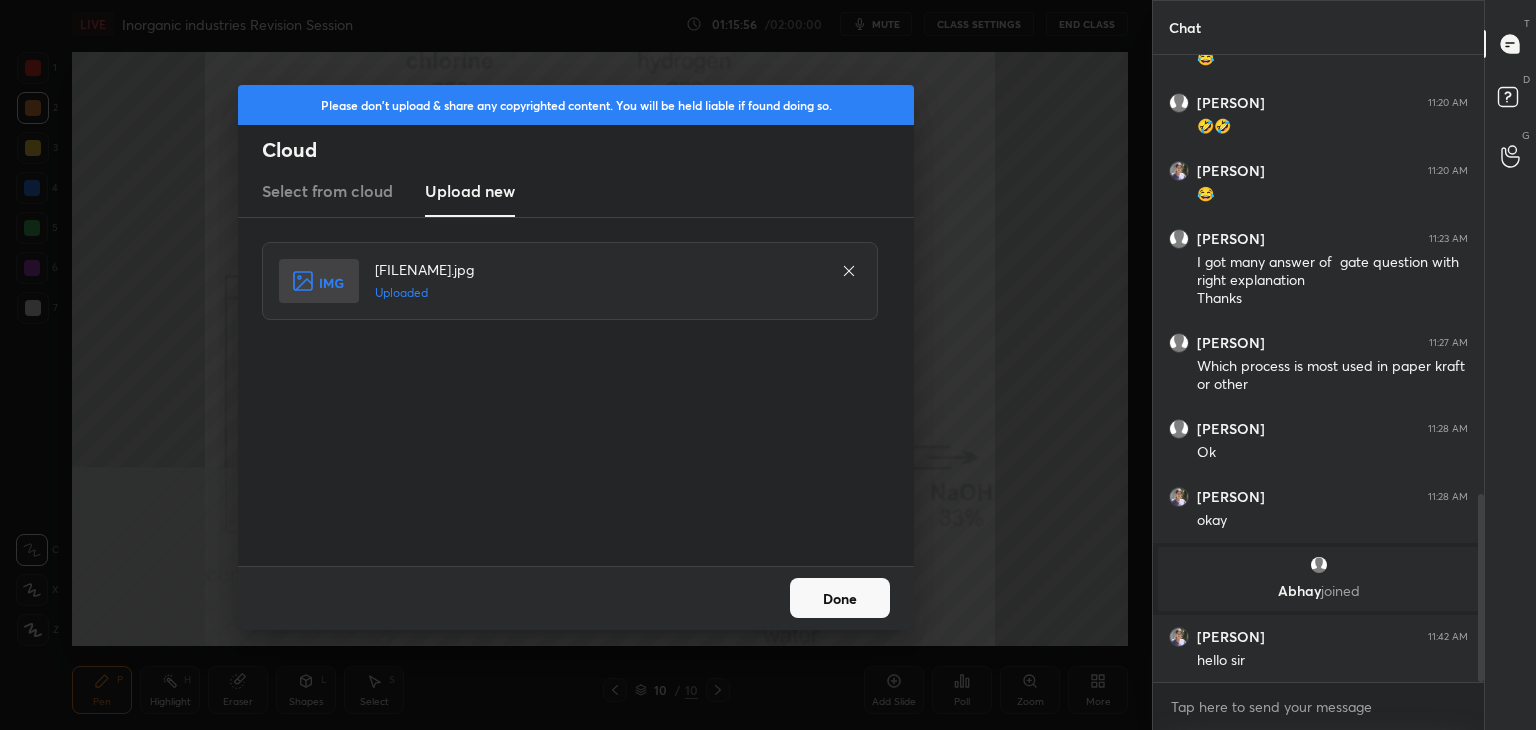 click on "Done" at bounding box center (840, 598) 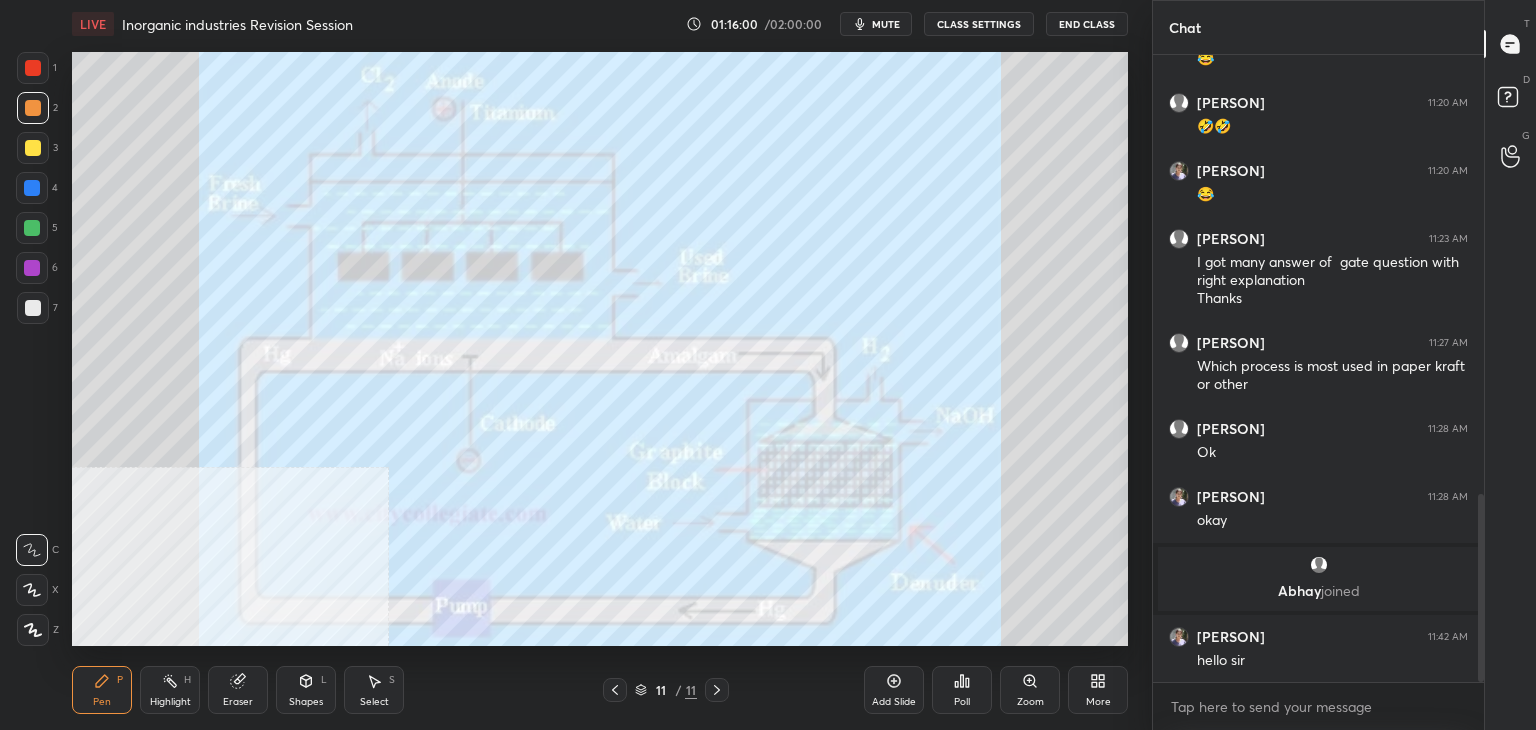 click on "More" at bounding box center (1098, 690) 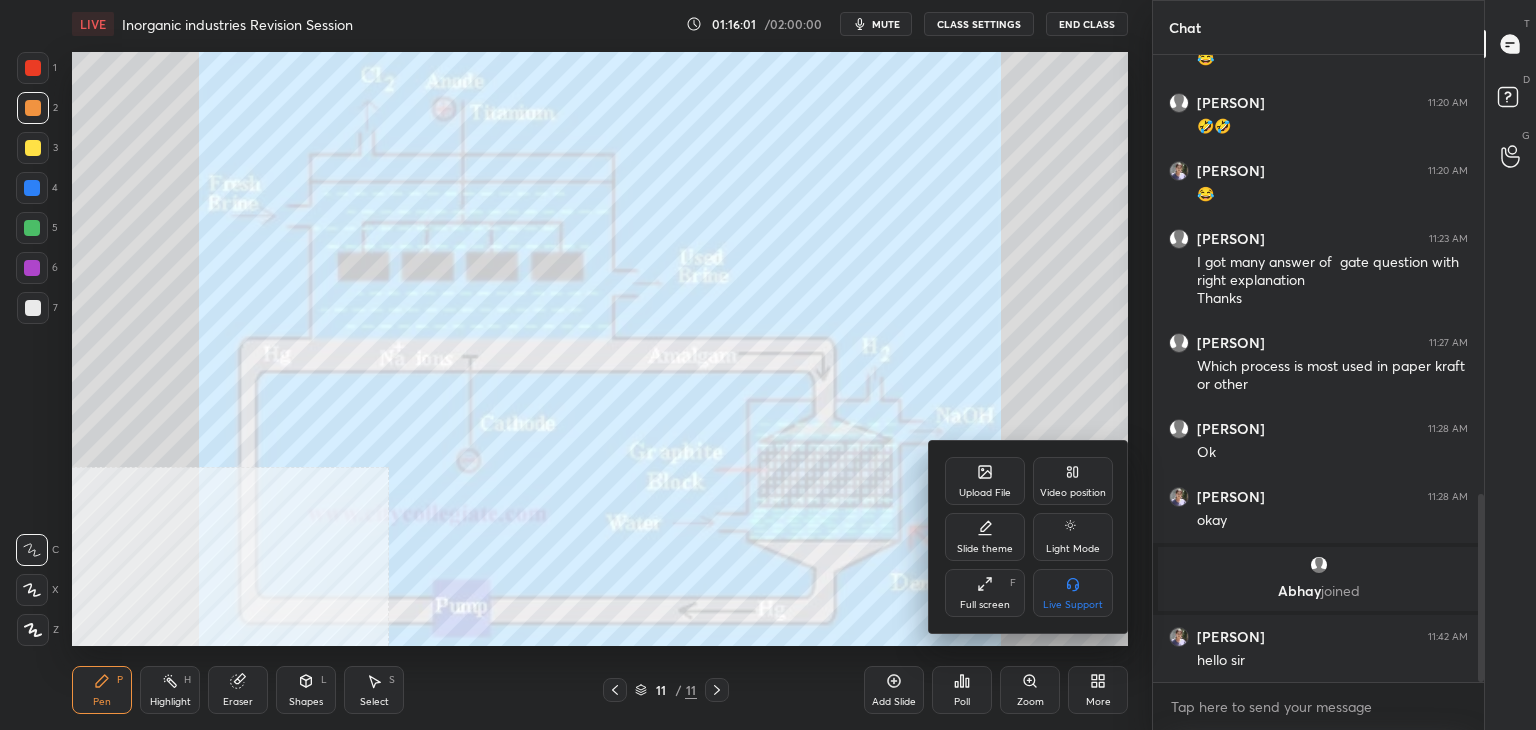 click at bounding box center (768, 365) 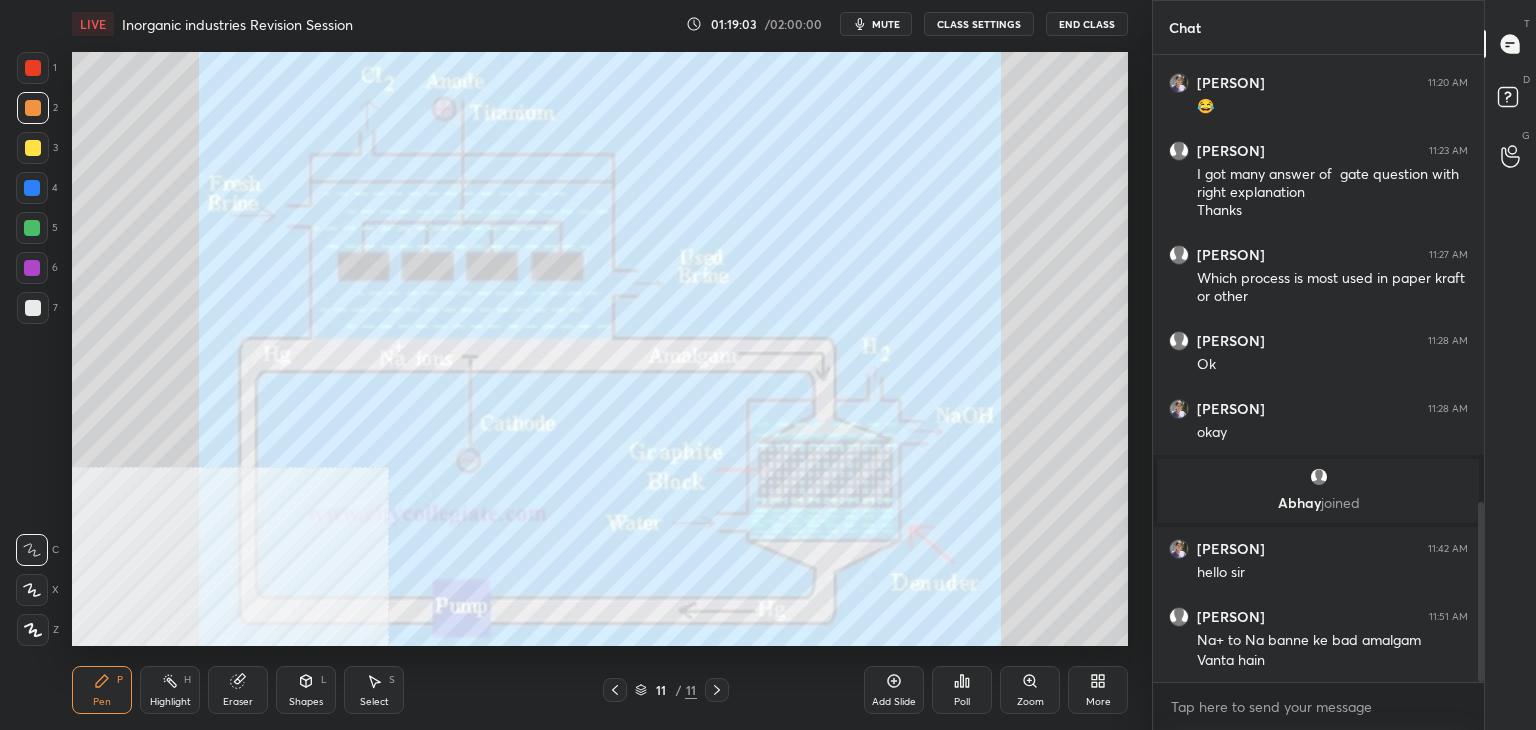 scroll, scrollTop: 1622, scrollLeft: 0, axis: vertical 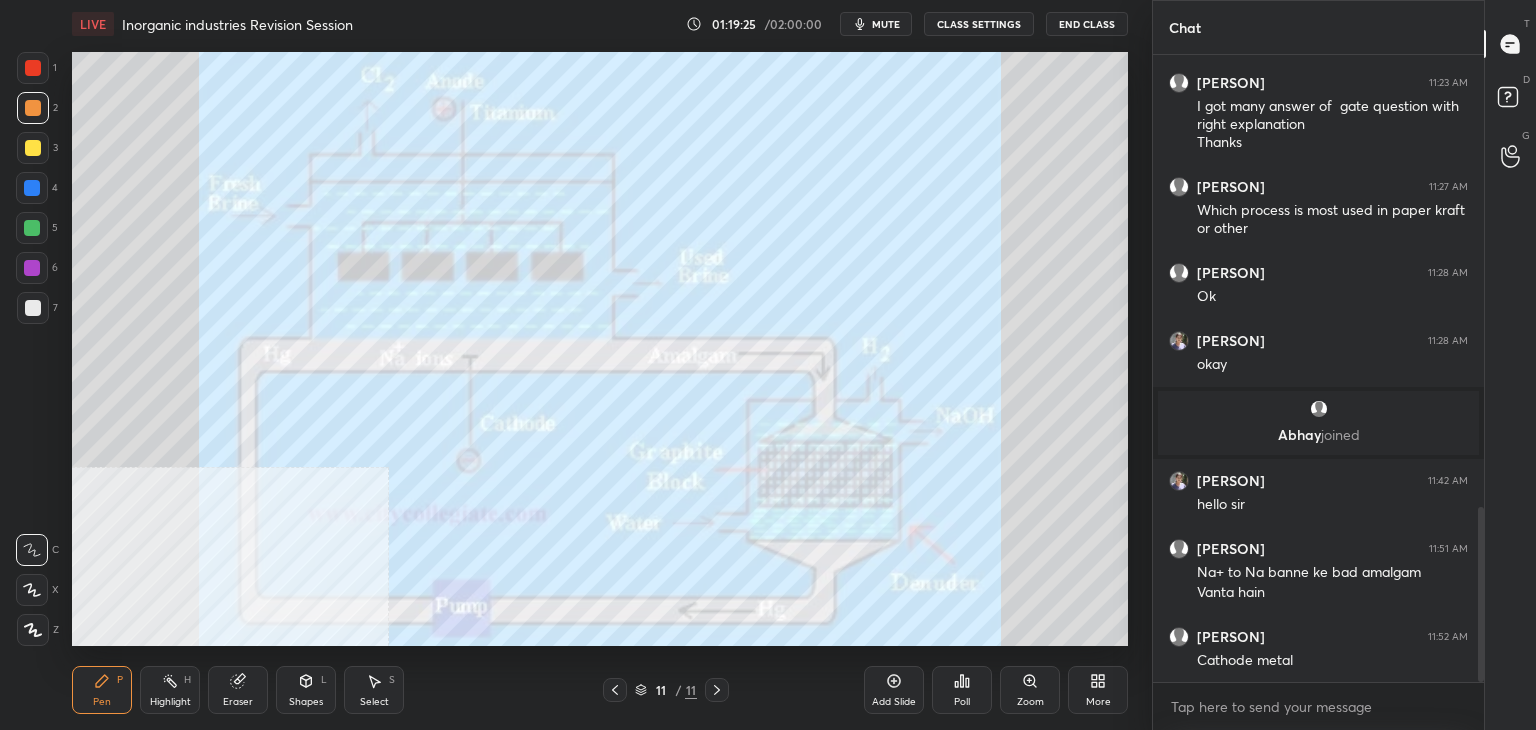 click at bounding box center (33, 308) 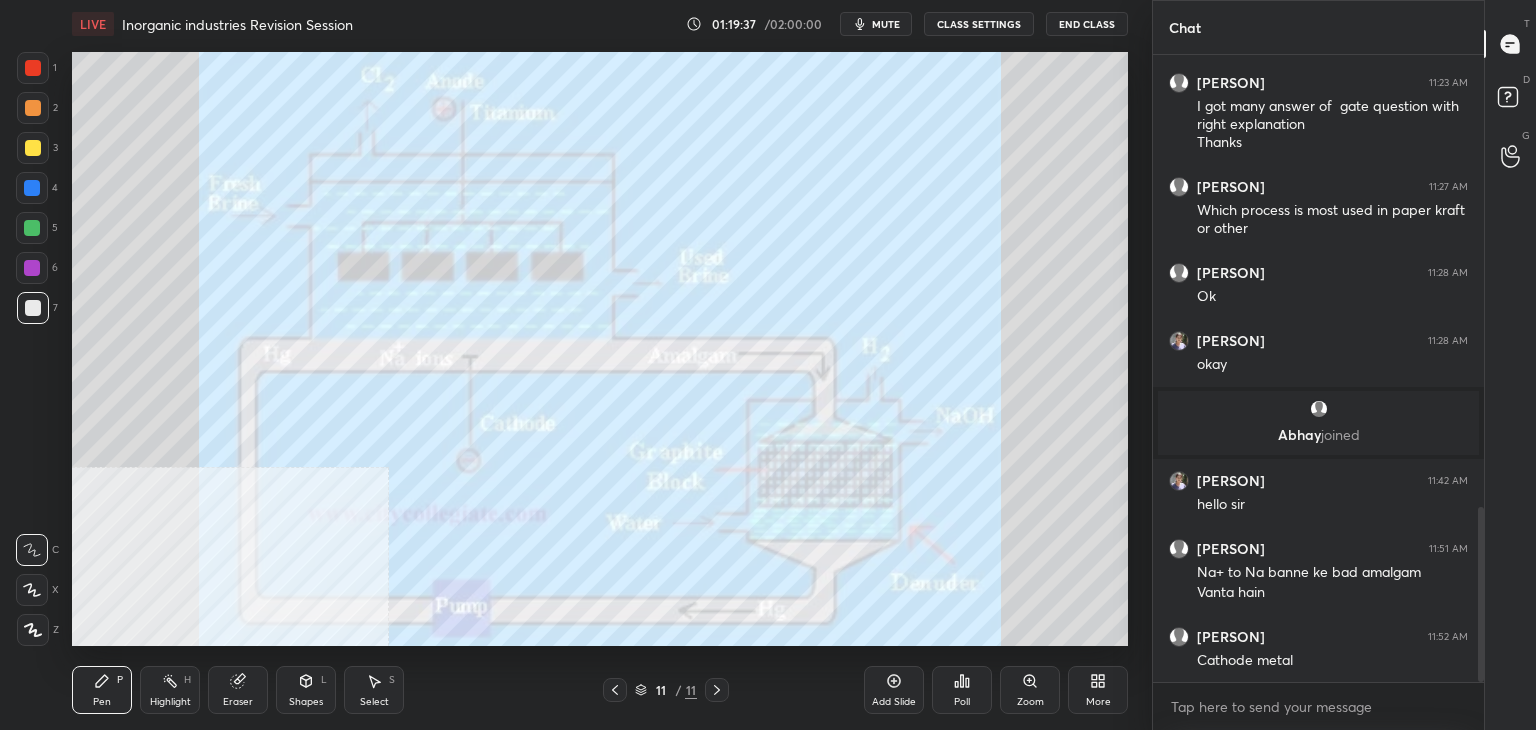 scroll, scrollTop: 1690, scrollLeft: 0, axis: vertical 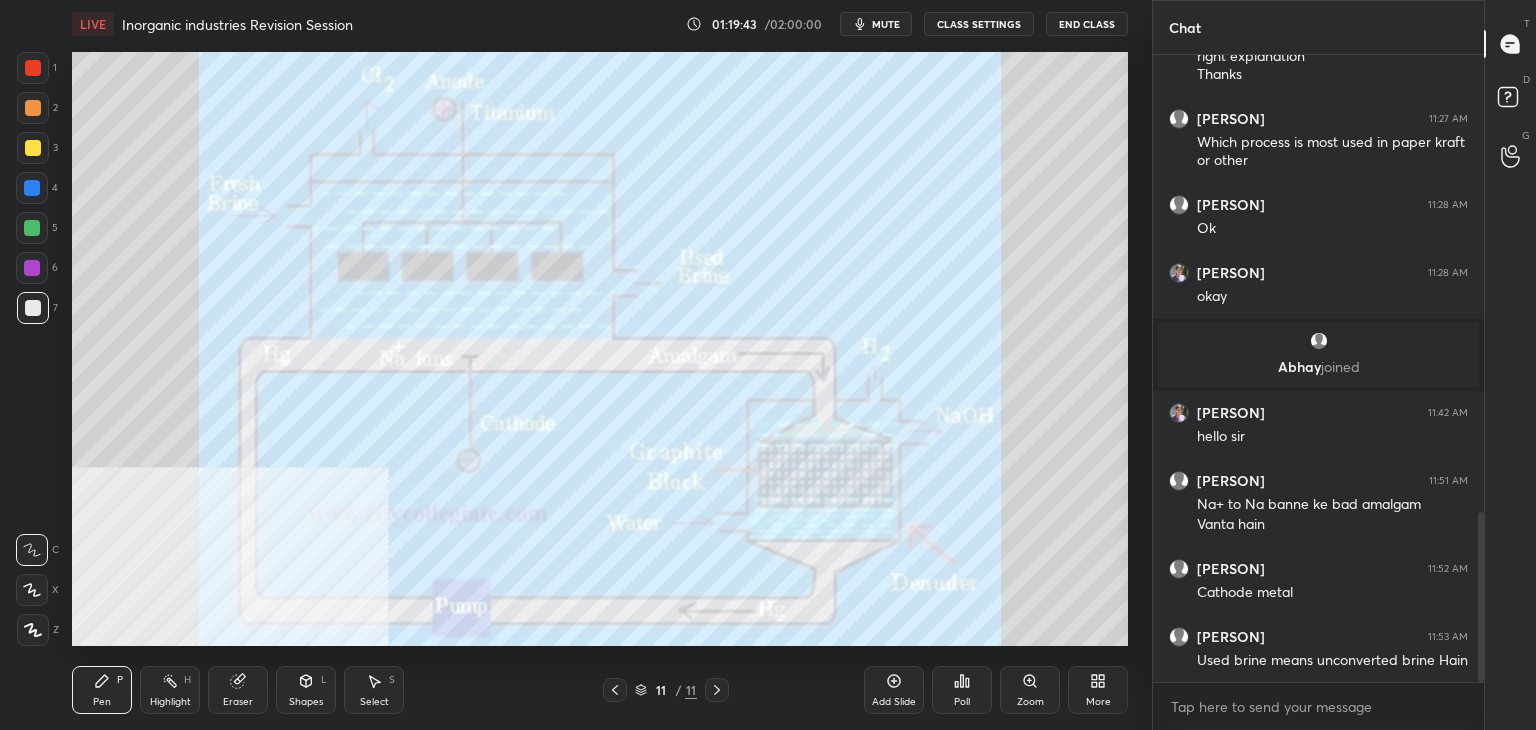 click on "LIVE Inorganic industries Revision Session 01:19:43 /  02:00:00 mute CLASS SETTINGS End Class" at bounding box center [600, 24] 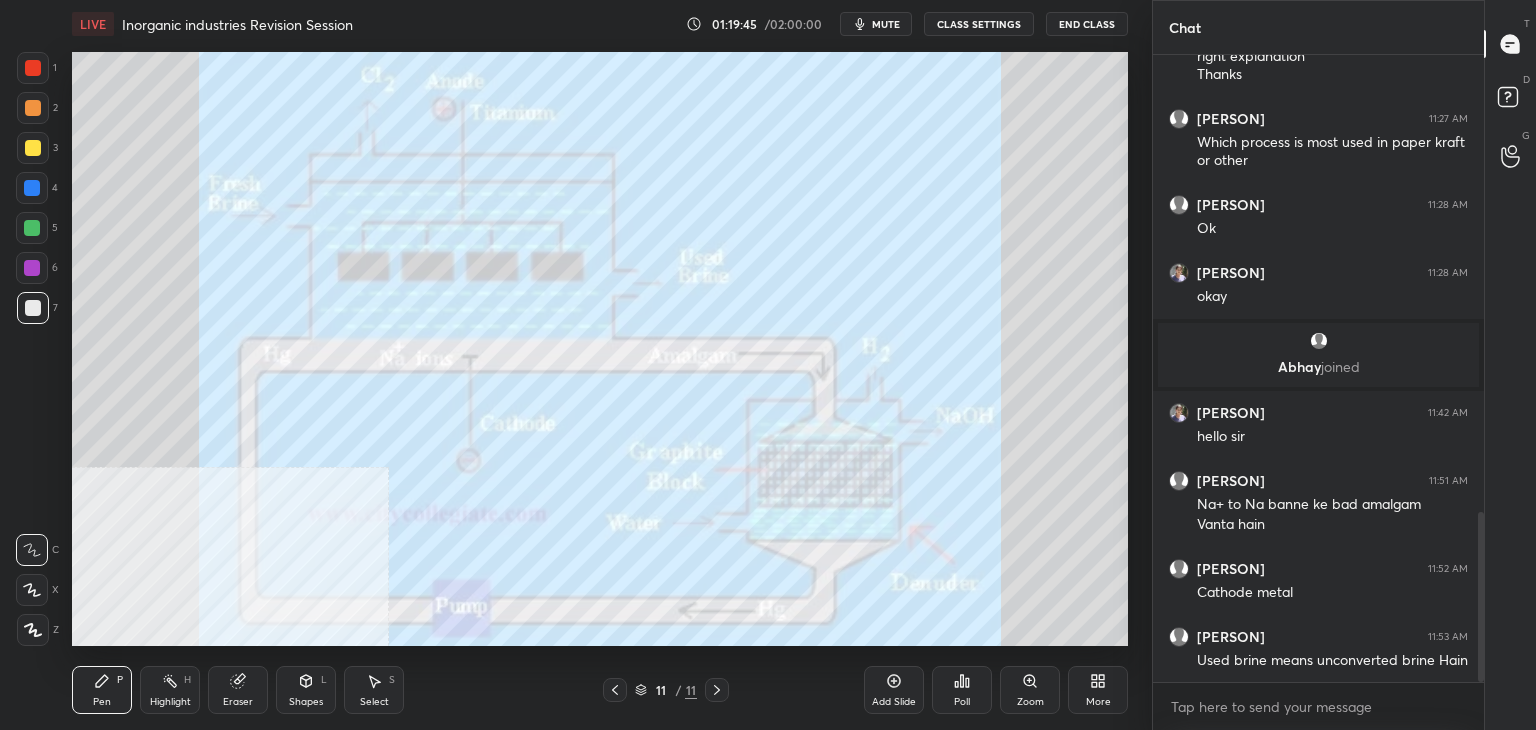 click on "mute" at bounding box center [886, 24] 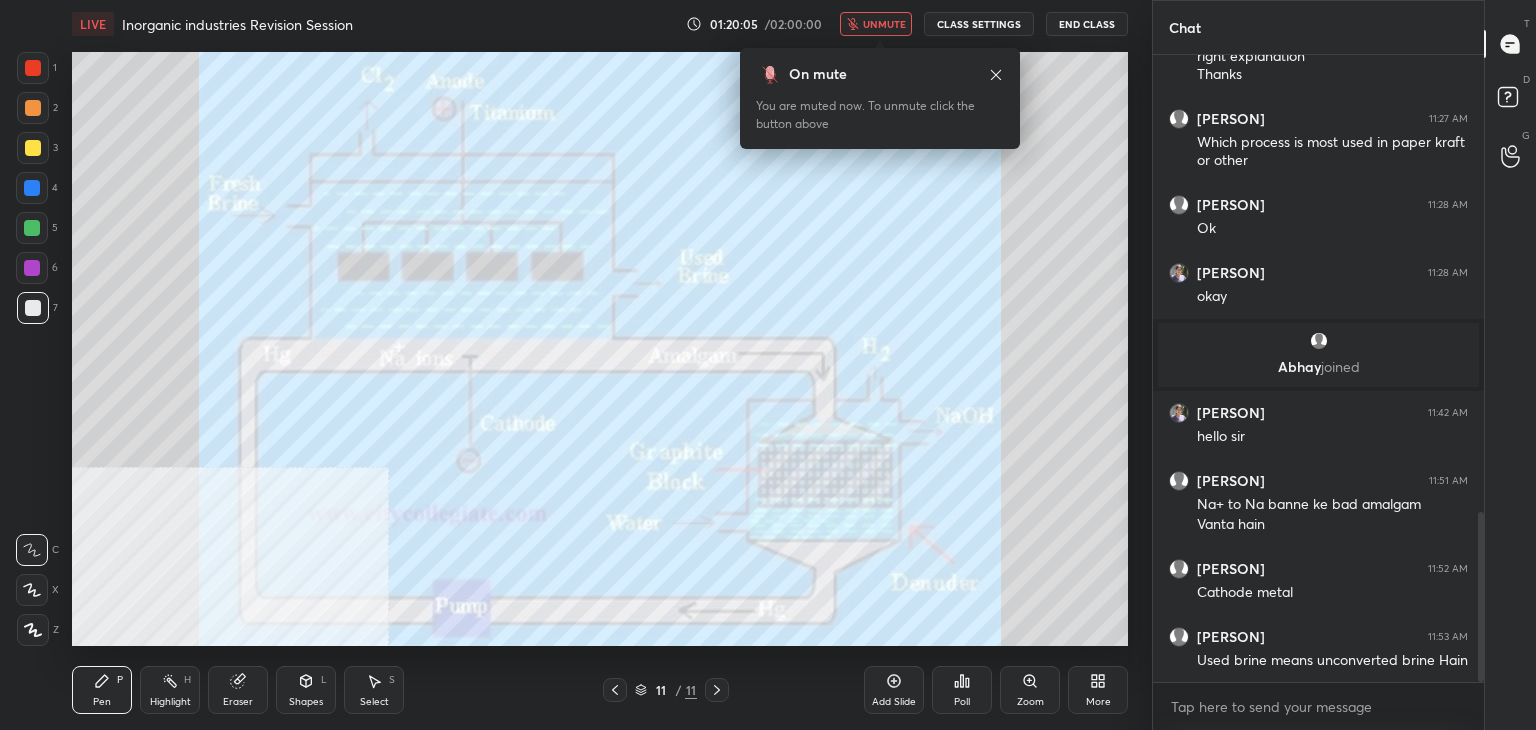 click on "unmute" at bounding box center (884, 24) 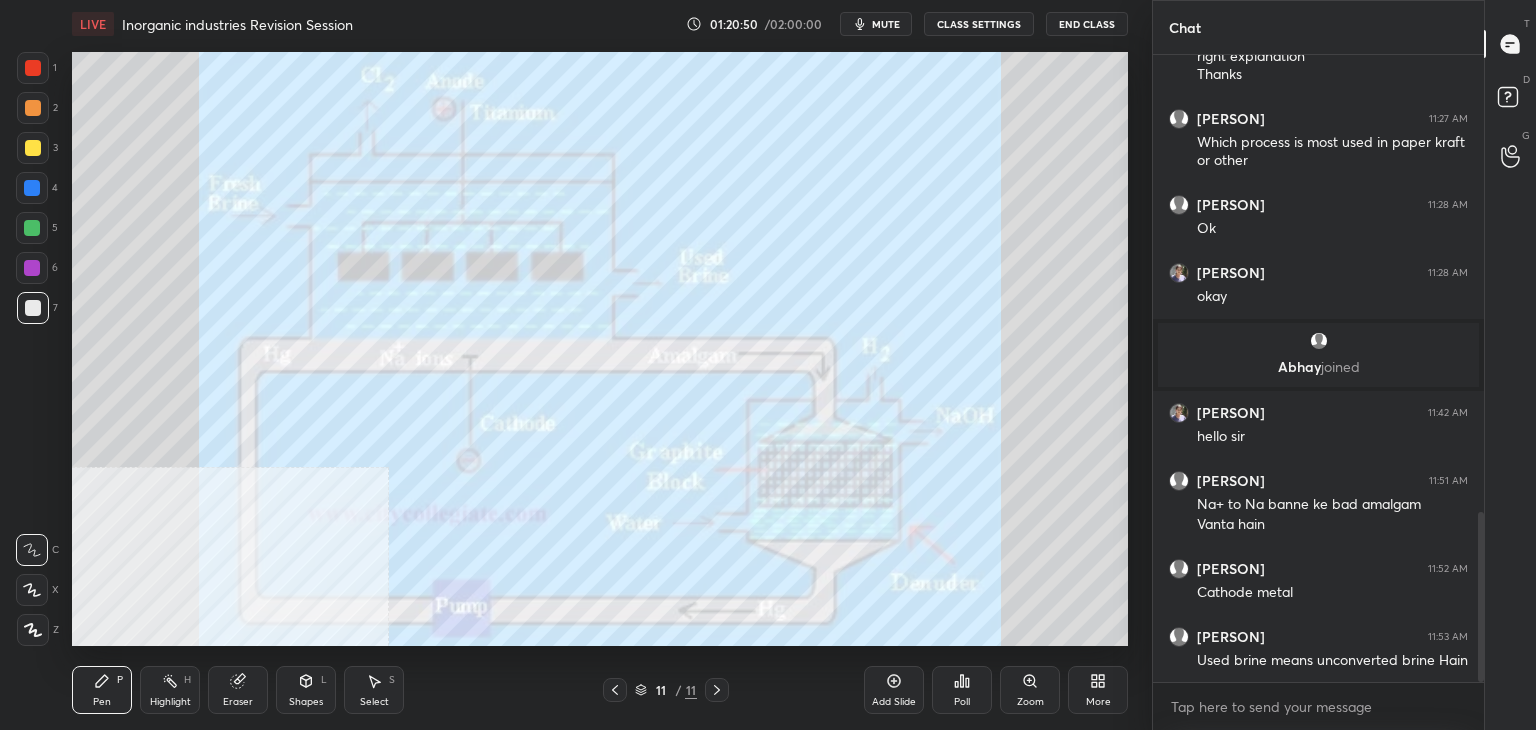 scroll, scrollTop: 1758, scrollLeft: 0, axis: vertical 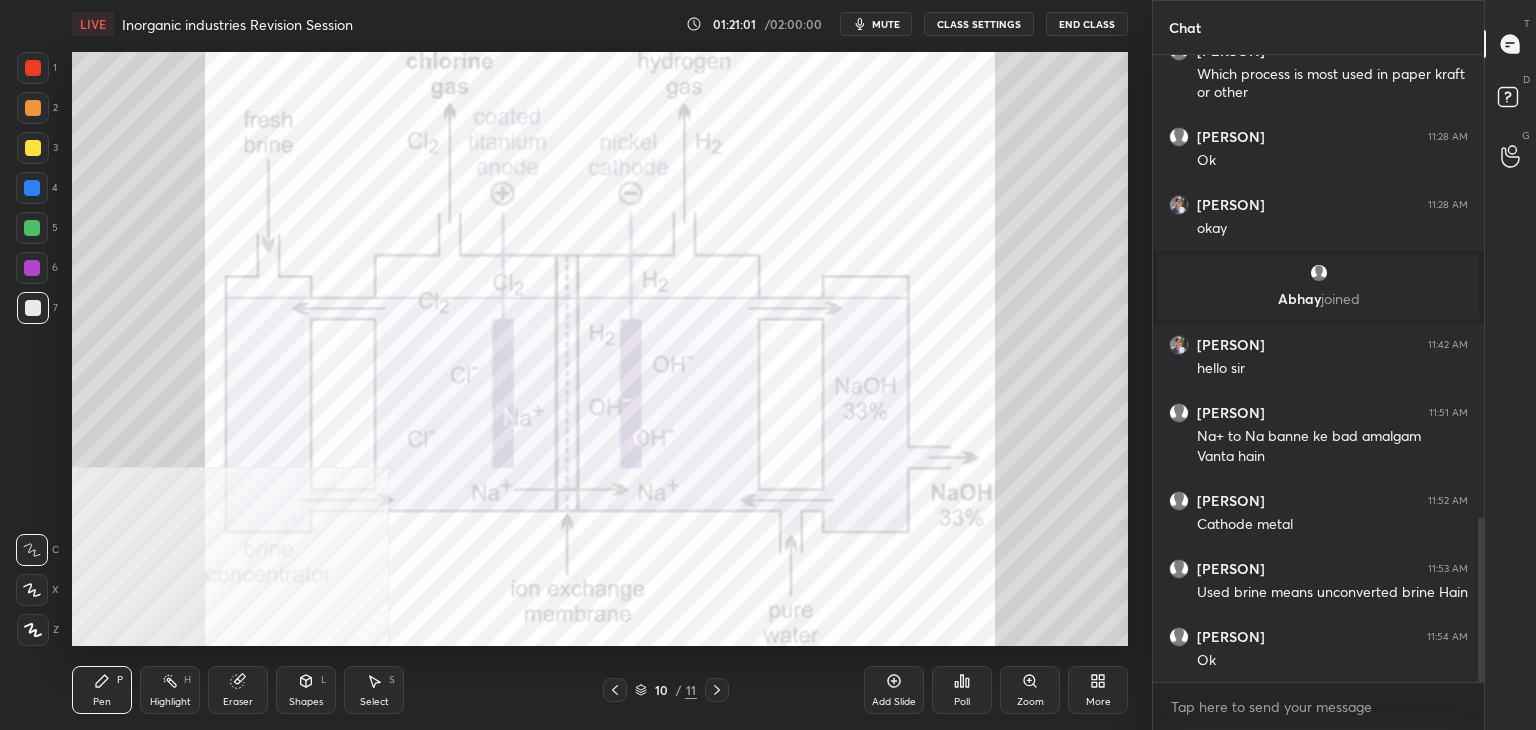 click 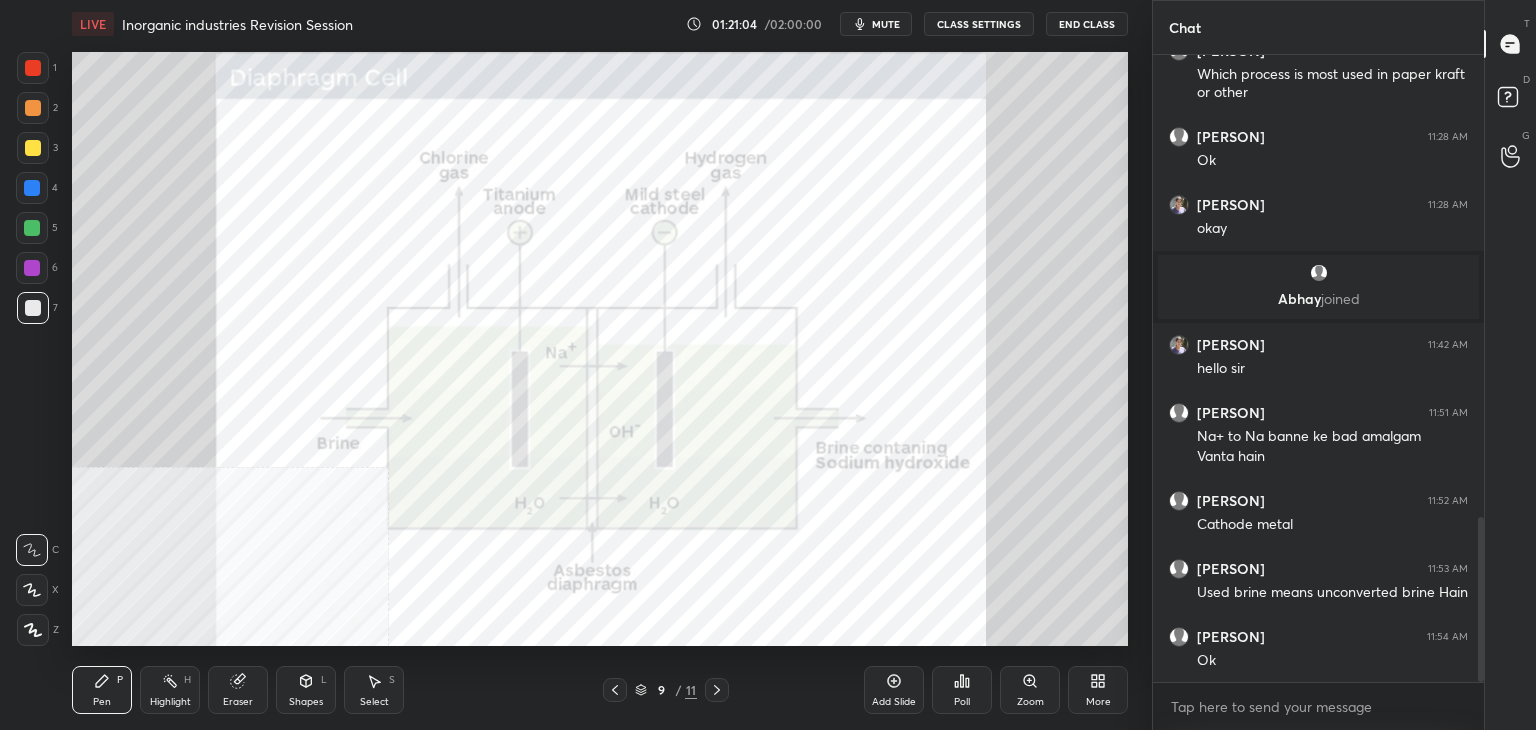 click on "9 / 11" at bounding box center [666, 690] 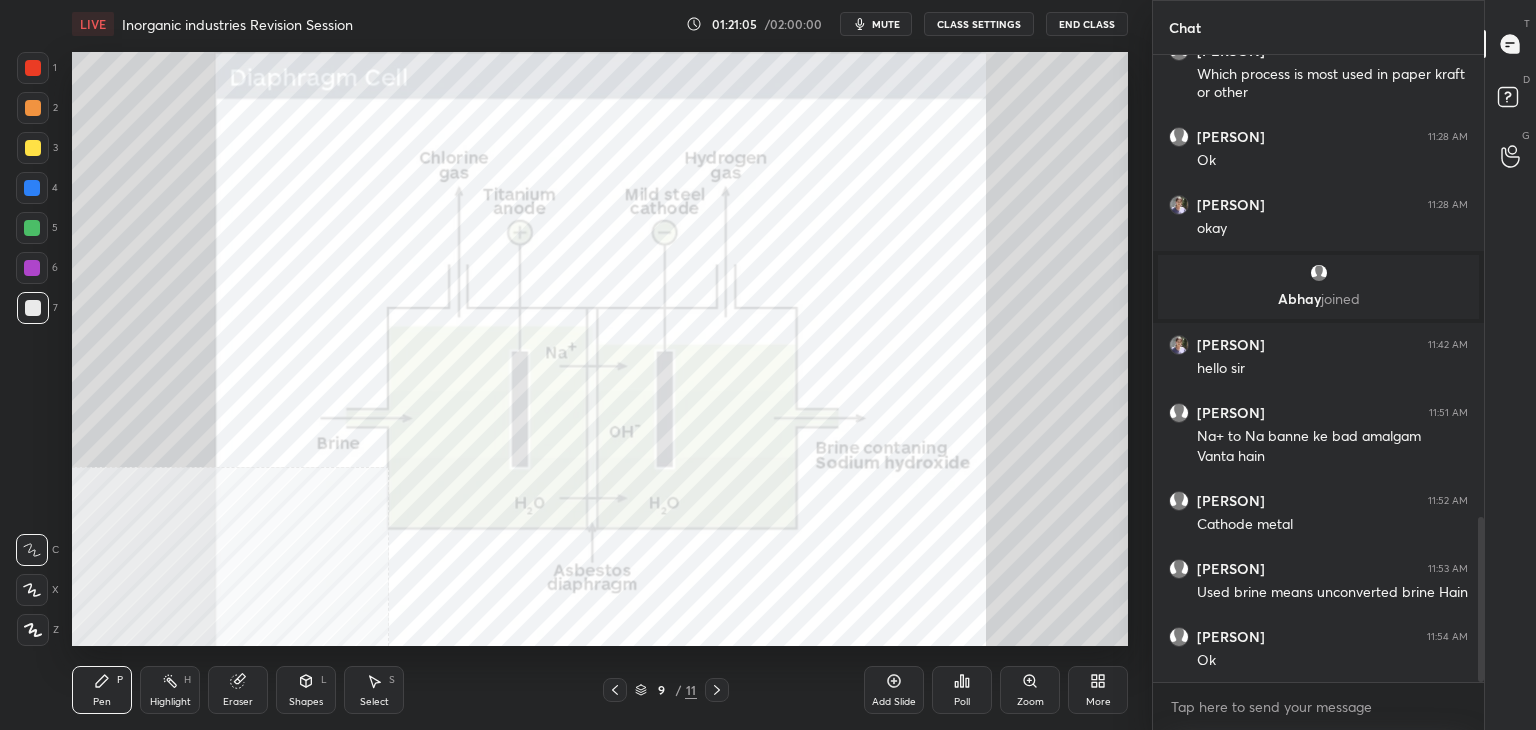 click 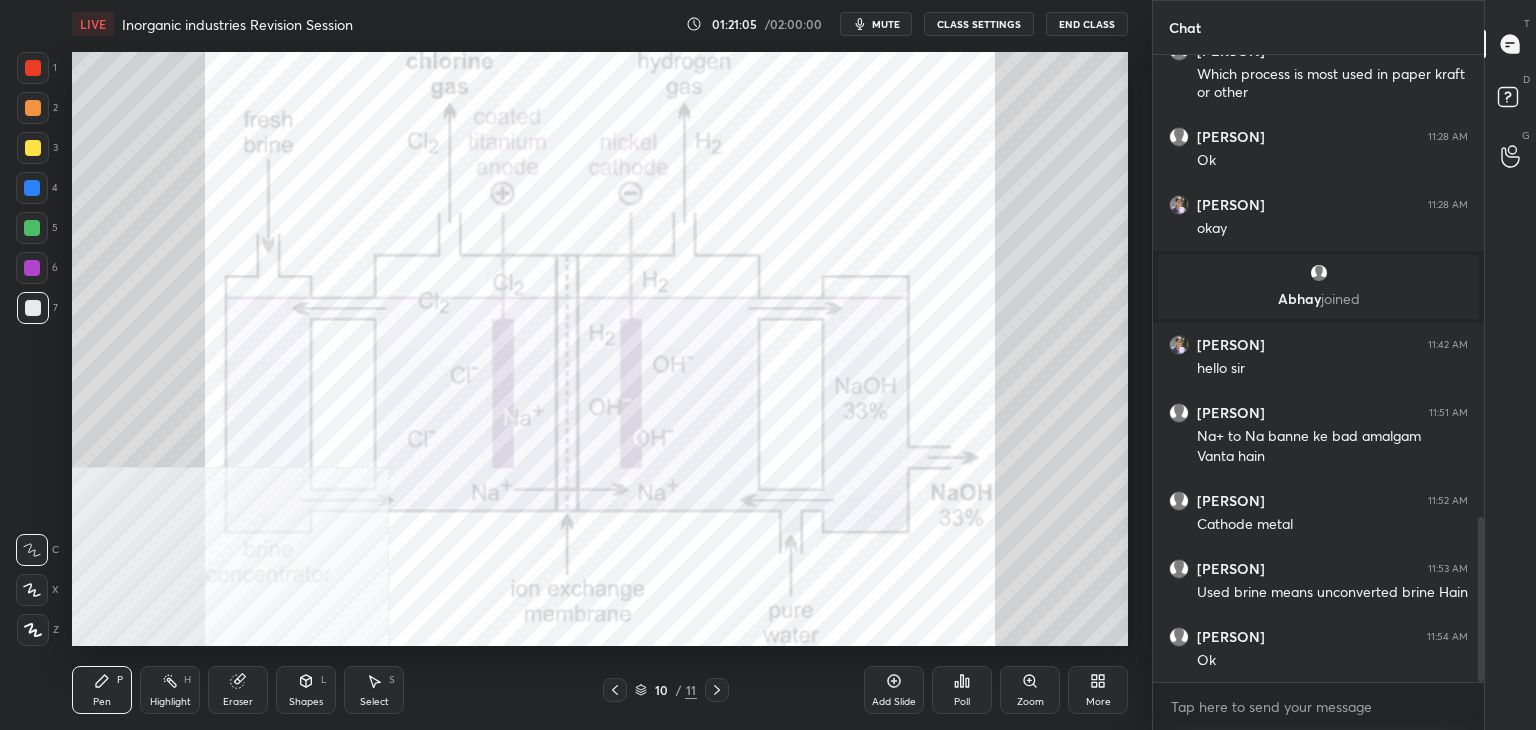 click 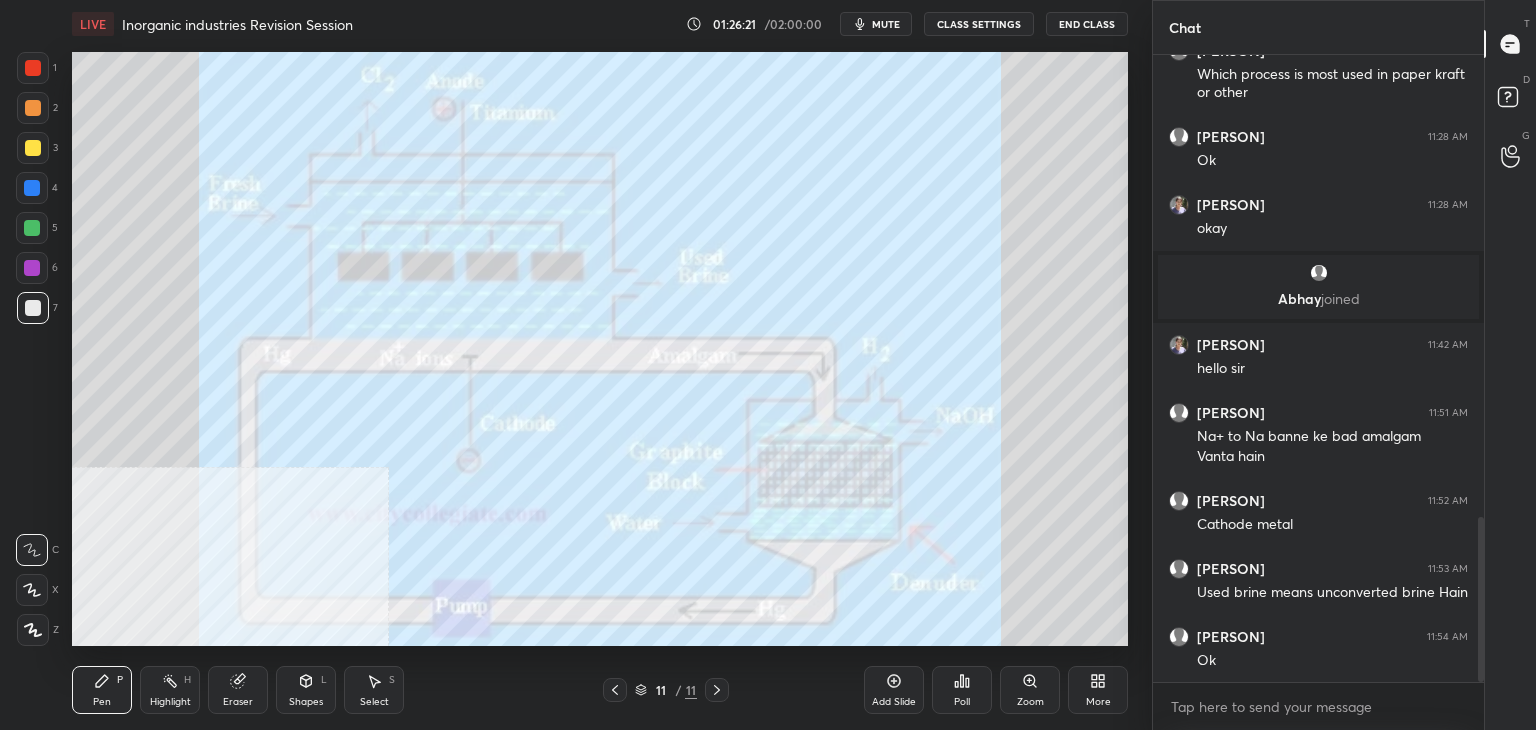 click 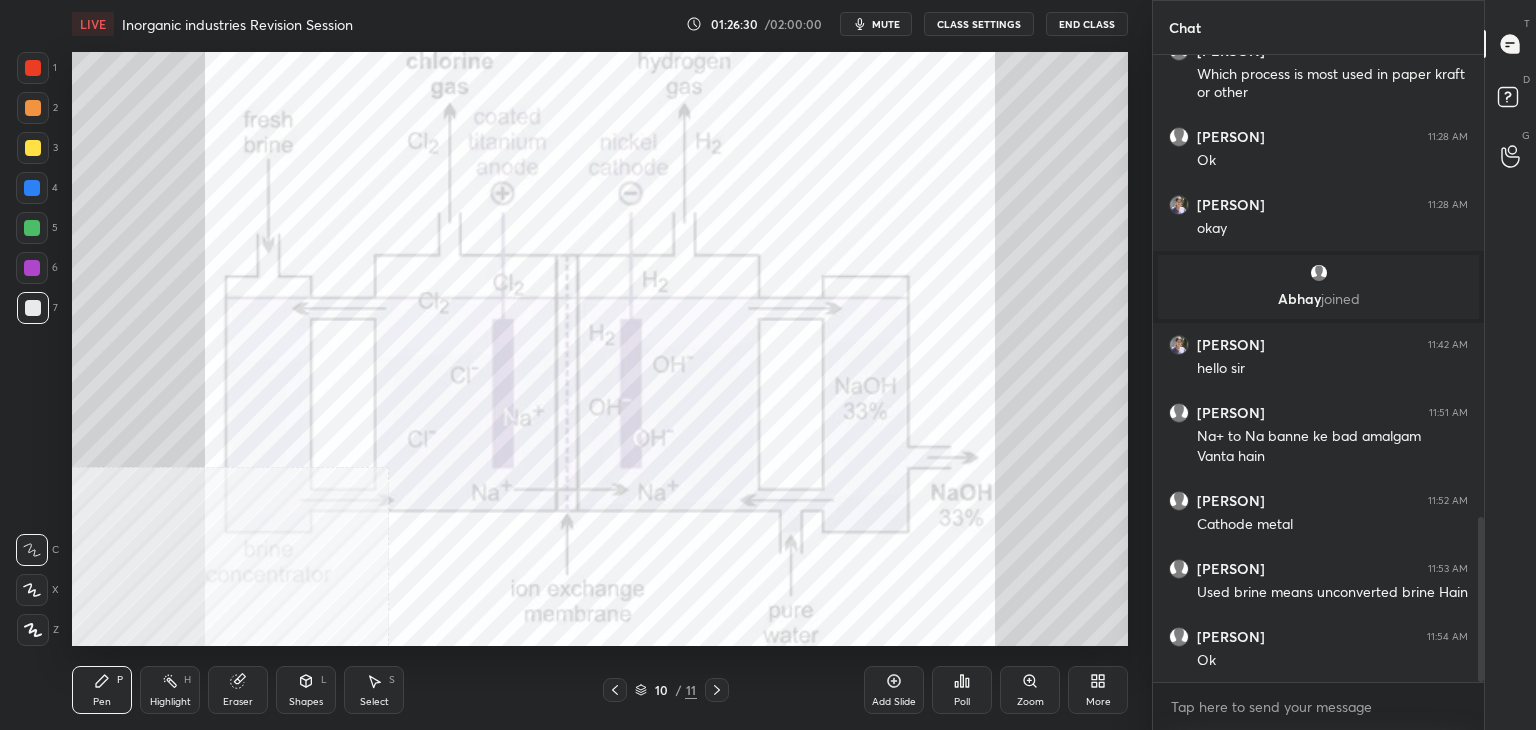 click at bounding box center [615, 690] 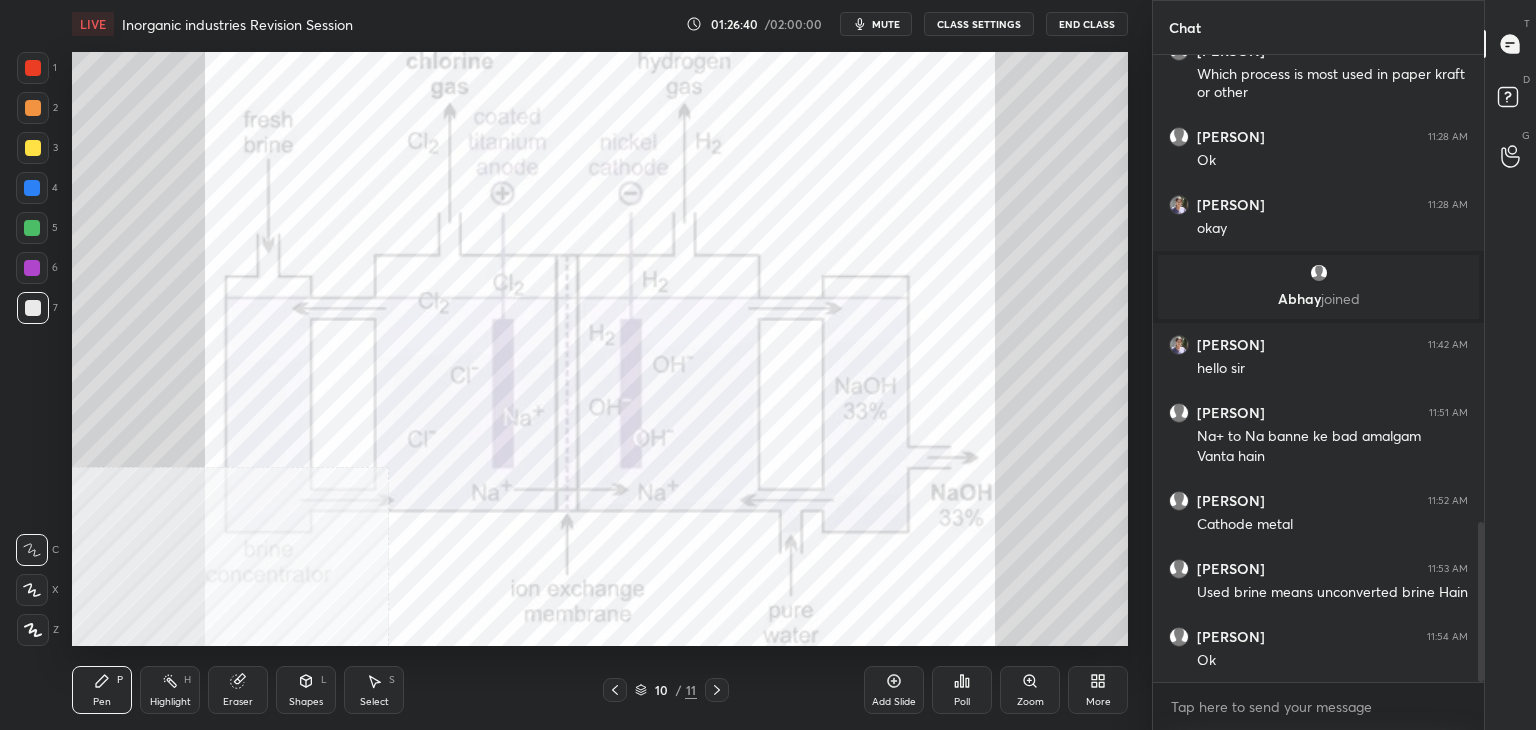 scroll, scrollTop: 1826, scrollLeft: 0, axis: vertical 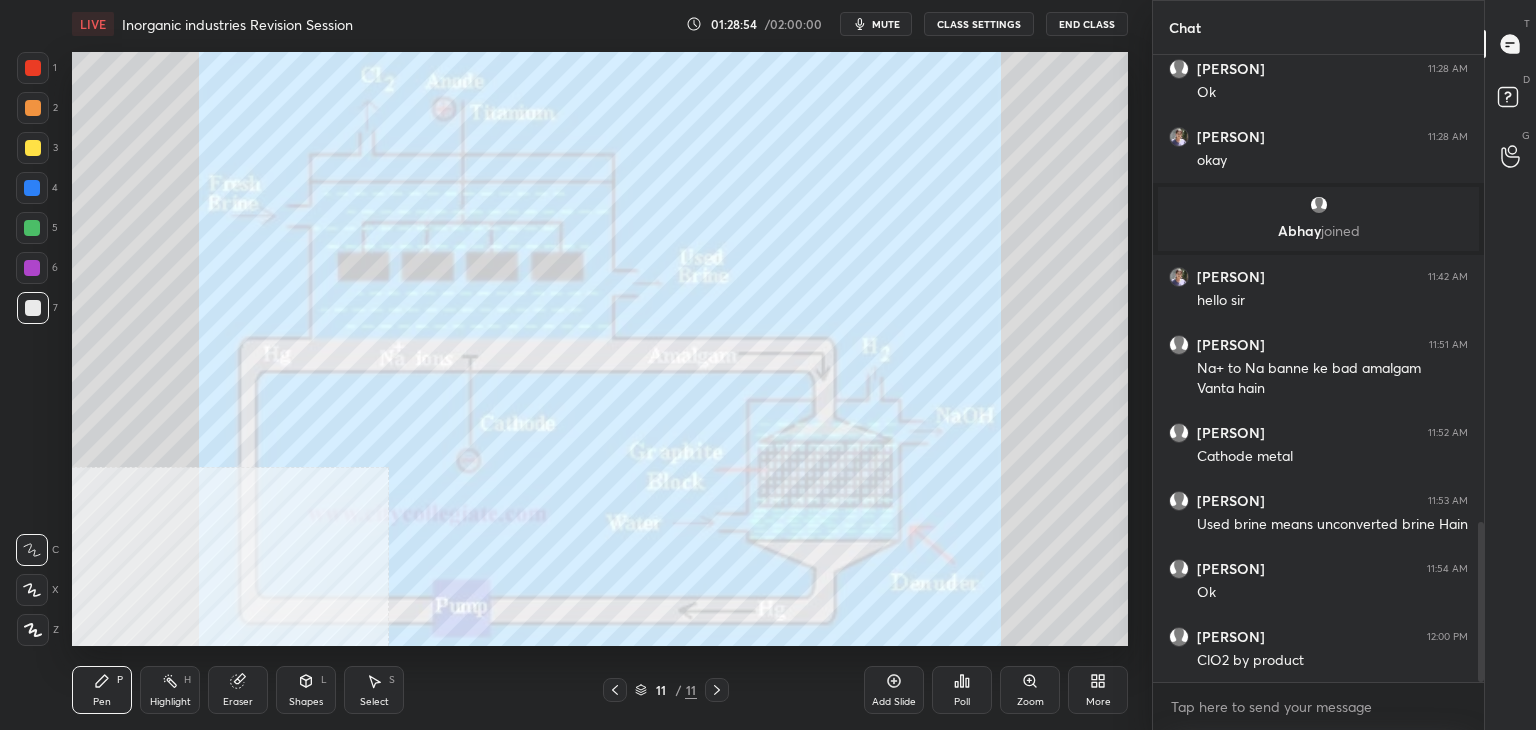 click on "More" at bounding box center [1098, 690] 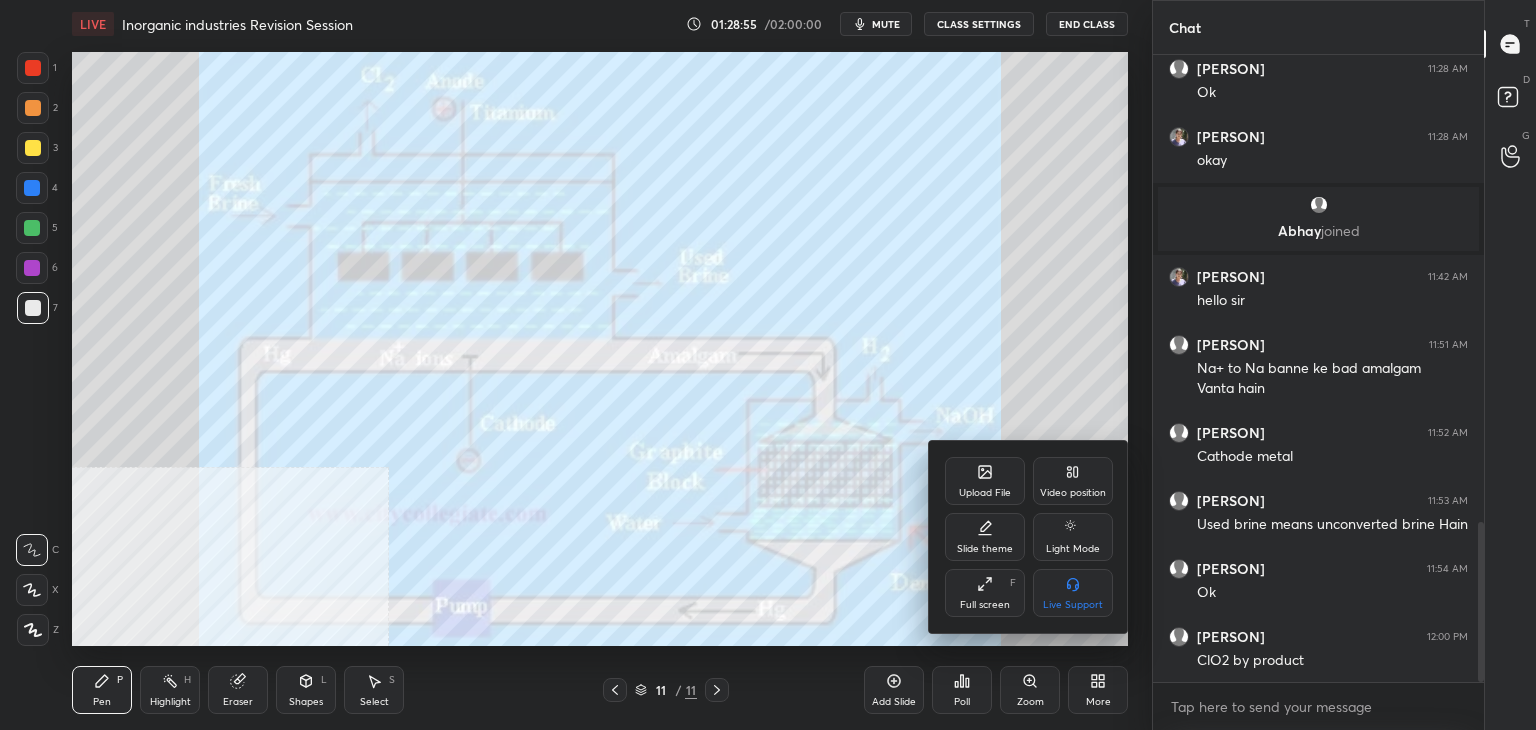 click on "Upload File" at bounding box center (985, 481) 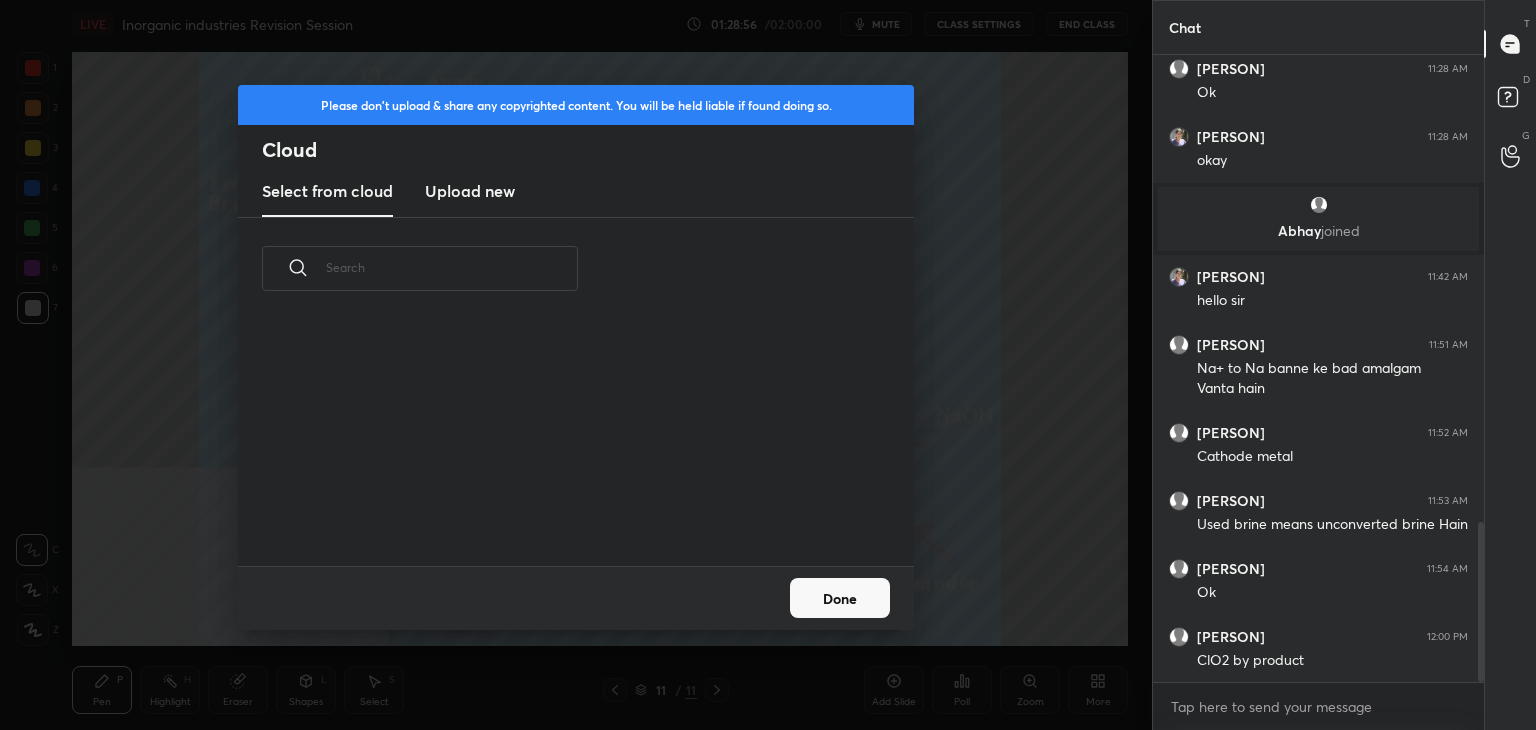 scroll, scrollTop: 5, scrollLeft: 10, axis: both 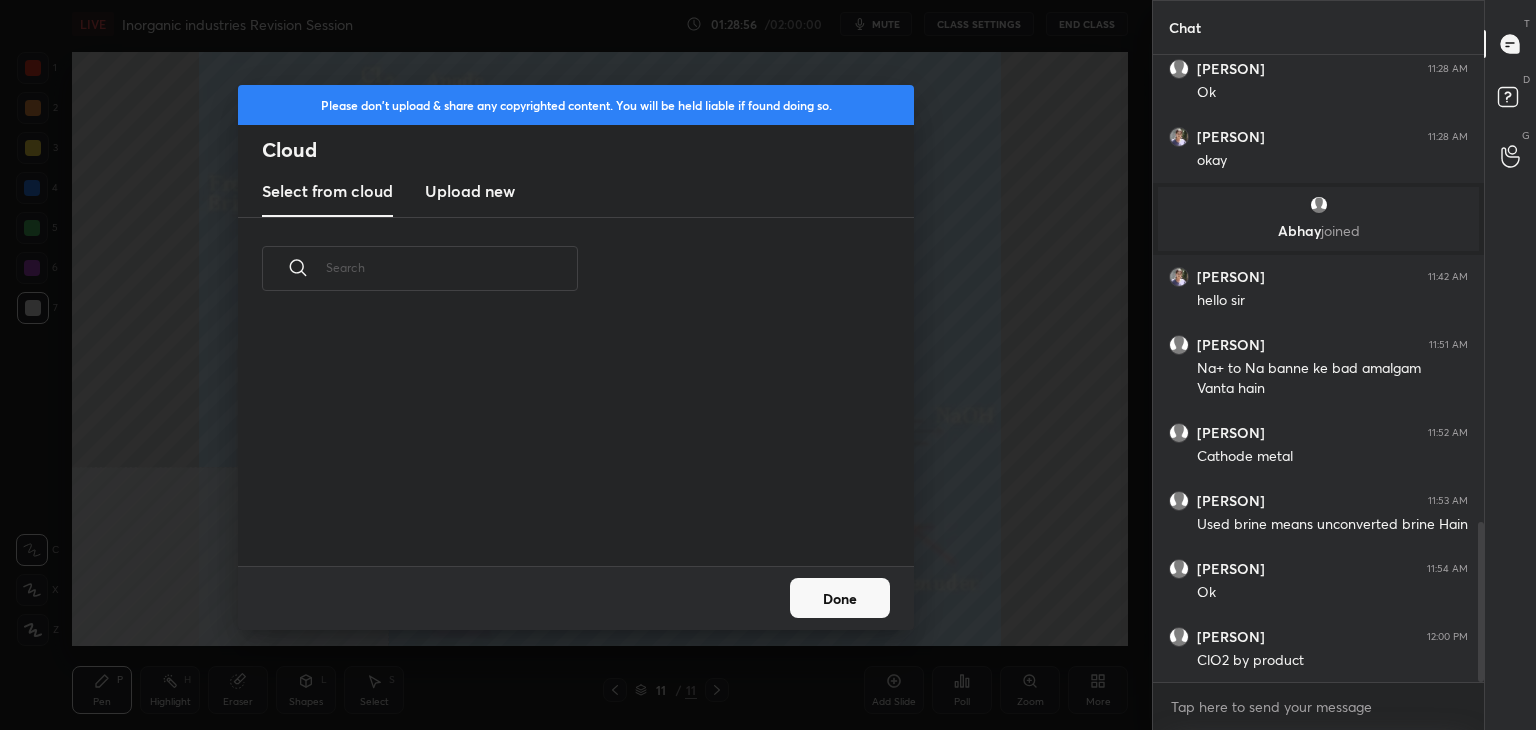 click on "Upload new" at bounding box center (470, 191) 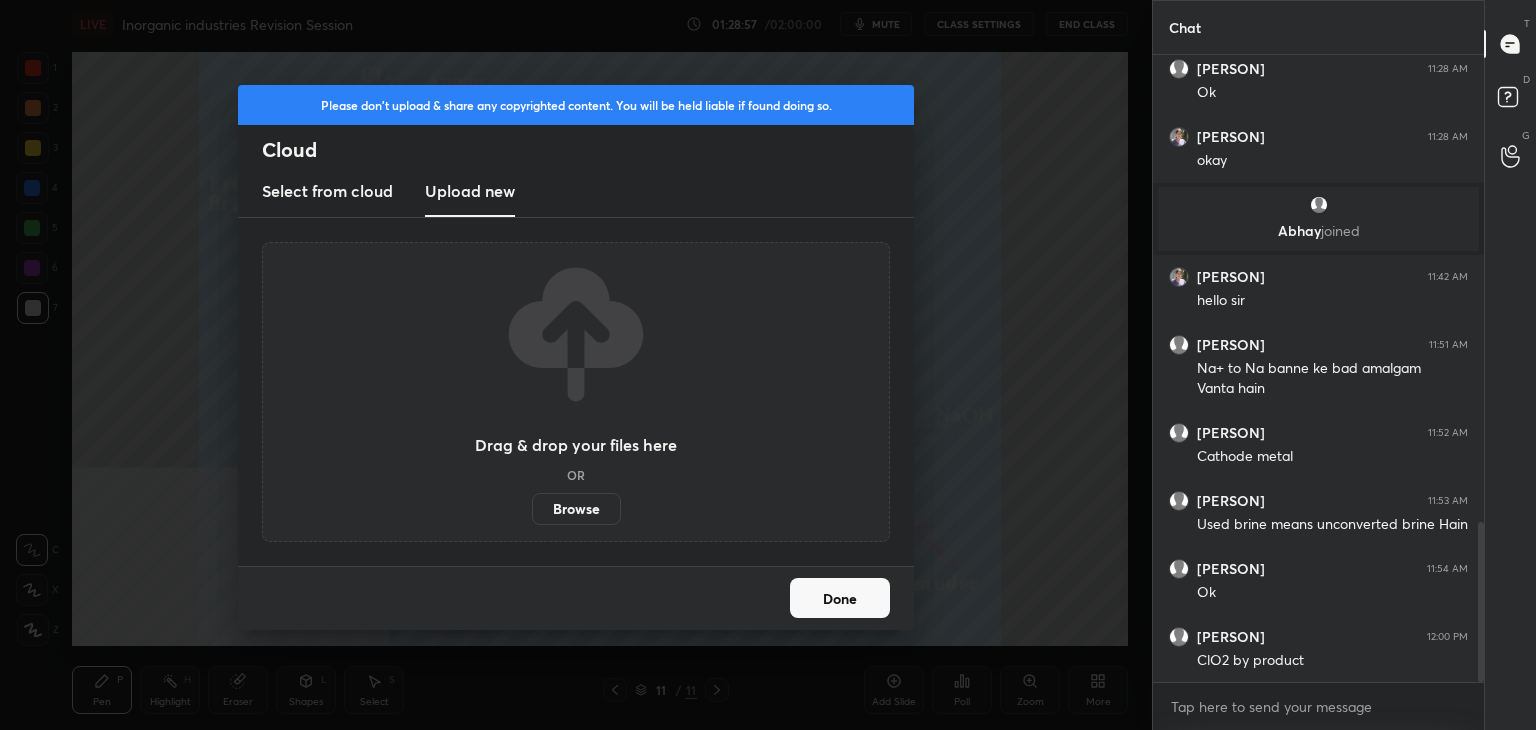 click on "Browse" at bounding box center [576, 509] 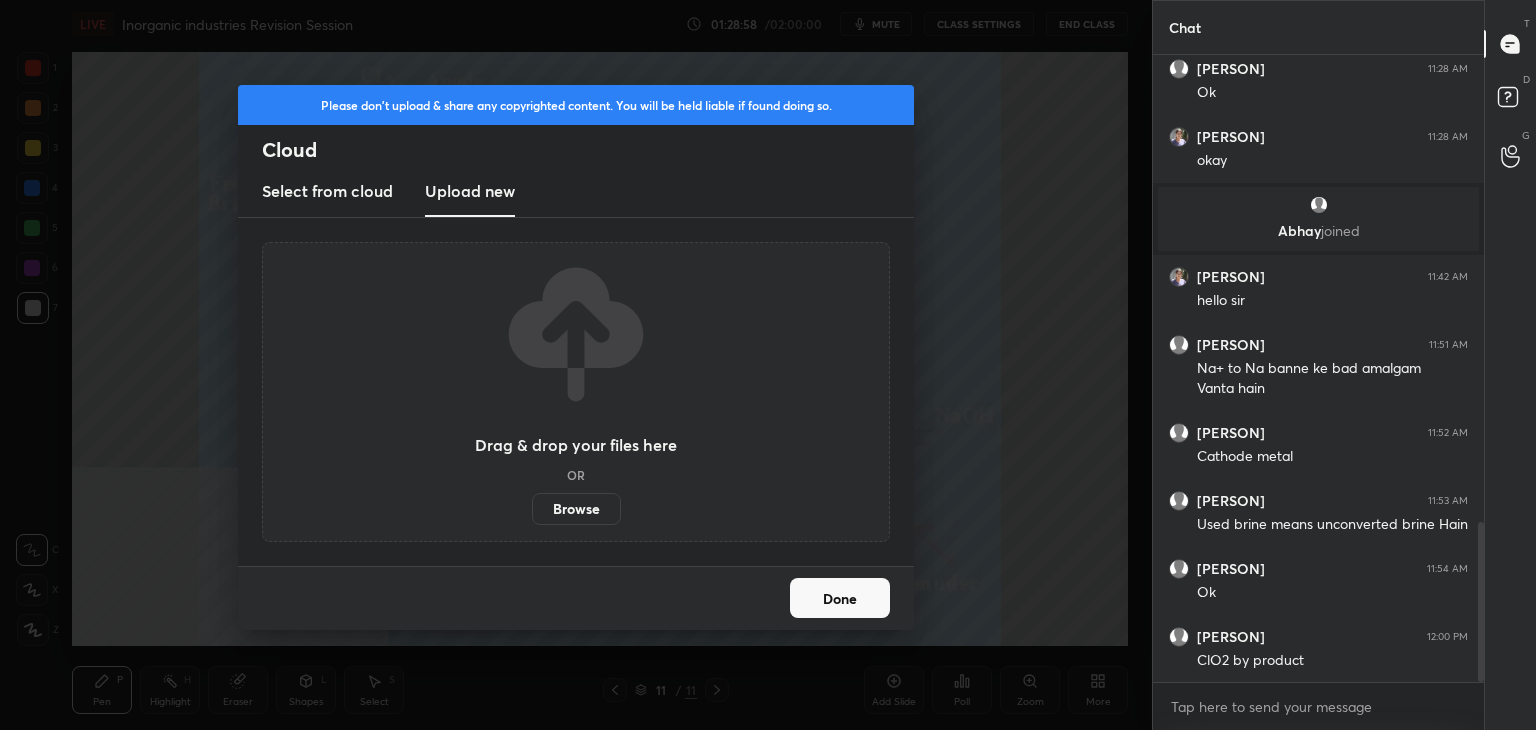 scroll, scrollTop: 1894, scrollLeft: 0, axis: vertical 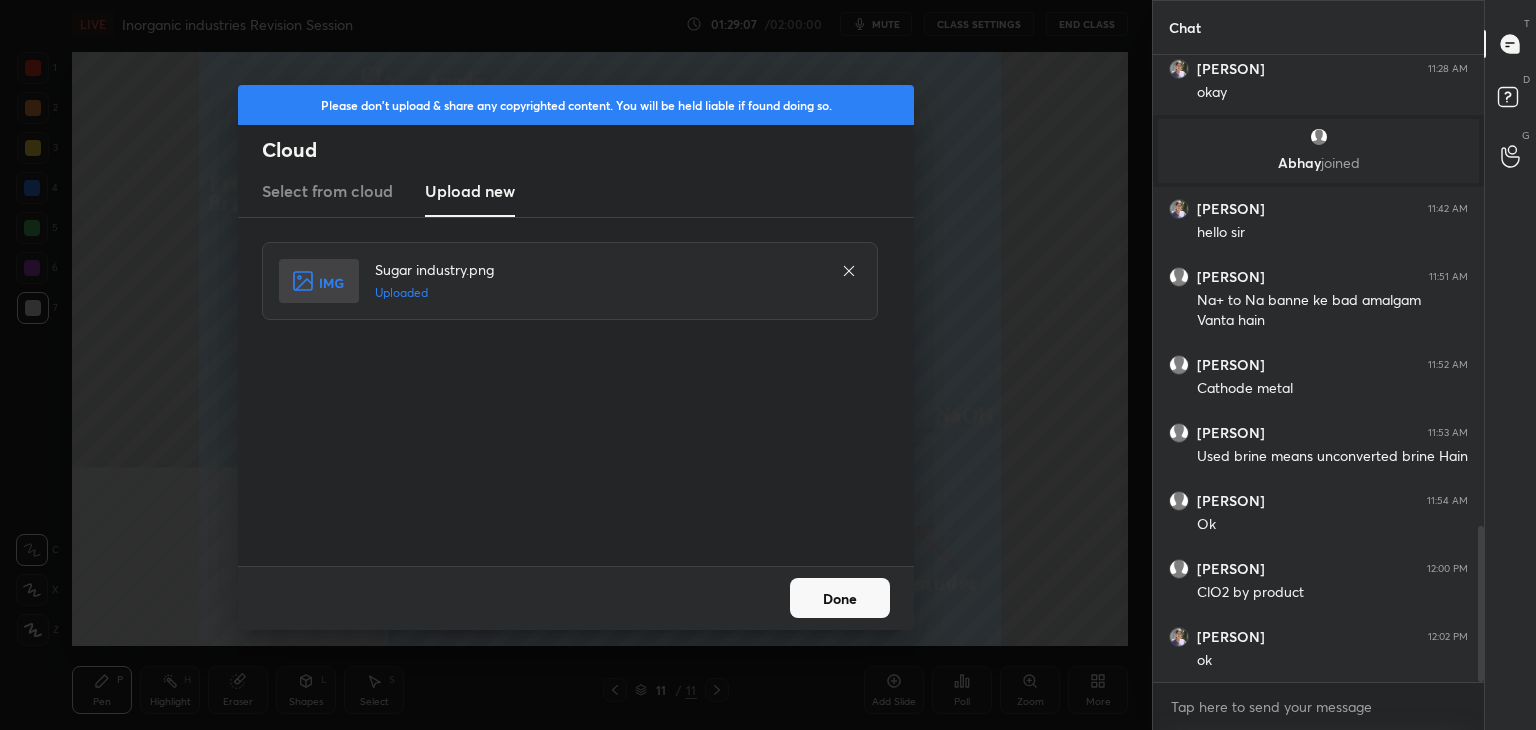 click on "Done" at bounding box center [840, 598] 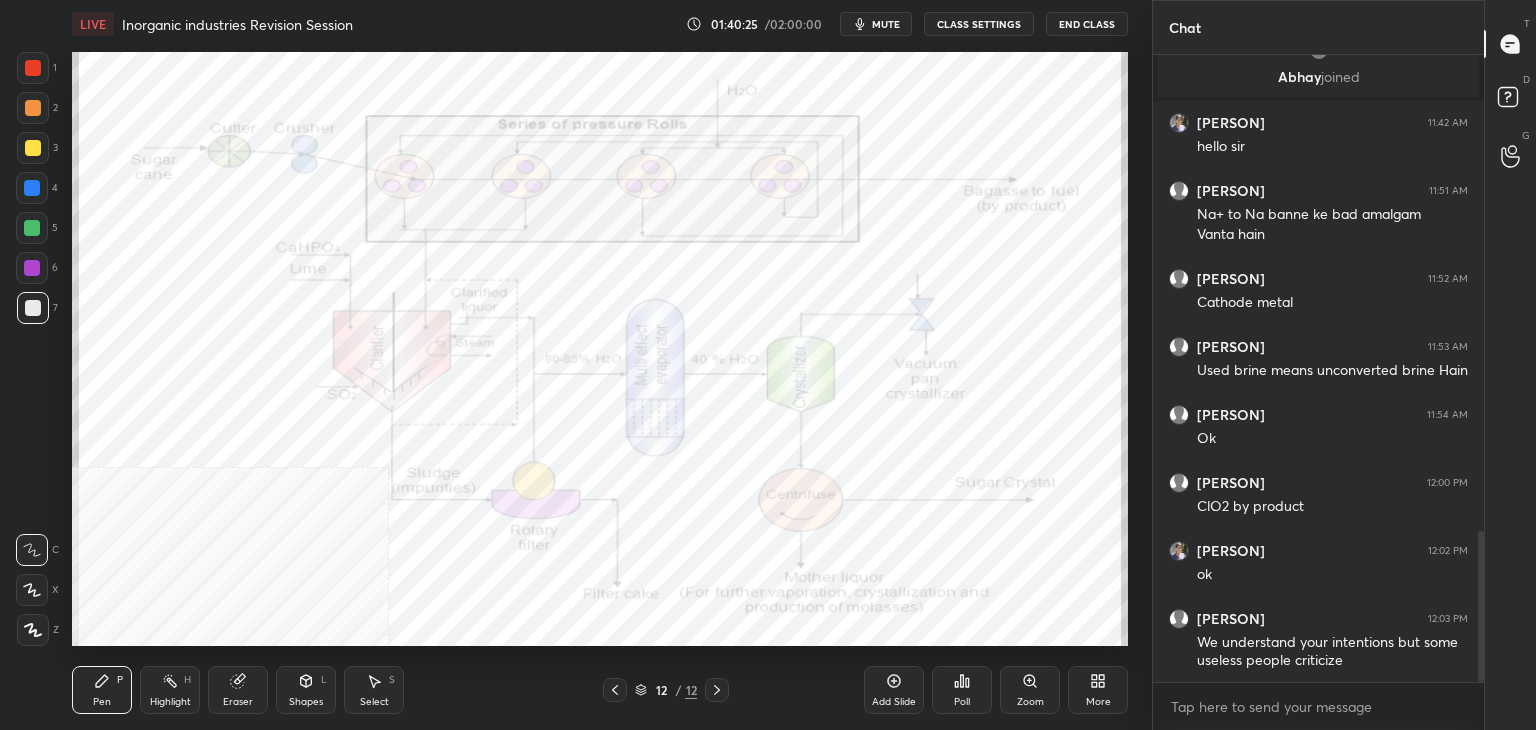 scroll, scrollTop: 2048, scrollLeft: 0, axis: vertical 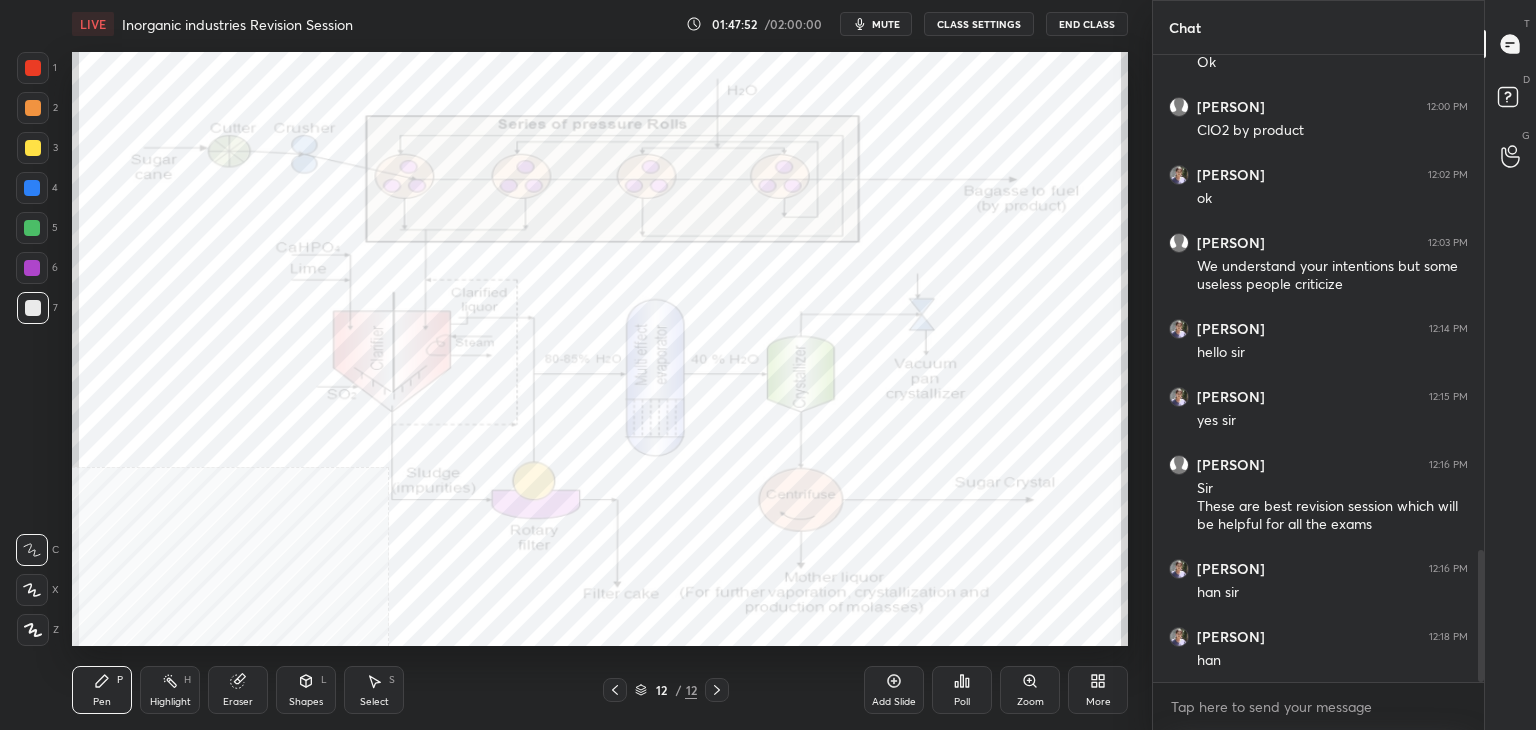 click at bounding box center (33, 68) 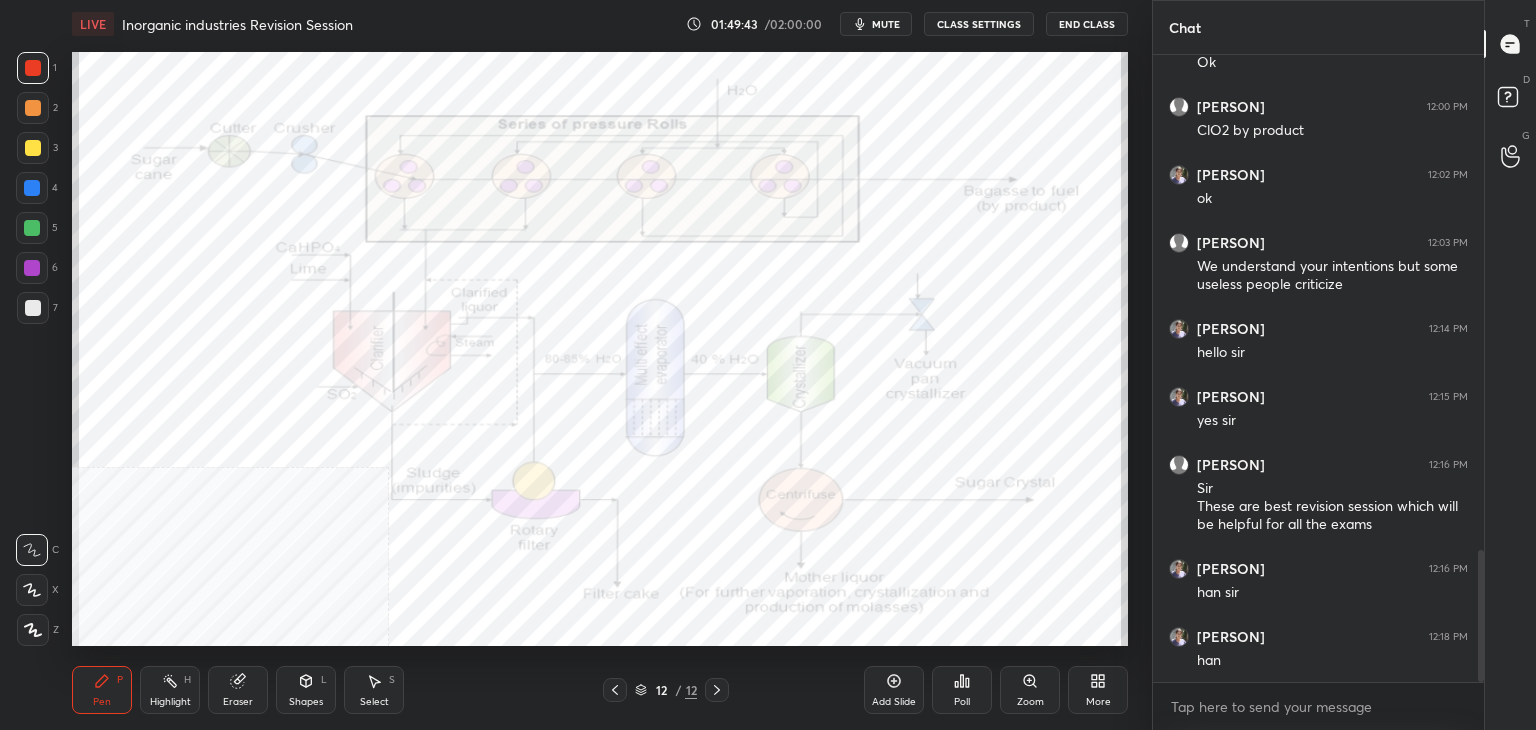 click on "Setting up your live class Poll for   secs No correct answer Start poll" at bounding box center [600, 349] 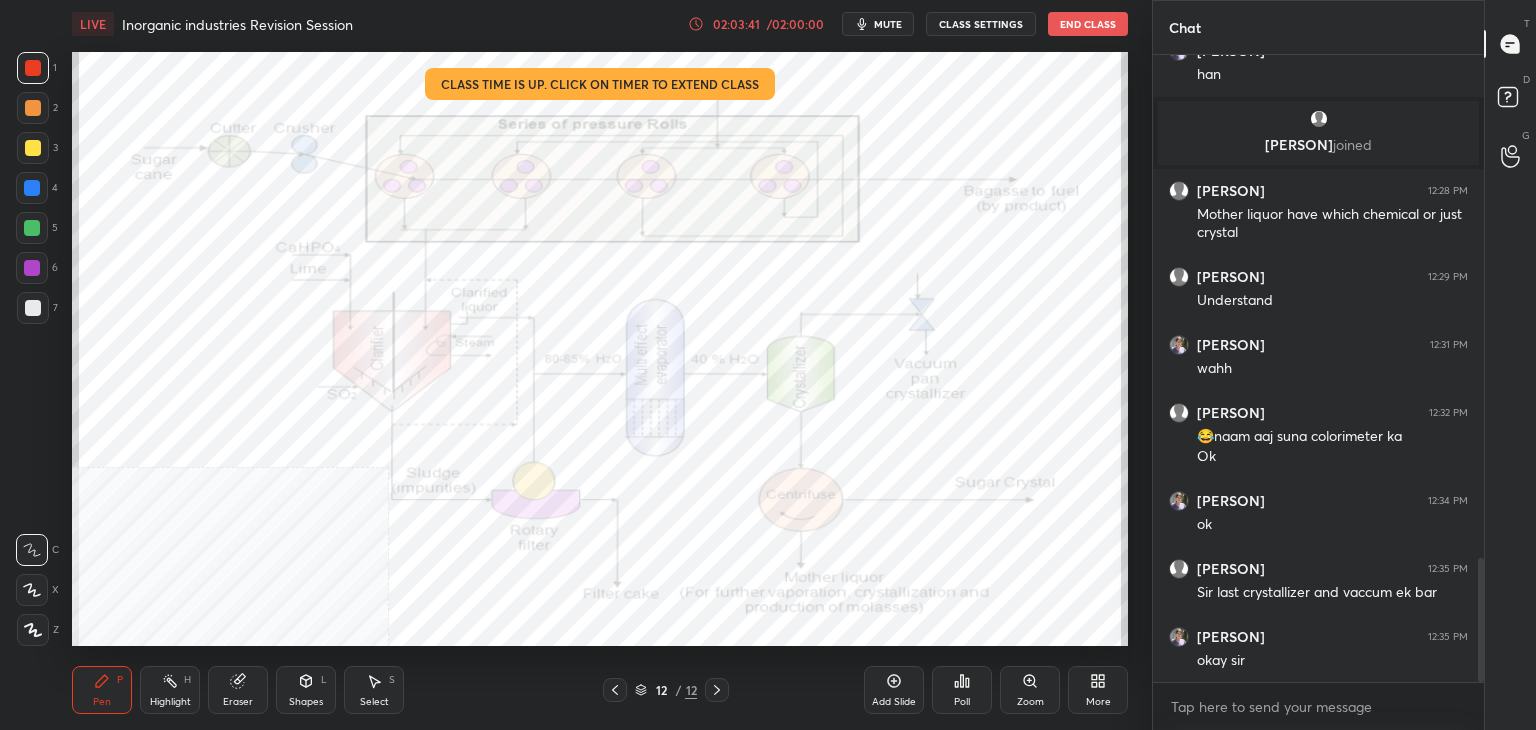 scroll, scrollTop: 2618, scrollLeft: 0, axis: vertical 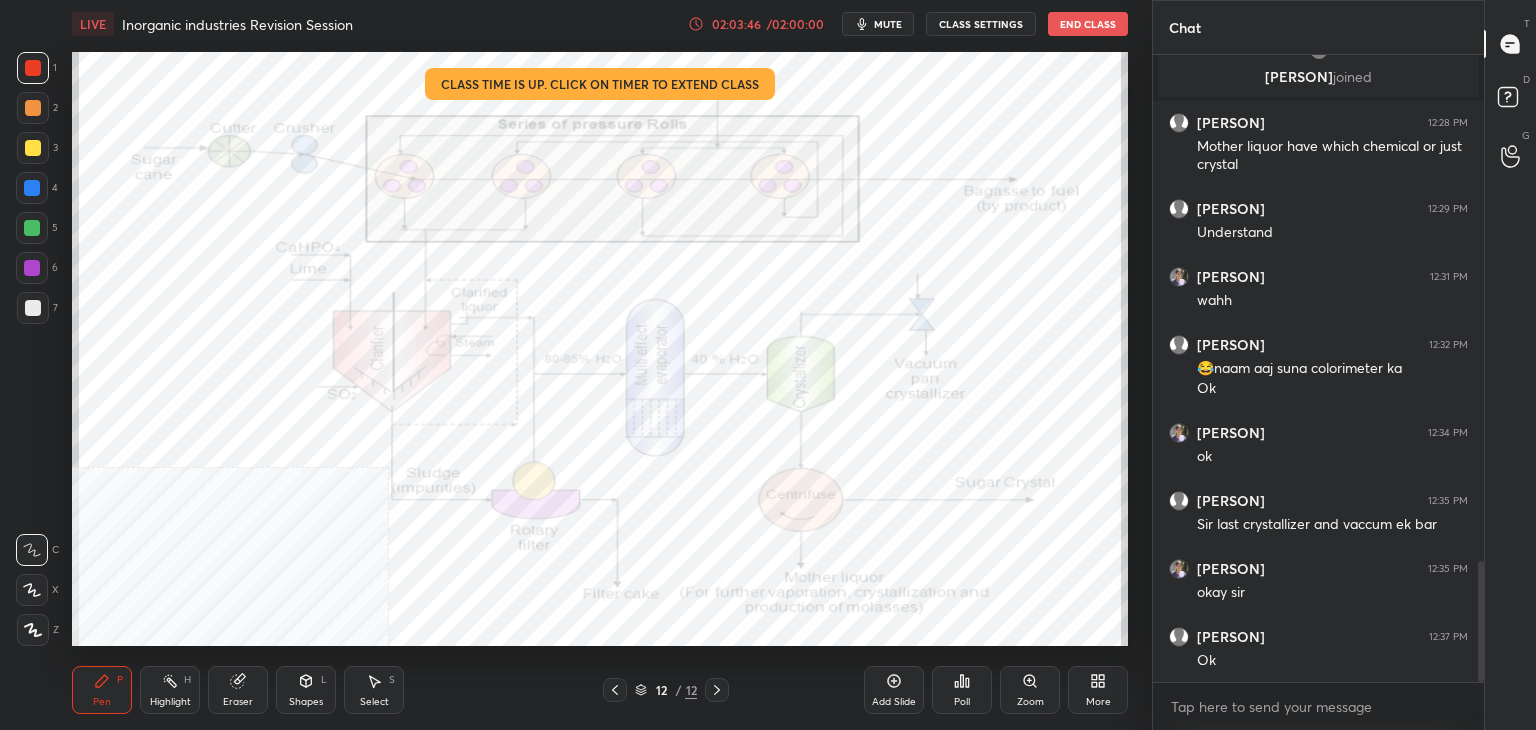 click on "End Class" at bounding box center [1088, 24] 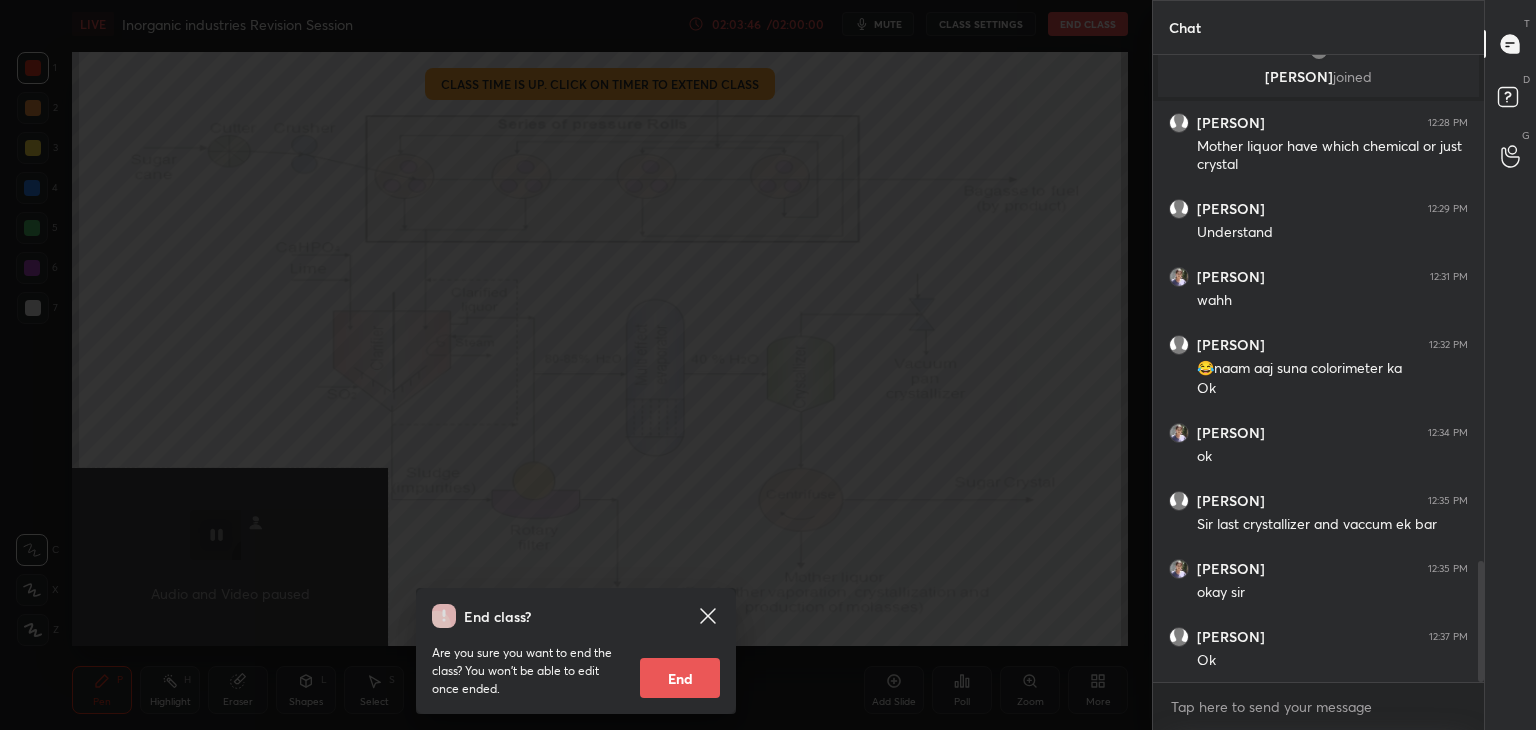 scroll, scrollTop: 2686, scrollLeft: 0, axis: vertical 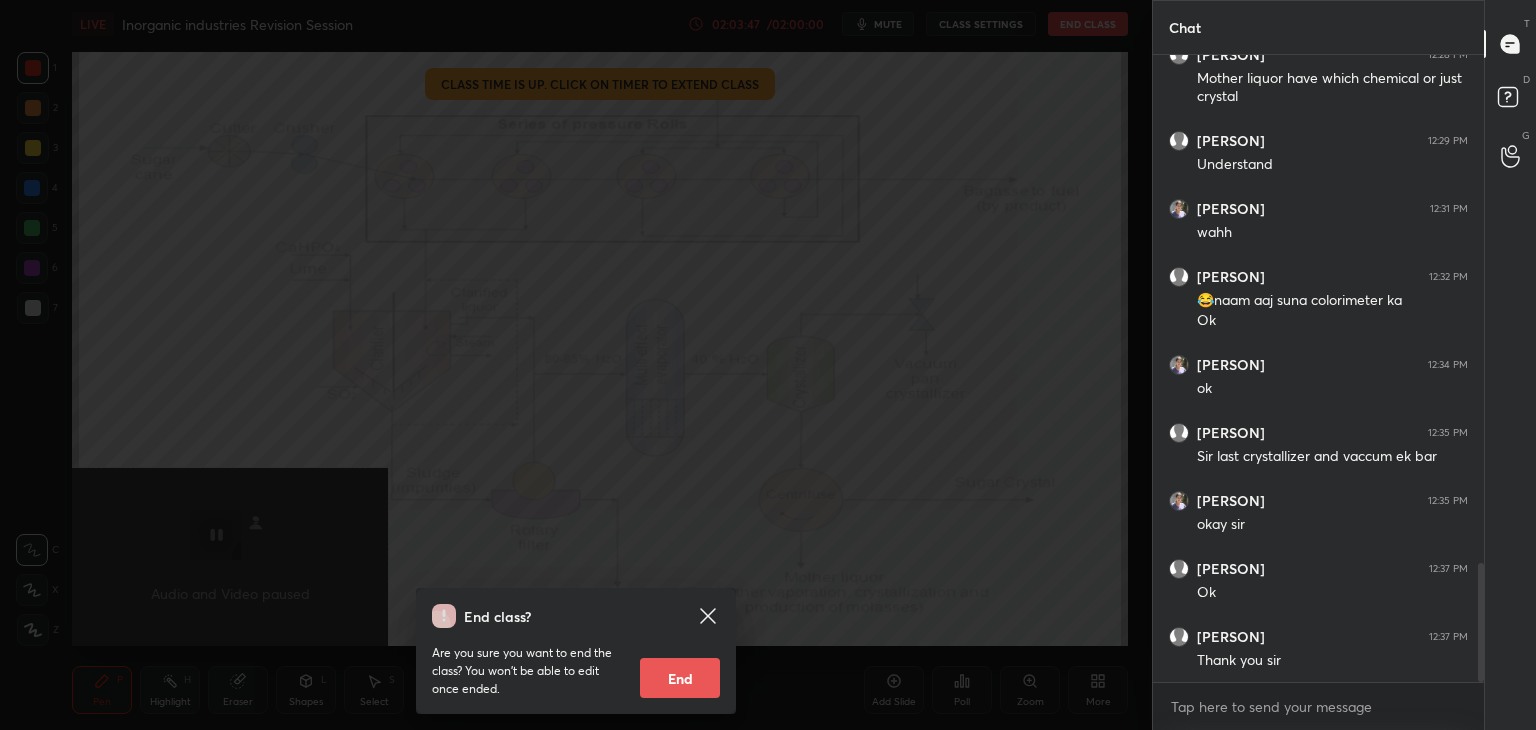 click on "End" at bounding box center (680, 678) 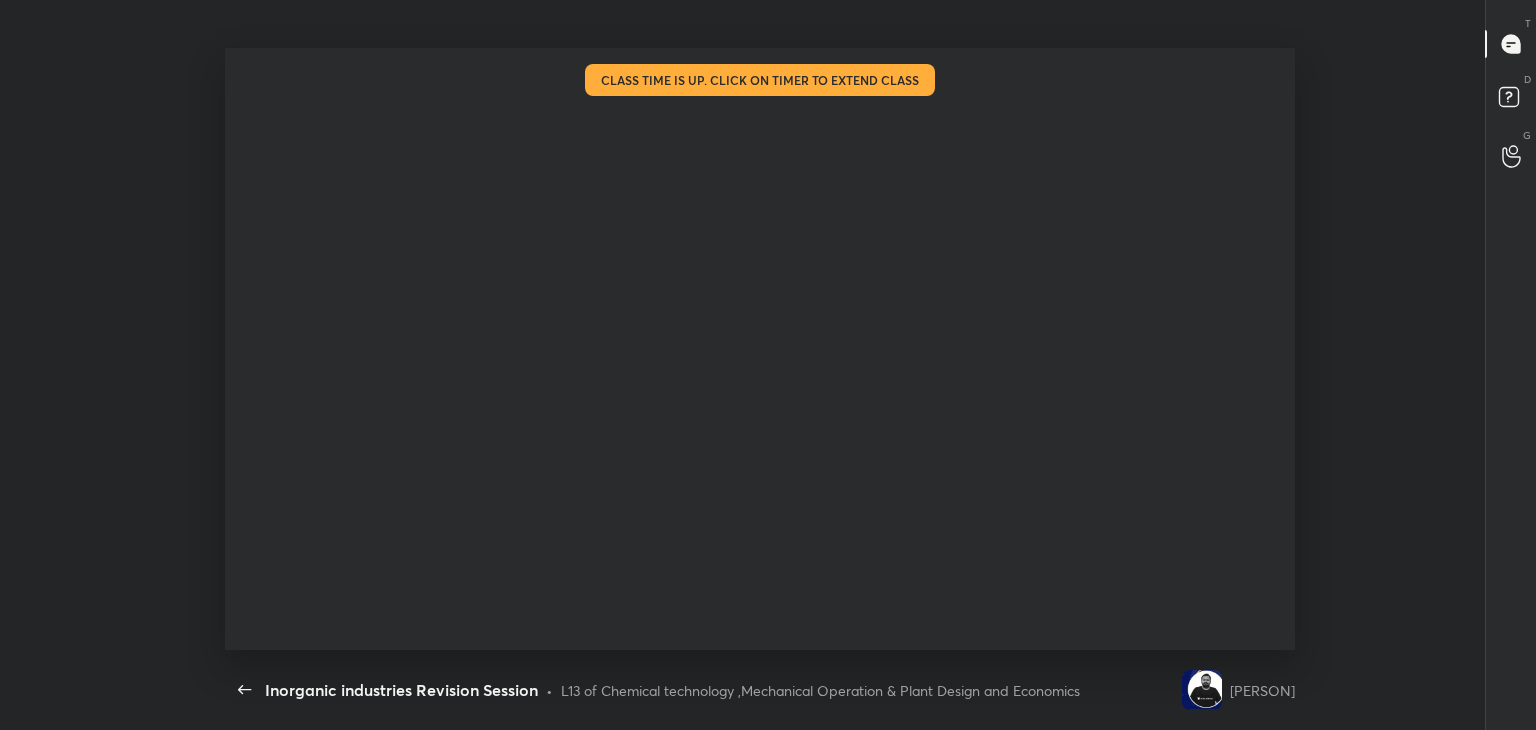 scroll, scrollTop: 99397, scrollLeft: 98864, axis: both 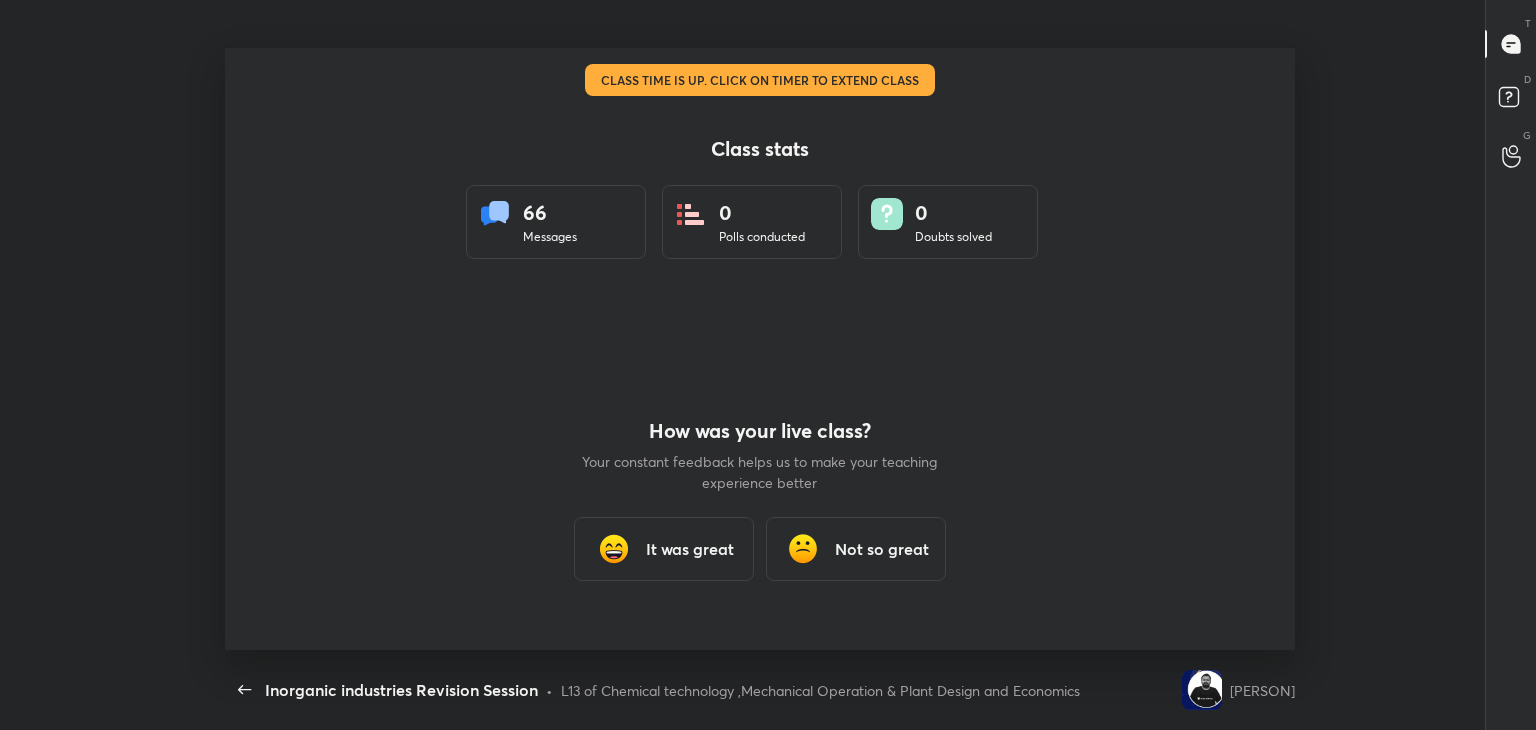 click on "It was great" at bounding box center (664, 549) 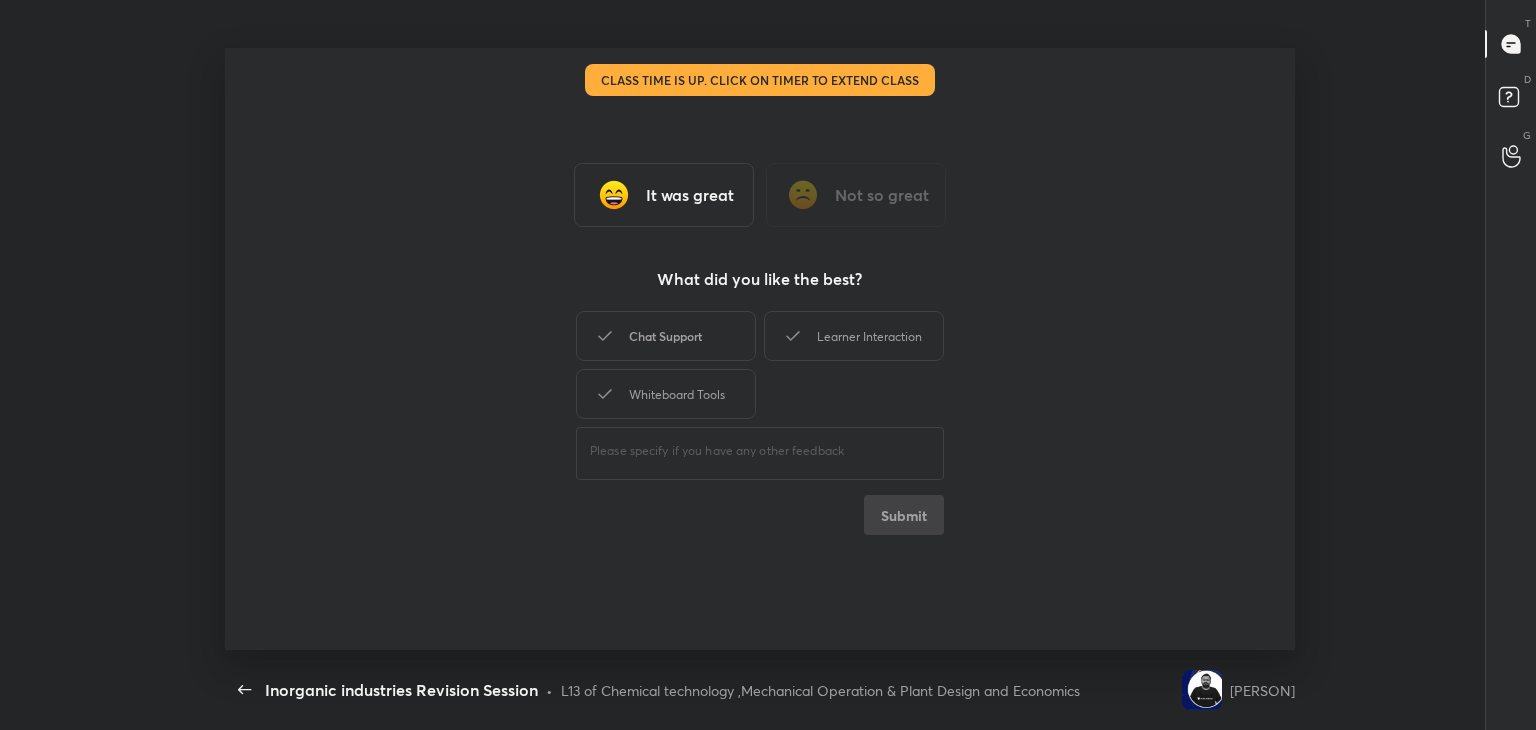 drag, startPoint x: 704, startPoint y: 320, endPoint x: 908, endPoint y: 326, distance: 204.08821 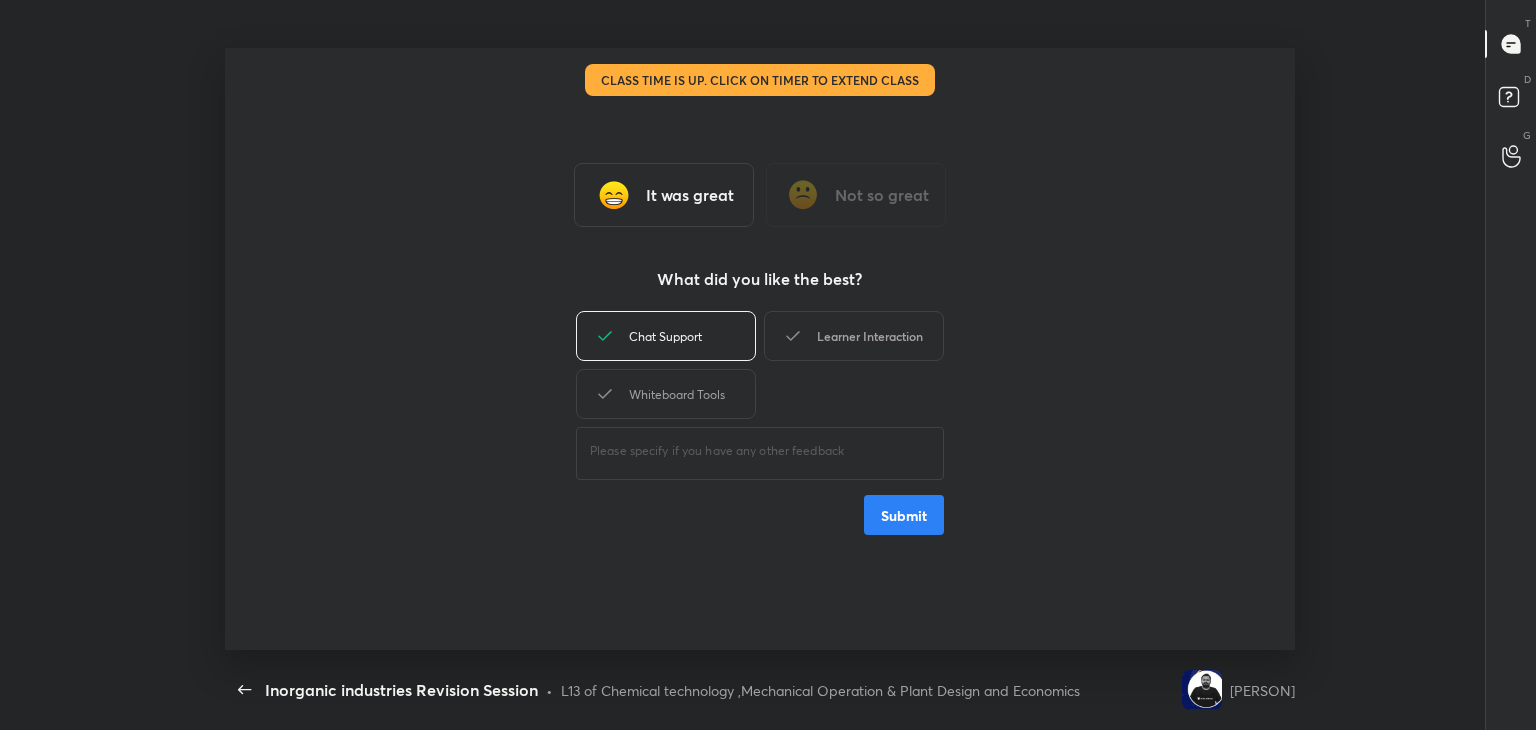 click on "Learner Interaction" at bounding box center (854, 336) 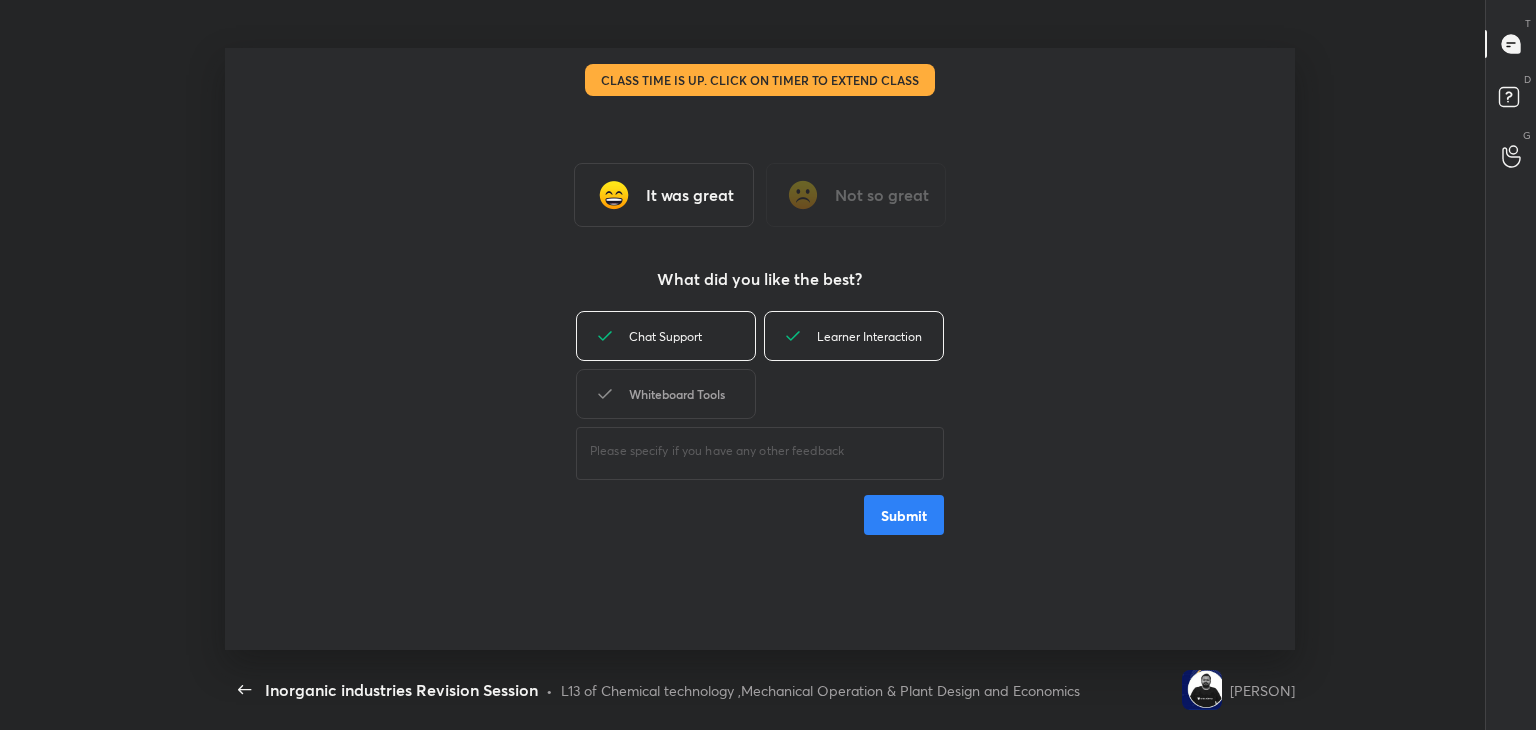 click on "Whiteboard Tools" at bounding box center (666, 394) 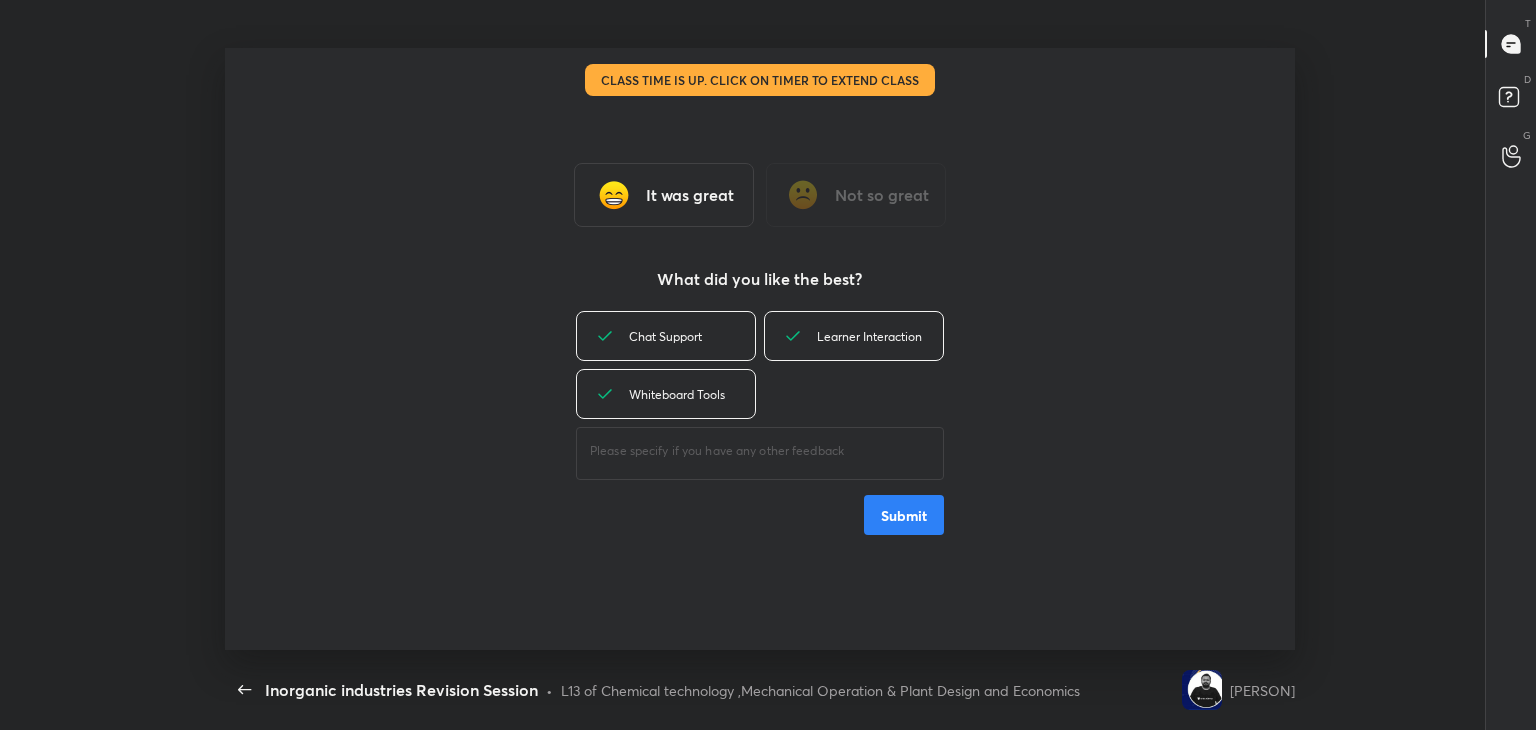 click on "Submit" at bounding box center [904, 515] 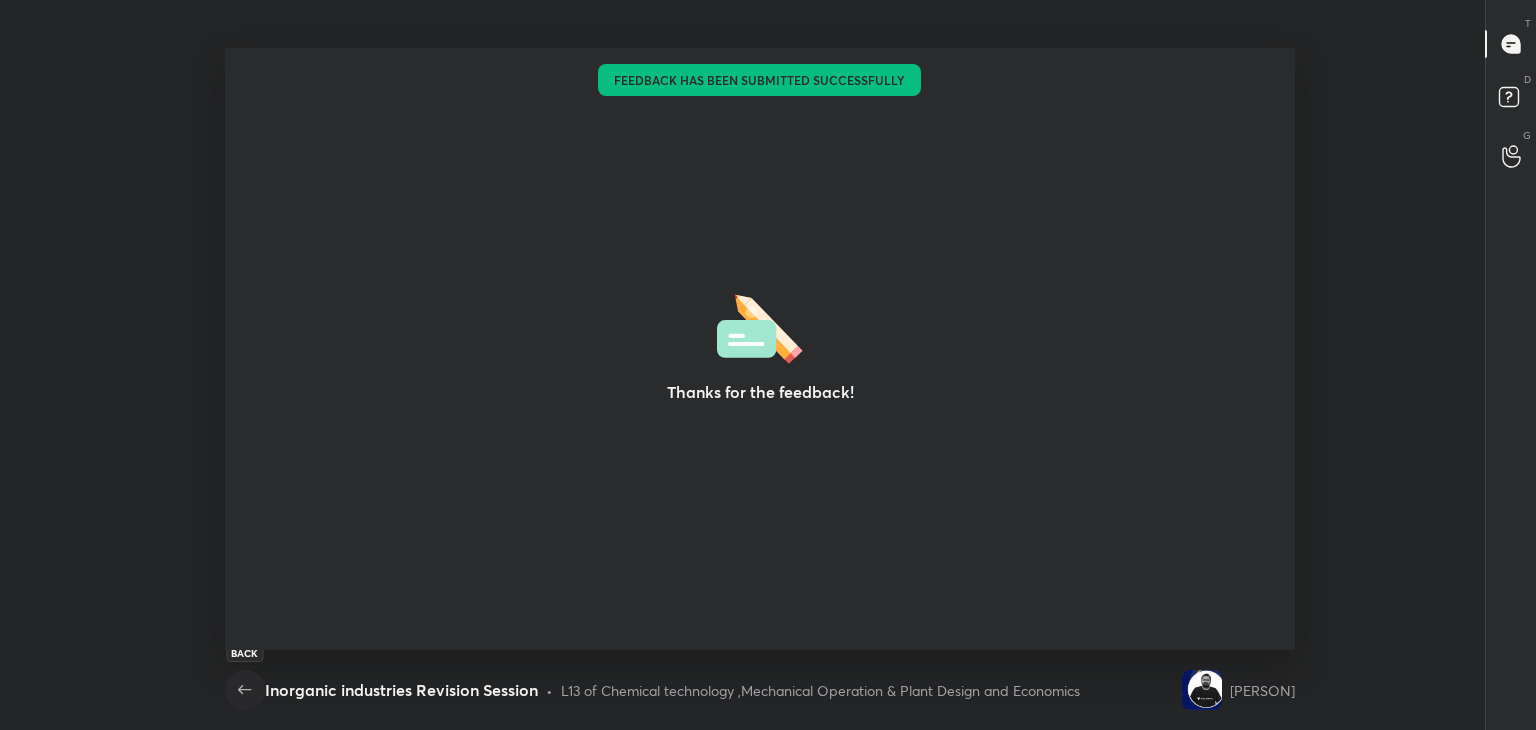 click 